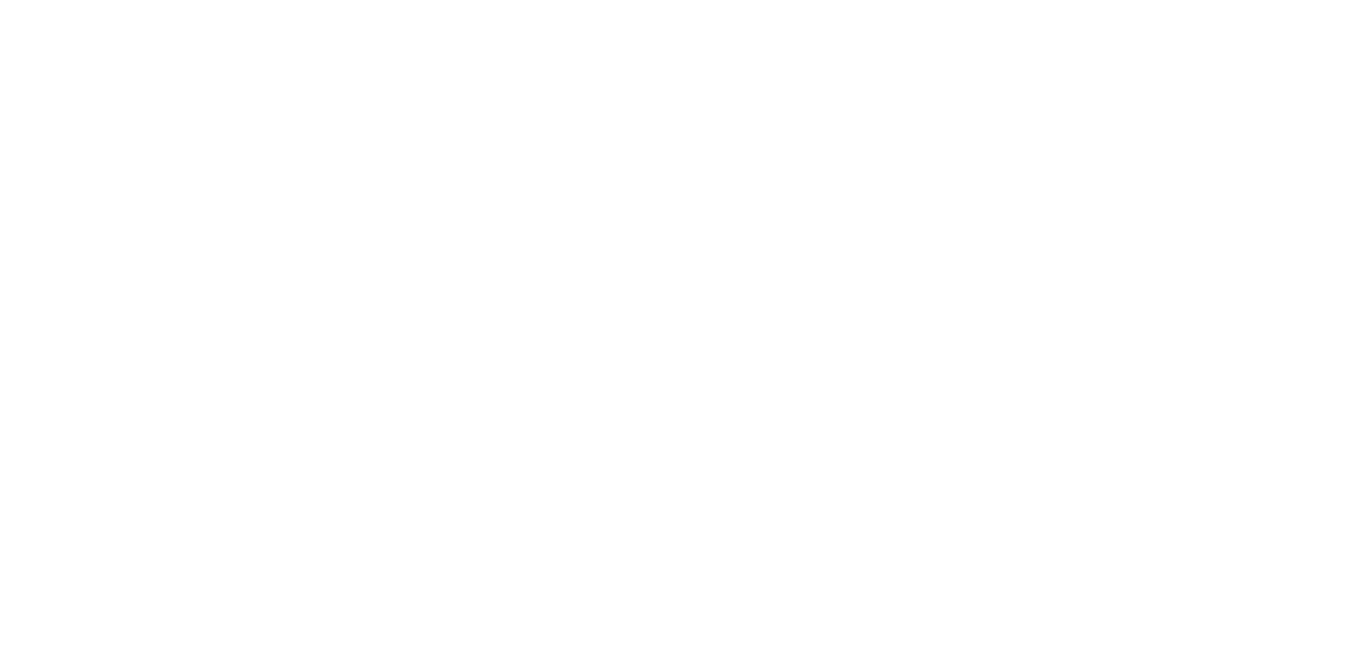 scroll, scrollTop: 0, scrollLeft: 0, axis: both 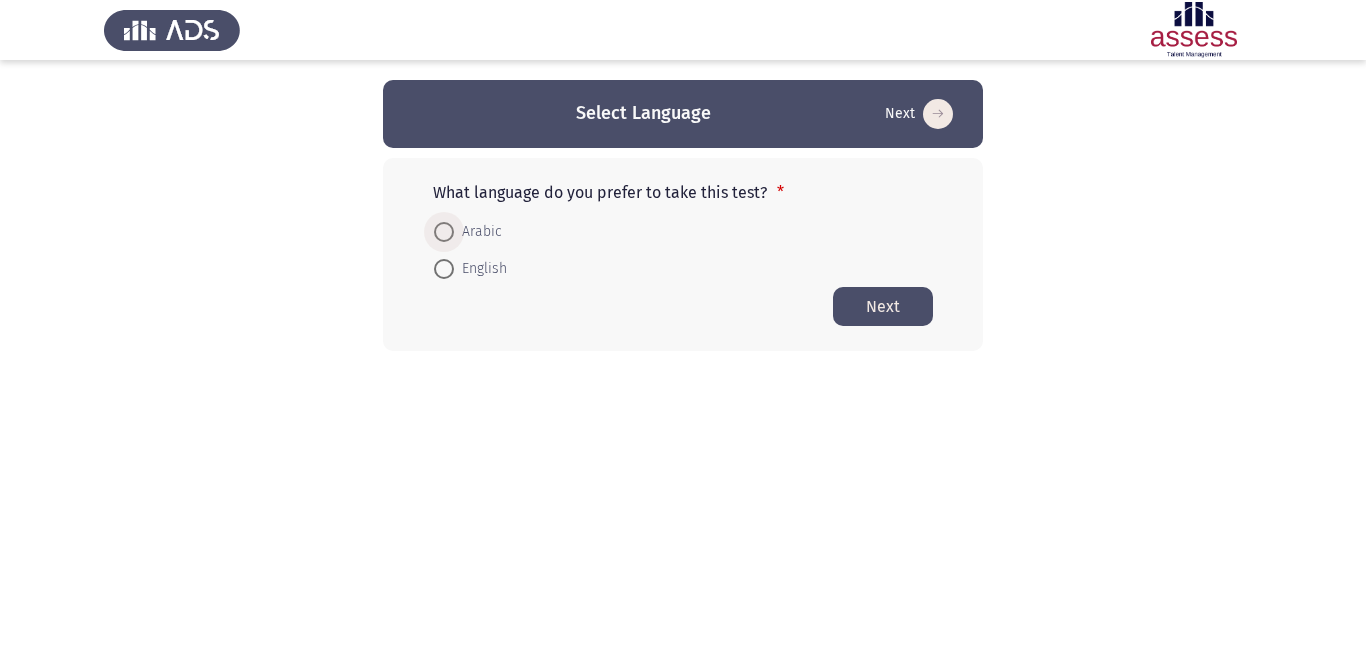 click at bounding box center [444, 232] 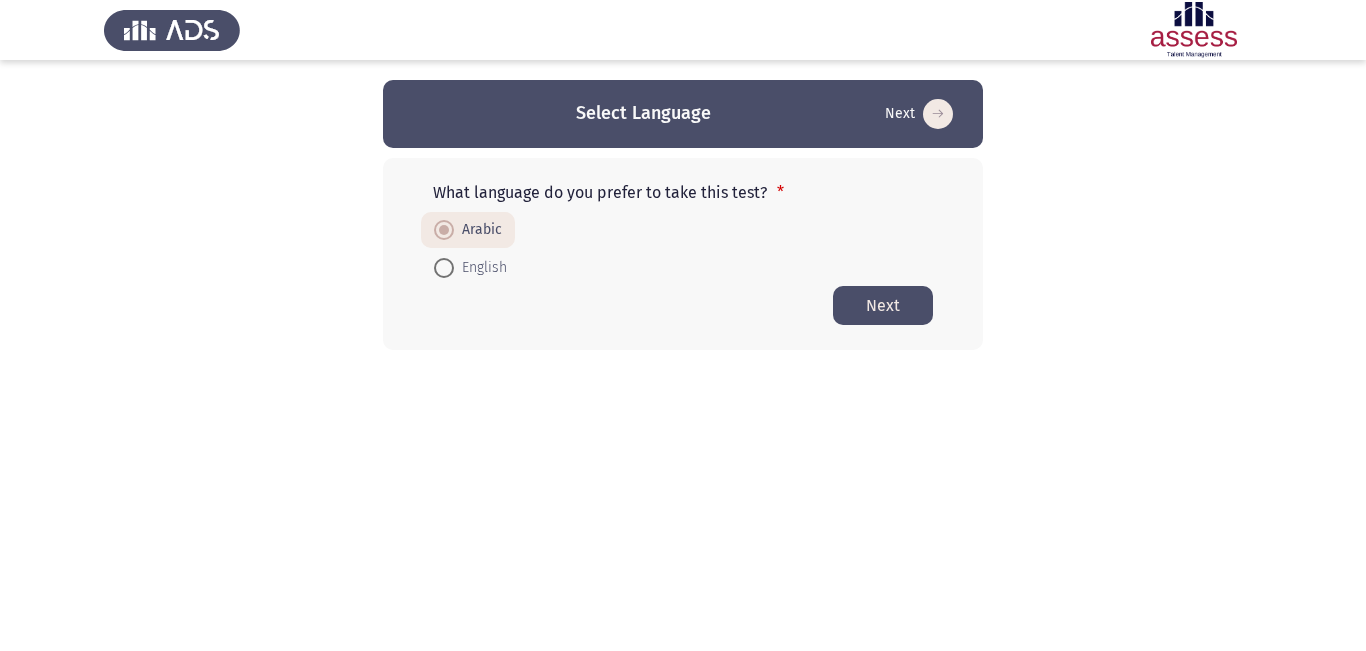 click on "Next" 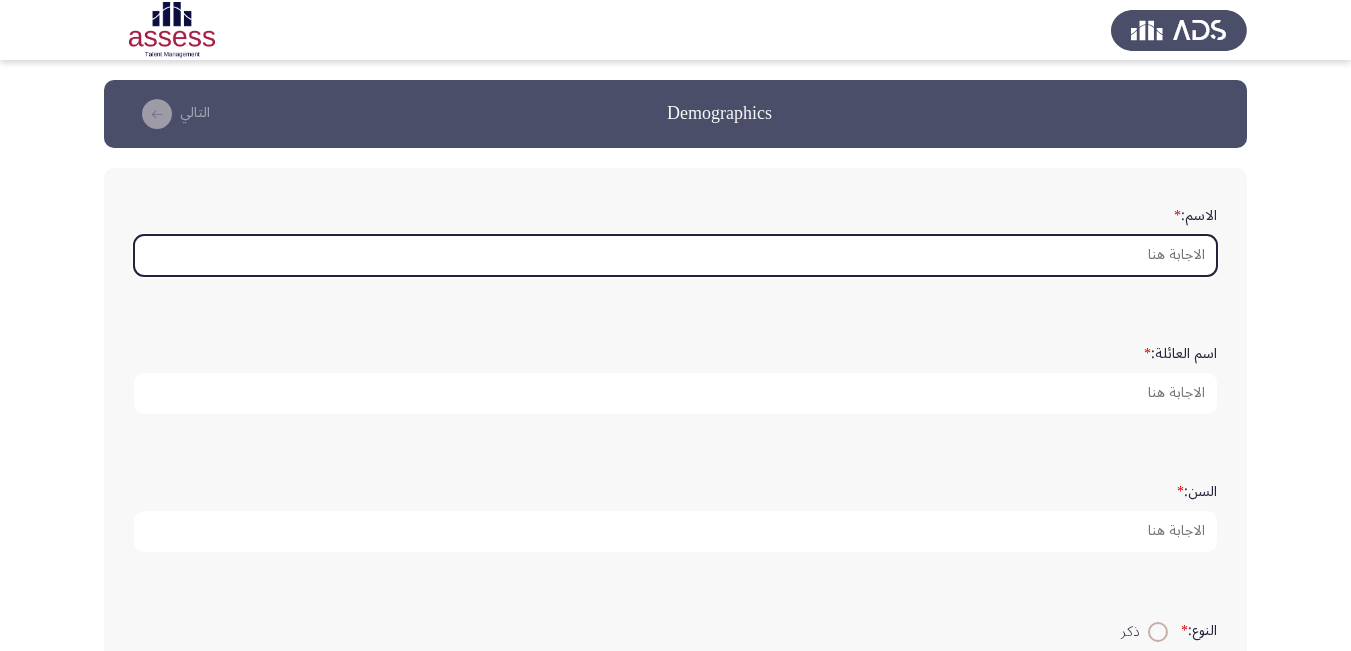 click on "الاسم:   *" at bounding box center [675, 255] 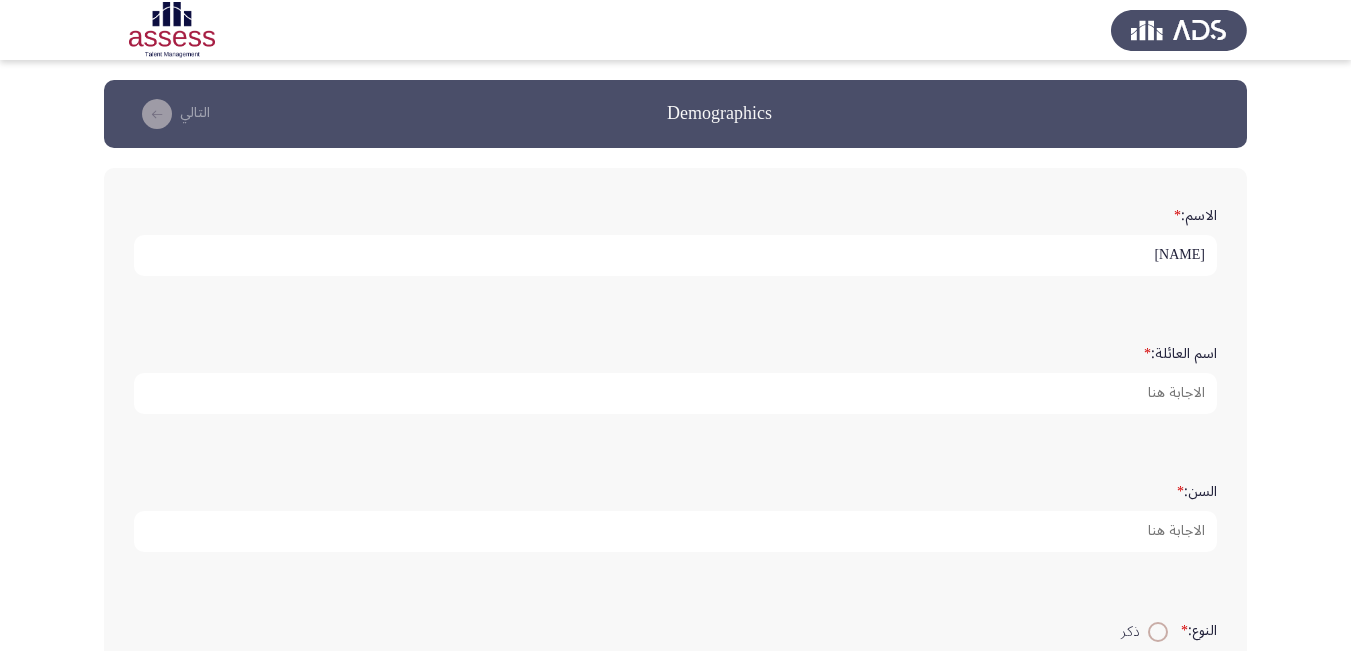 scroll, scrollTop: 100, scrollLeft: 0, axis: vertical 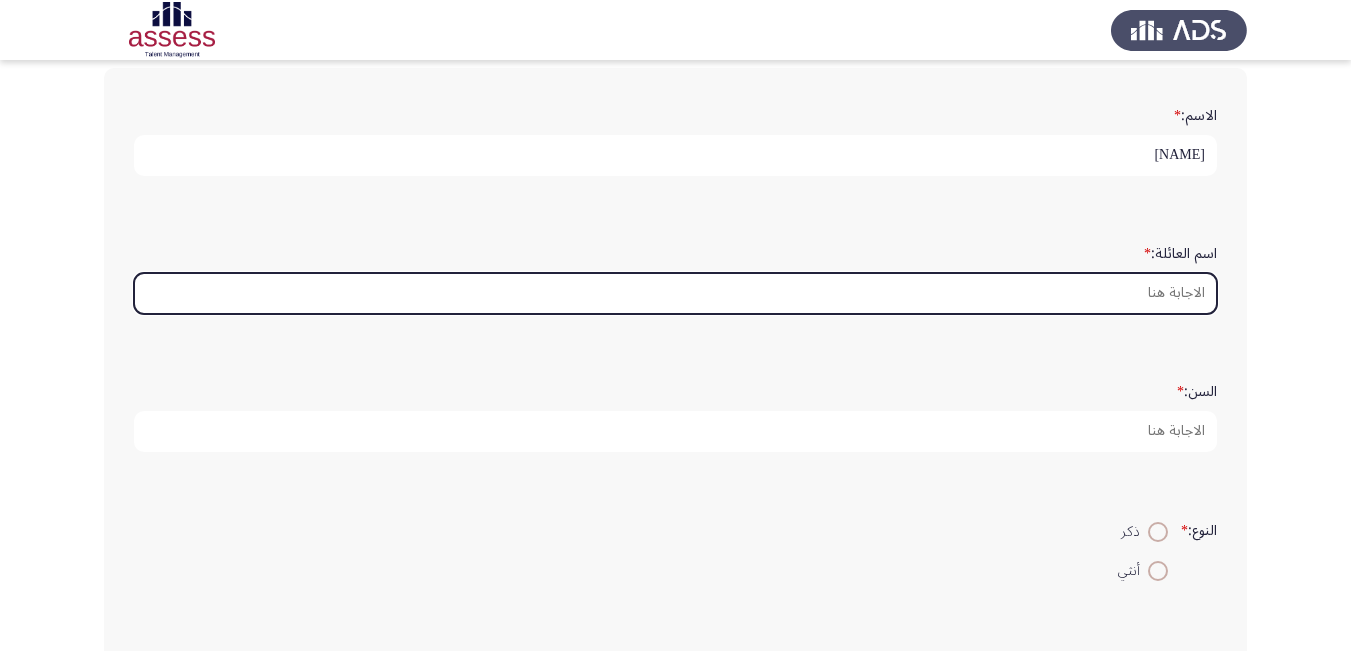 click on "اسم العائلة:   *" at bounding box center (675, 293) 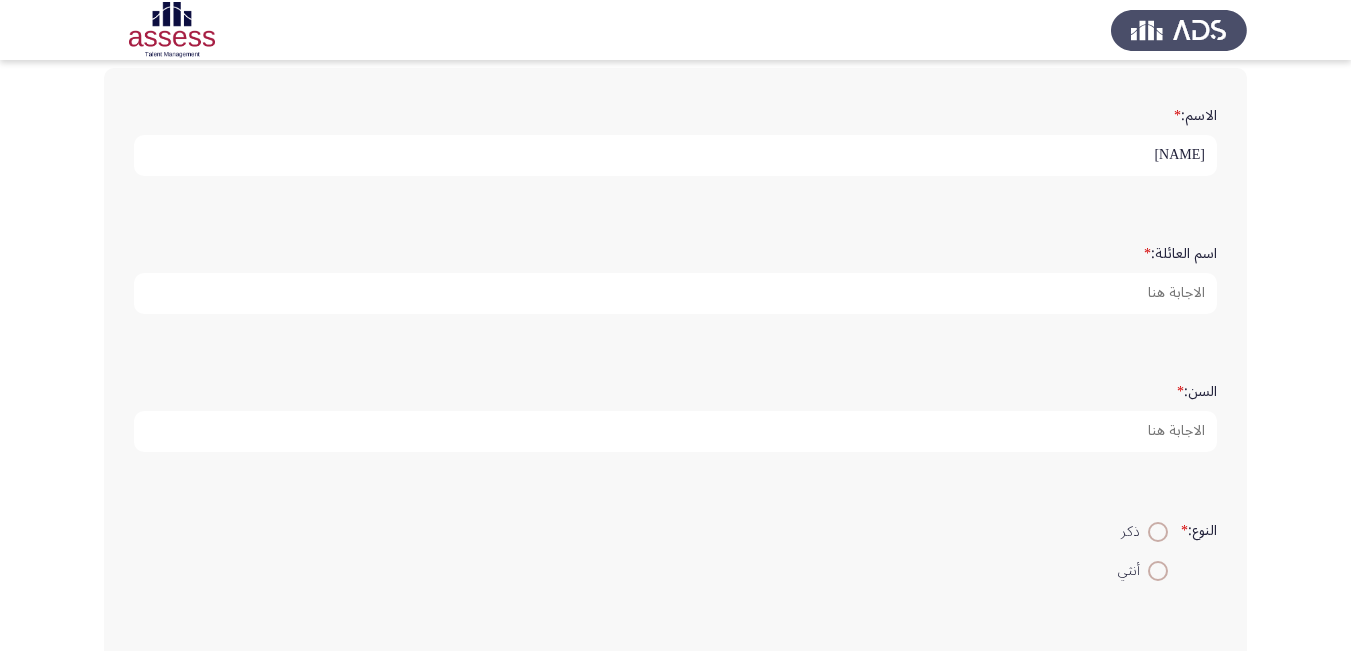 drag, startPoint x: 1066, startPoint y: 164, endPoint x: 1167, endPoint y: 148, distance: 102.259476 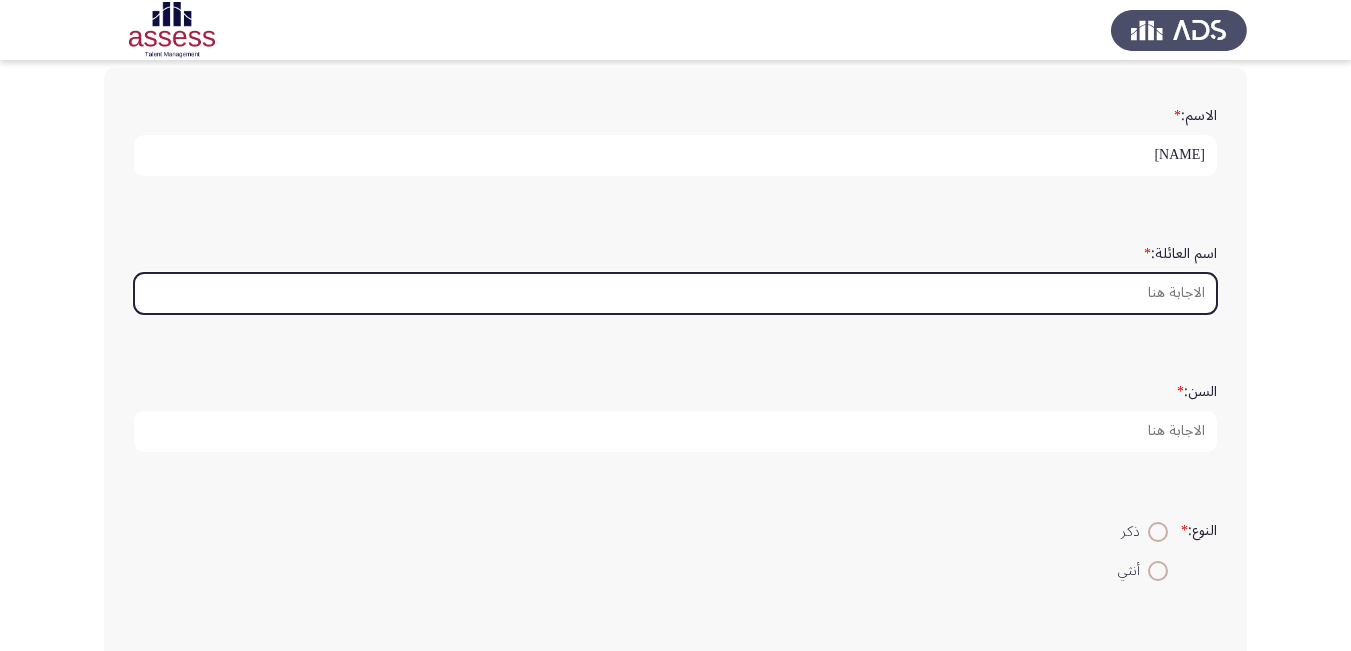 click on "اسم العائلة:   *" at bounding box center (675, 293) 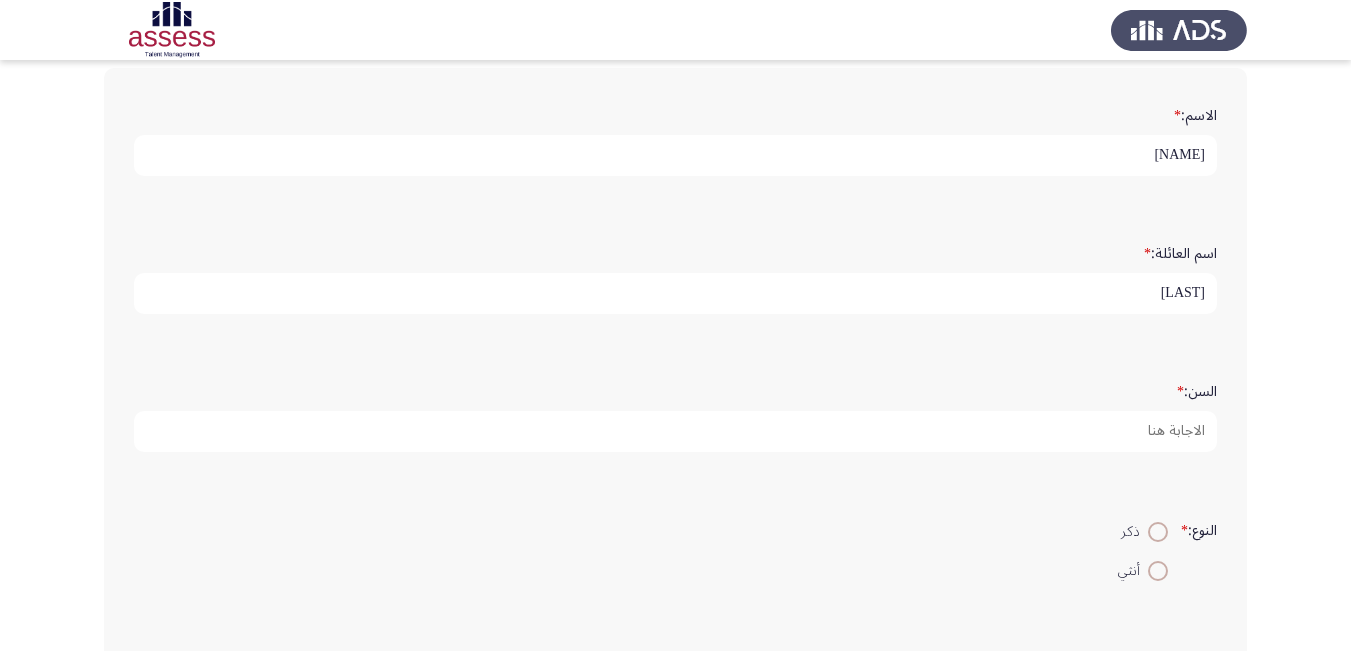 type on "[LAST]" 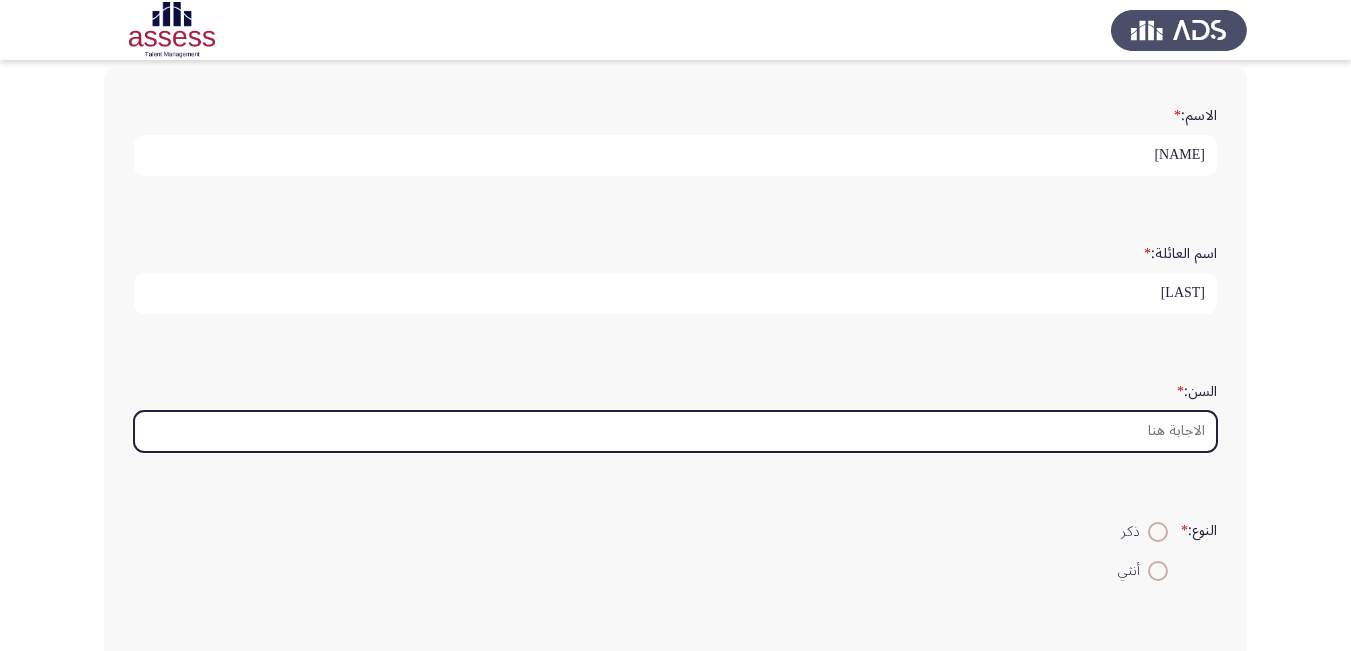 click on "السن:   *" at bounding box center [675, 431] 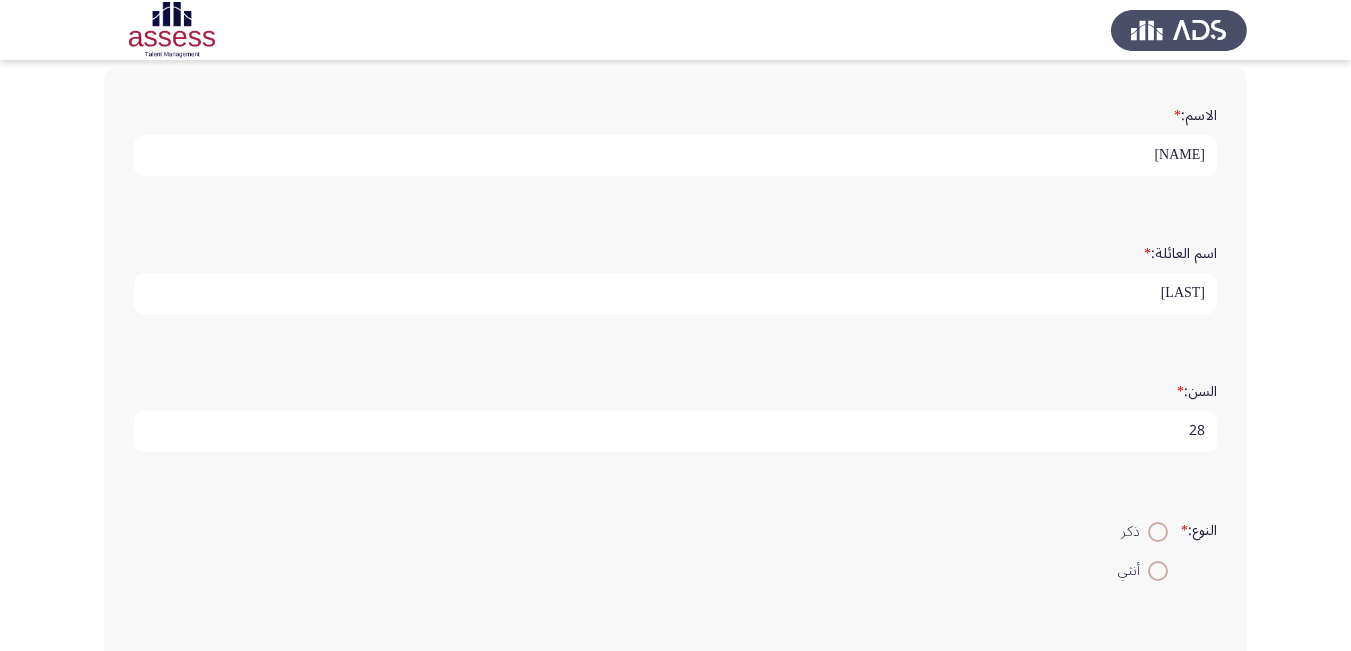 scroll, scrollTop: 200, scrollLeft: 0, axis: vertical 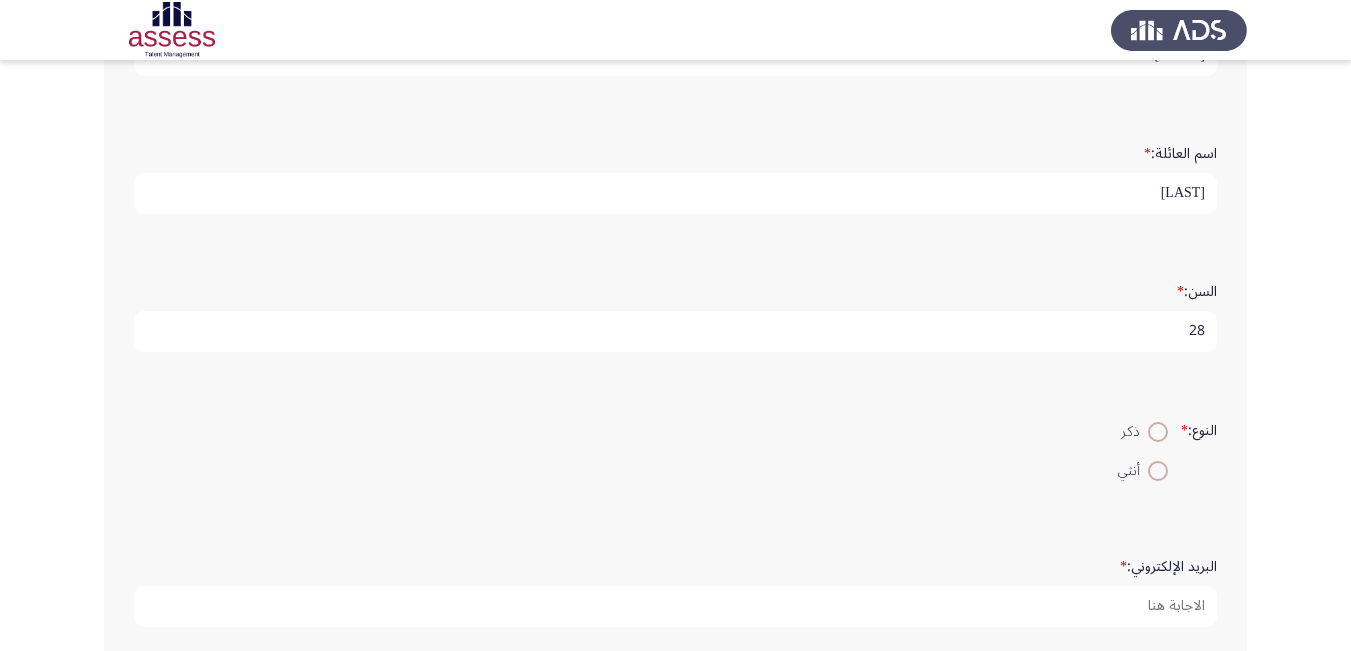 type on "28" 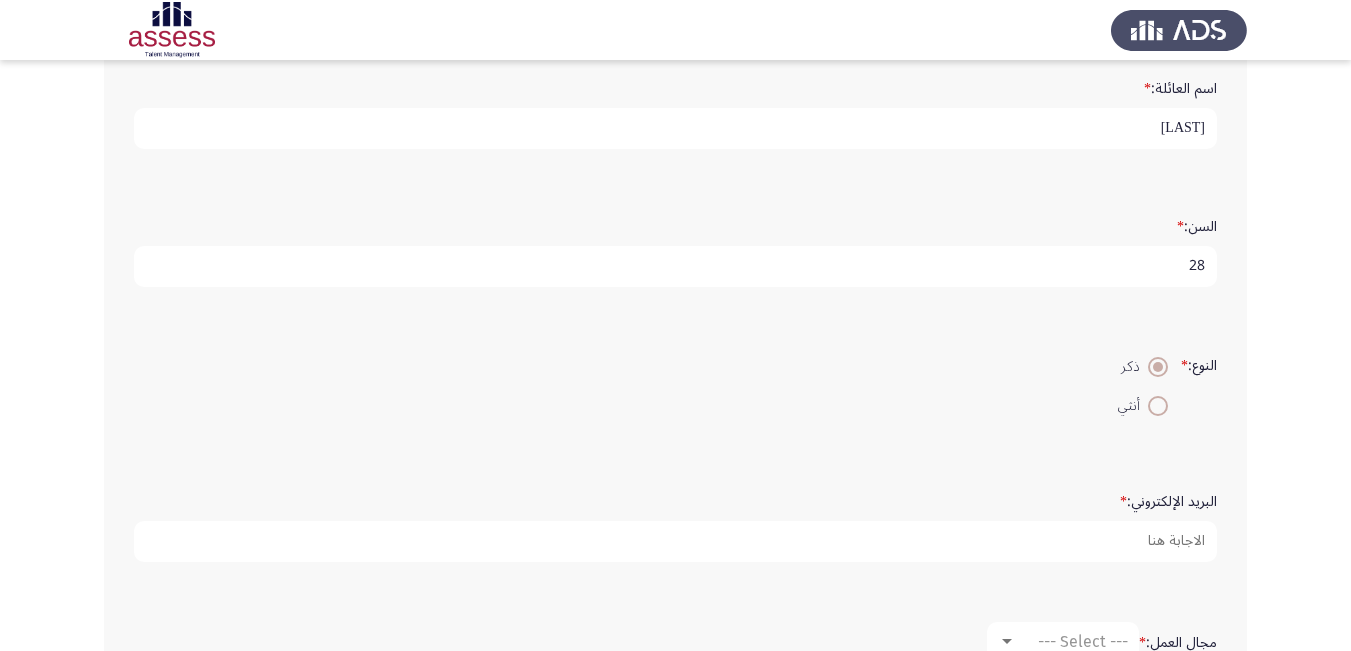 scroll, scrollTop: 300, scrollLeft: 0, axis: vertical 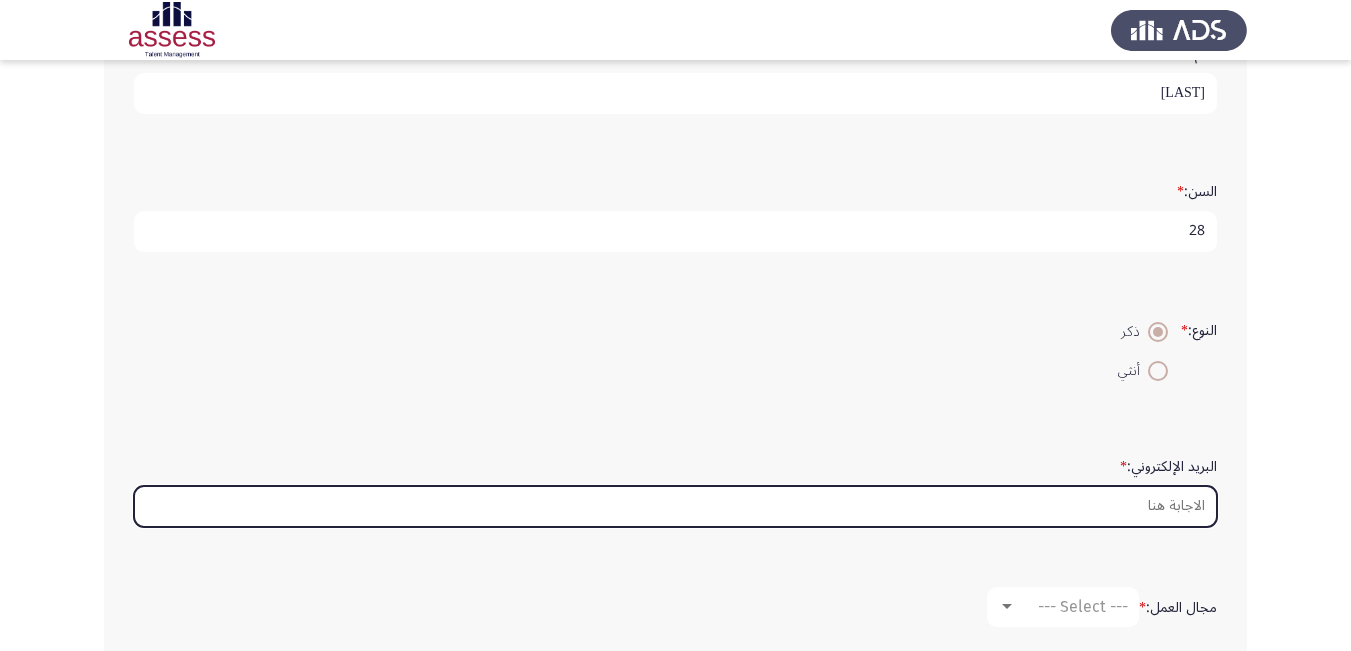 click on "البريد الإلكتروني:   *" at bounding box center [675, 506] 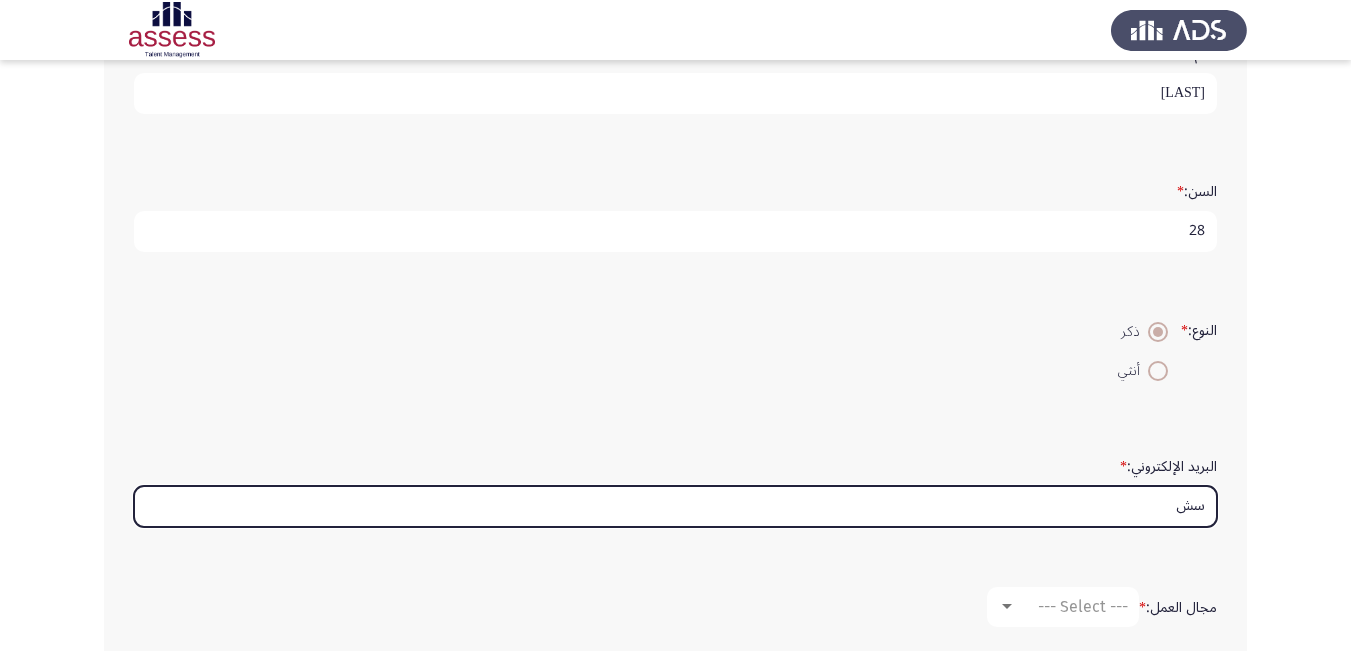 type on "س" 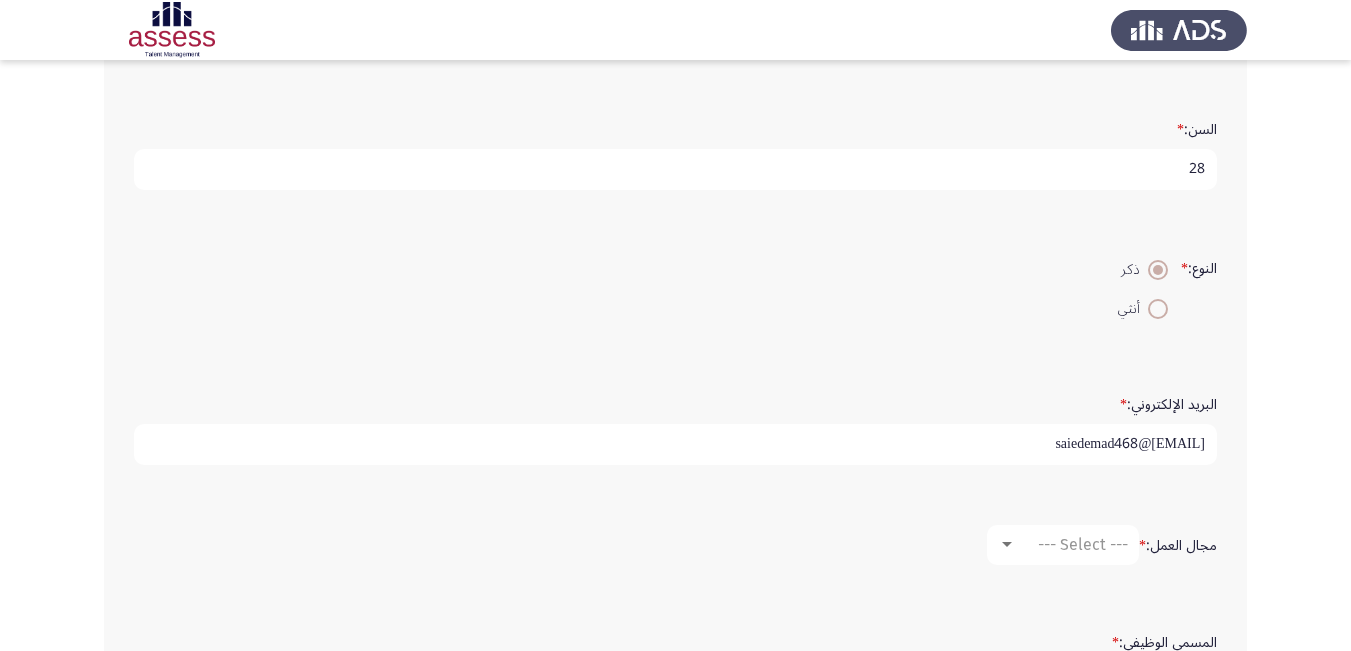 scroll, scrollTop: 500, scrollLeft: 0, axis: vertical 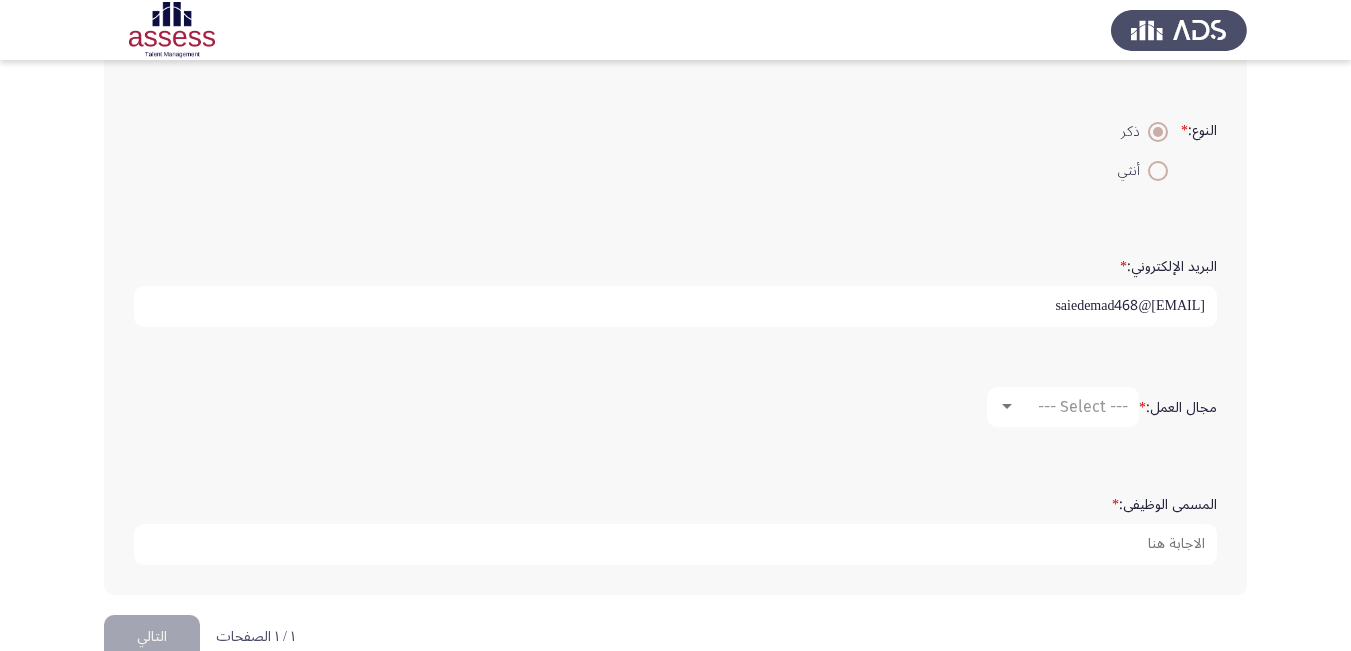 type on "saiedemad468@[EMAIL]" 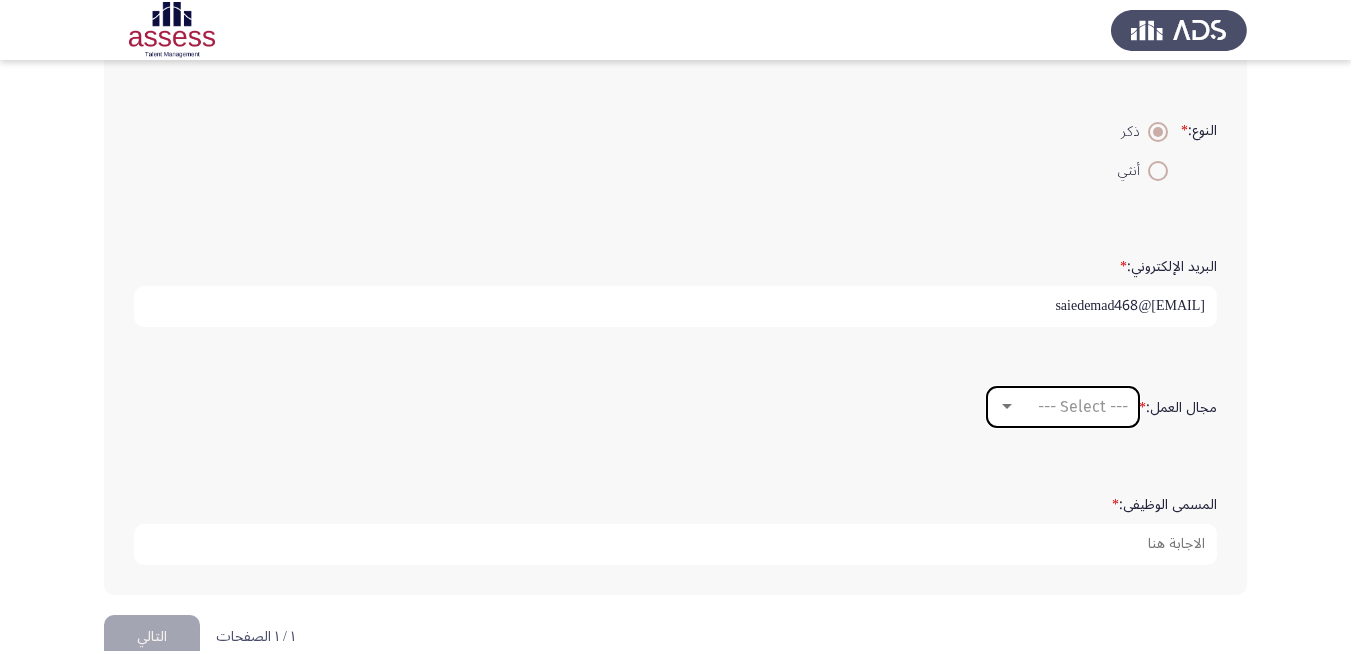 click at bounding box center (1007, 407) 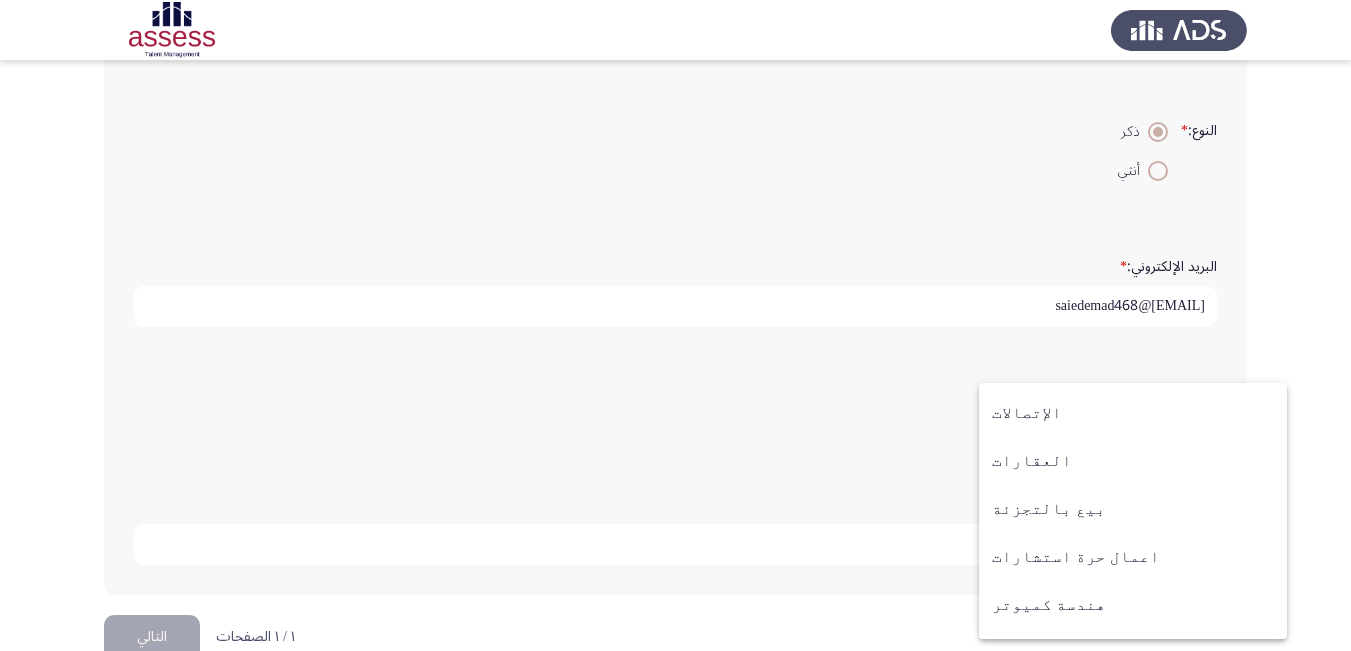 scroll, scrollTop: 656, scrollLeft: 0, axis: vertical 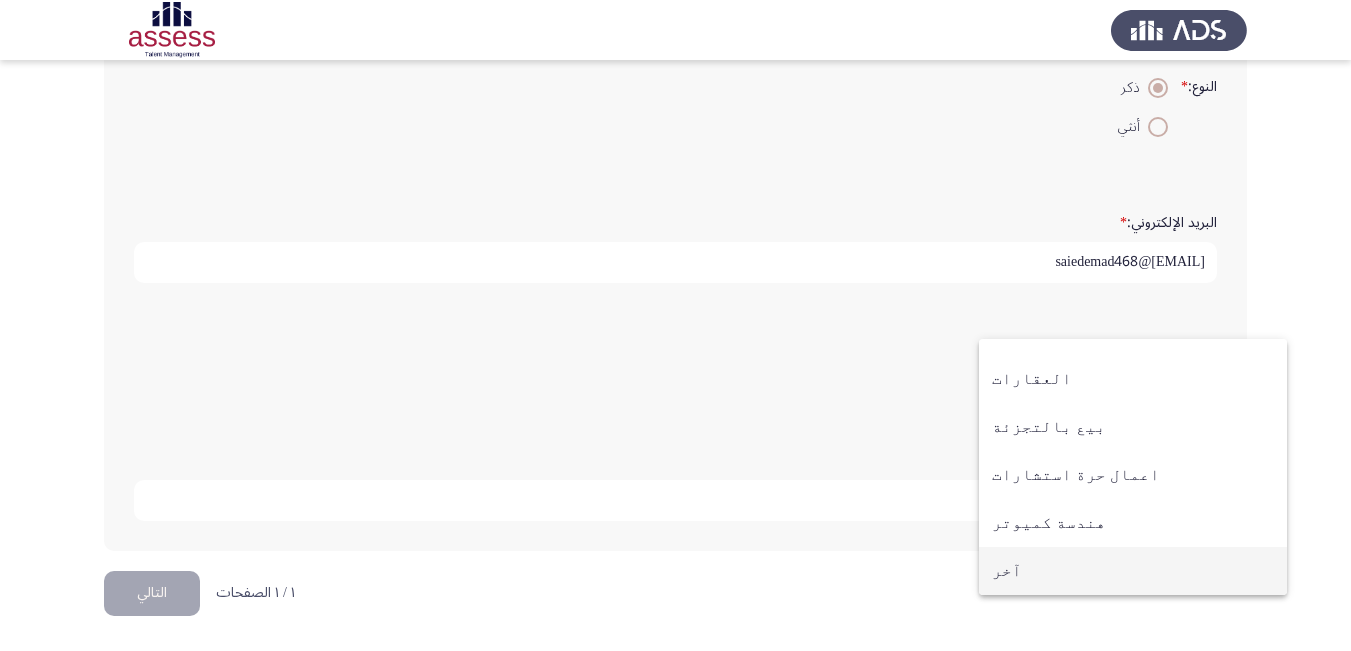 click on "آخر" at bounding box center (1133, 571) 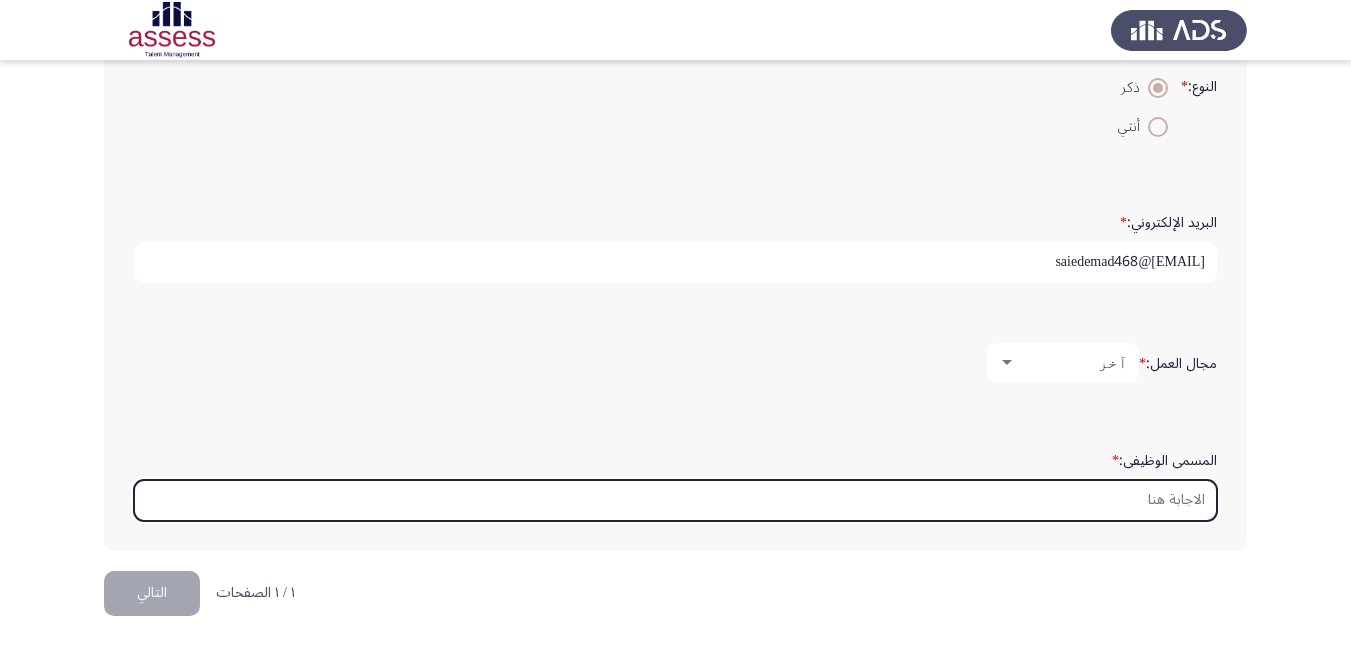click on "المسمى الوظيفى:   *" at bounding box center (675, 500) 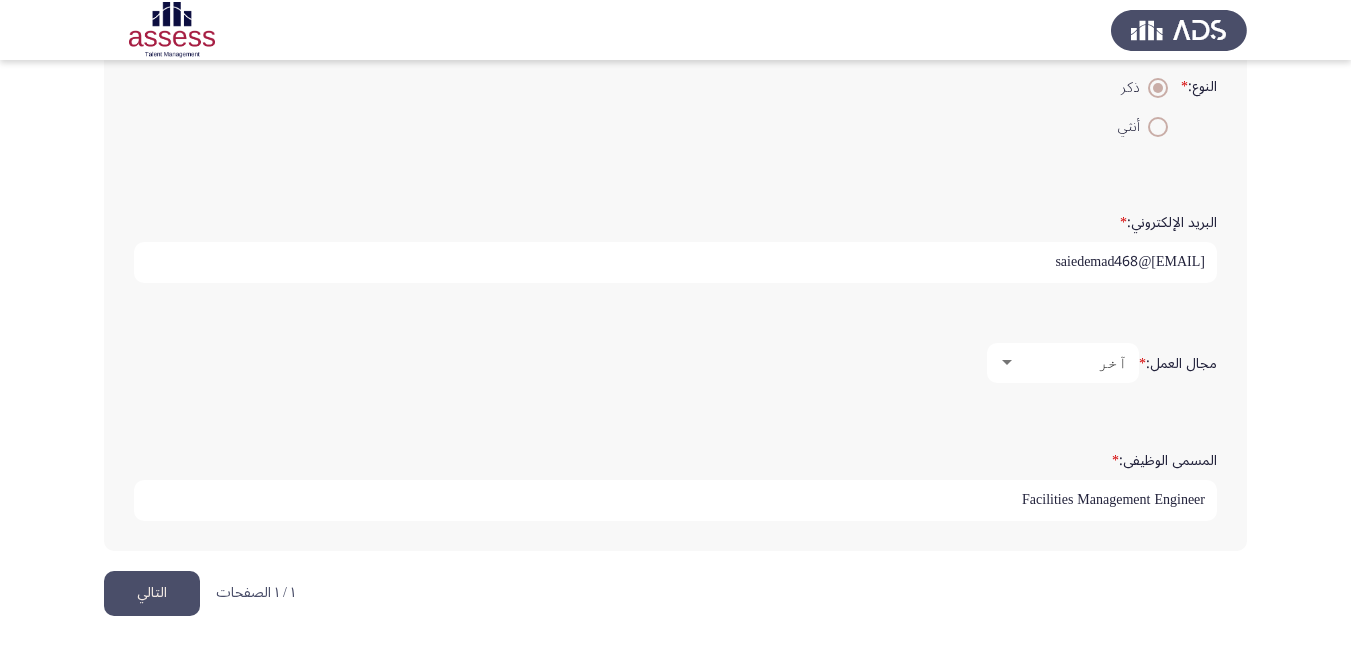 type on "Facilities Management Engineer" 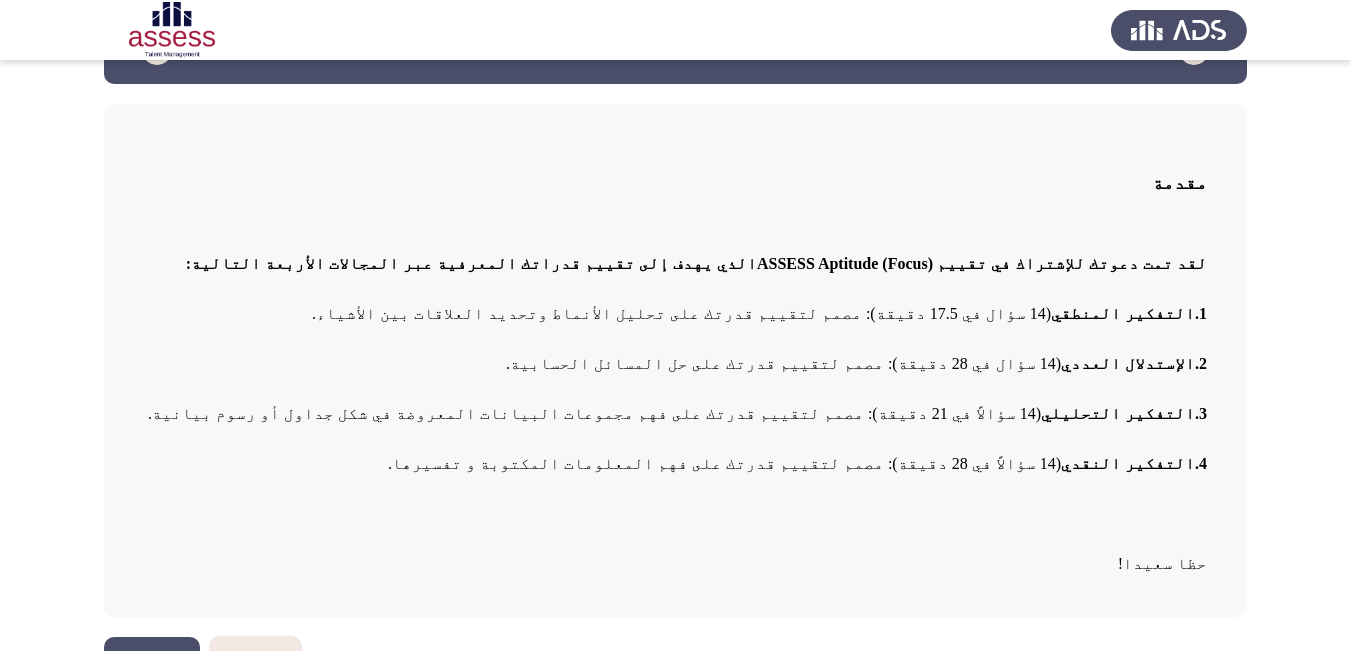 scroll, scrollTop: 100, scrollLeft: 0, axis: vertical 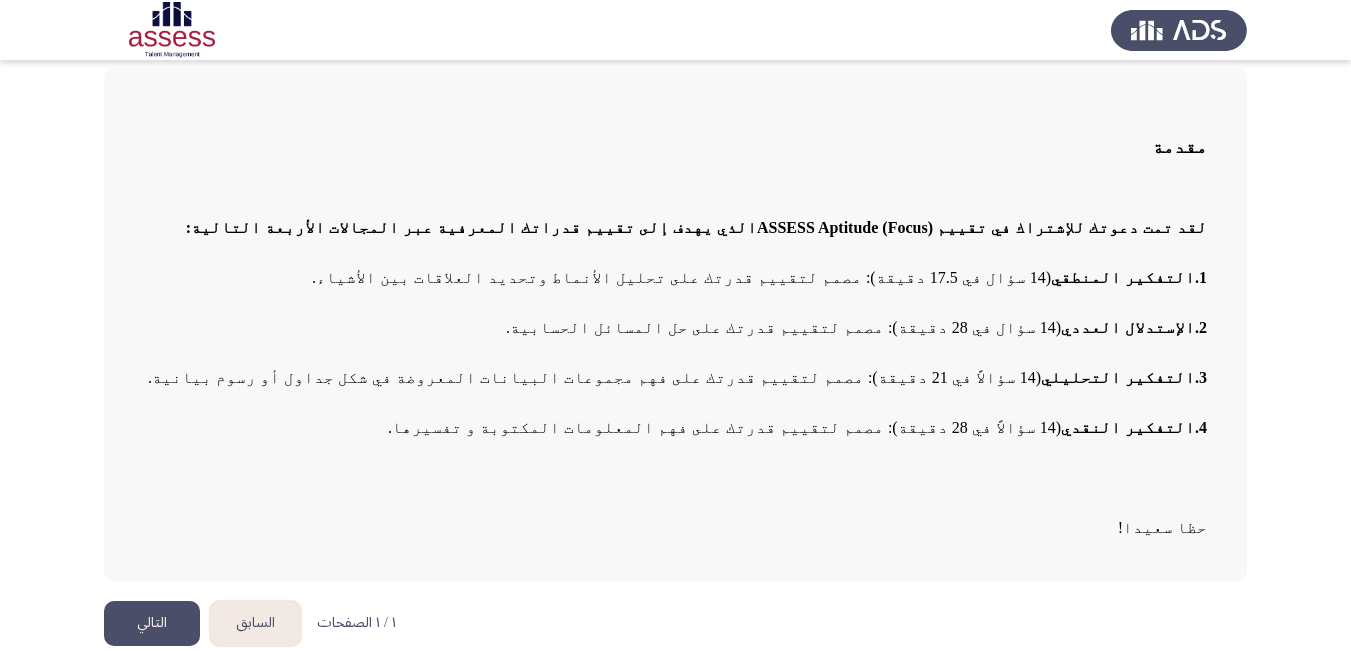 drag, startPoint x: 1223, startPoint y: 198, endPoint x: 924, endPoint y: 426, distance: 376.01196 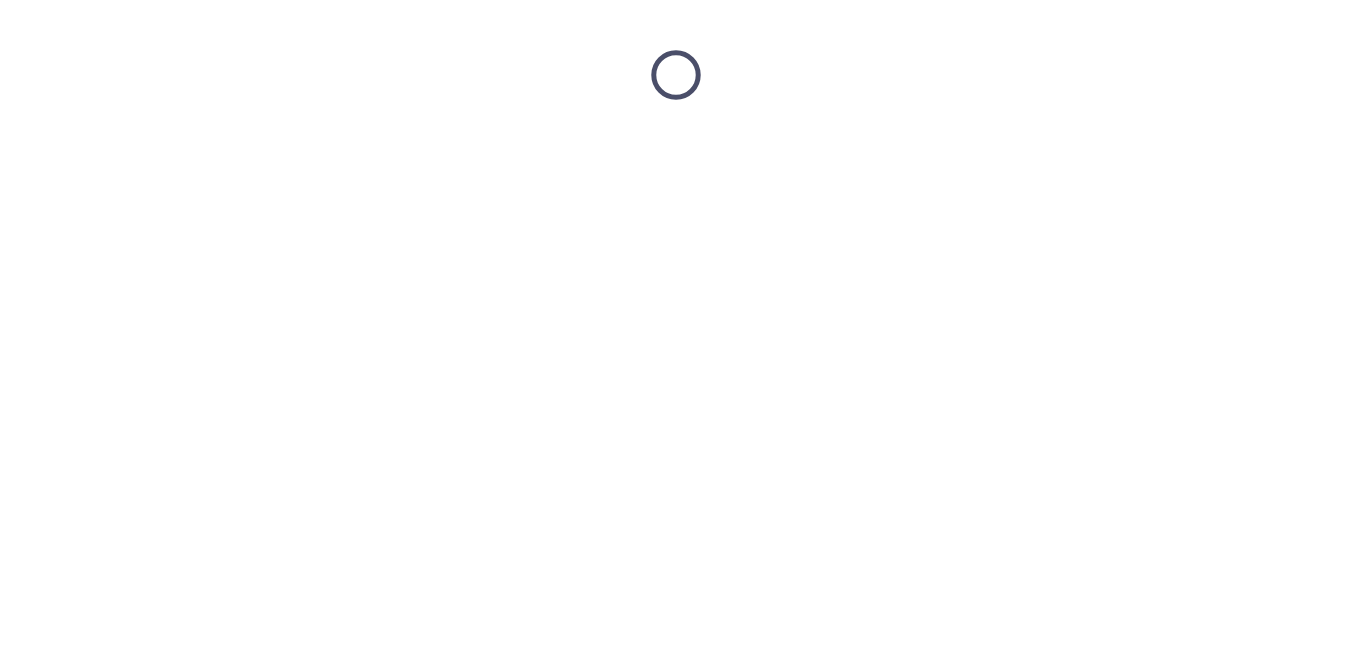 scroll, scrollTop: 0, scrollLeft: 0, axis: both 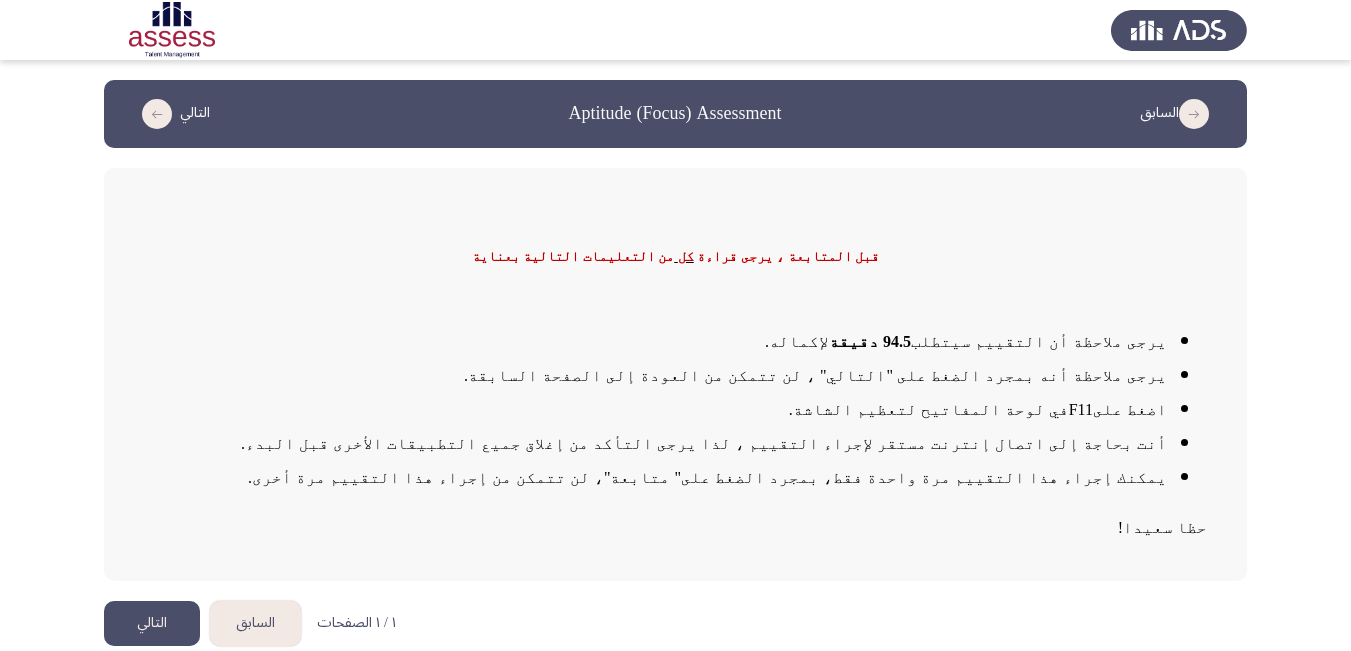 drag, startPoint x: 989, startPoint y: 475, endPoint x: 931, endPoint y: 478, distance: 58.077534 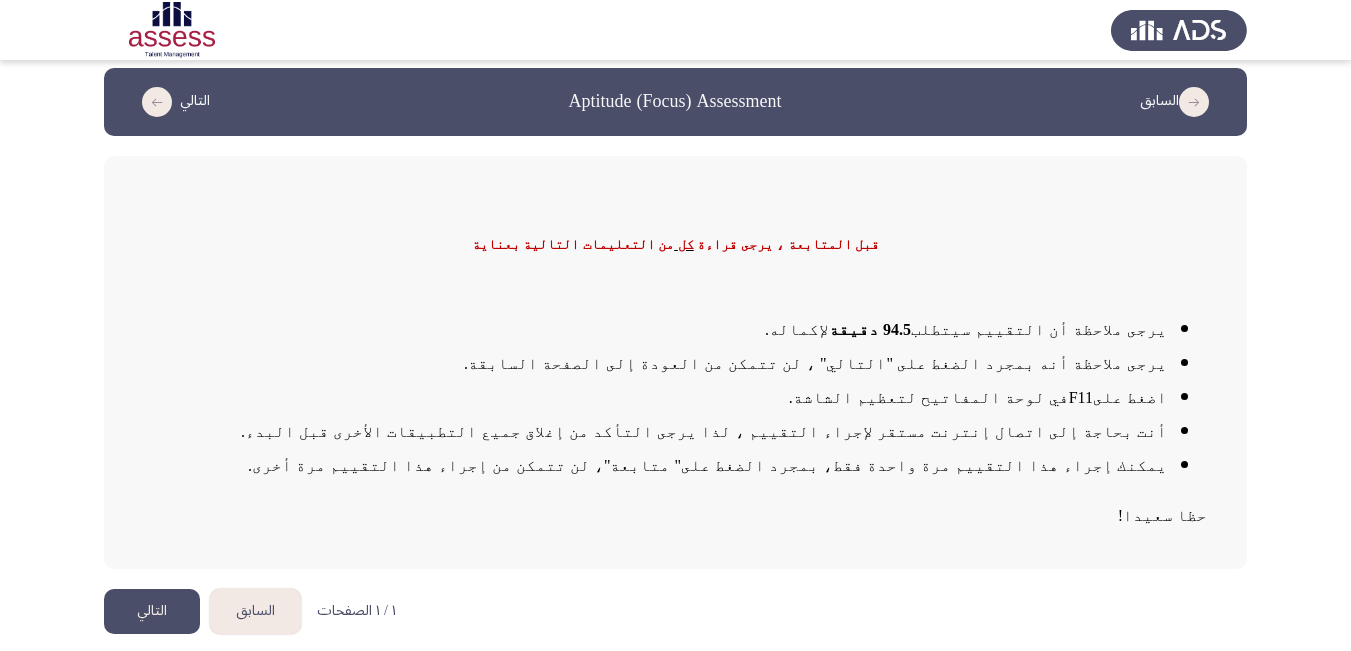 scroll, scrollTop: 15, scrollLeft: 0, axis: vertical 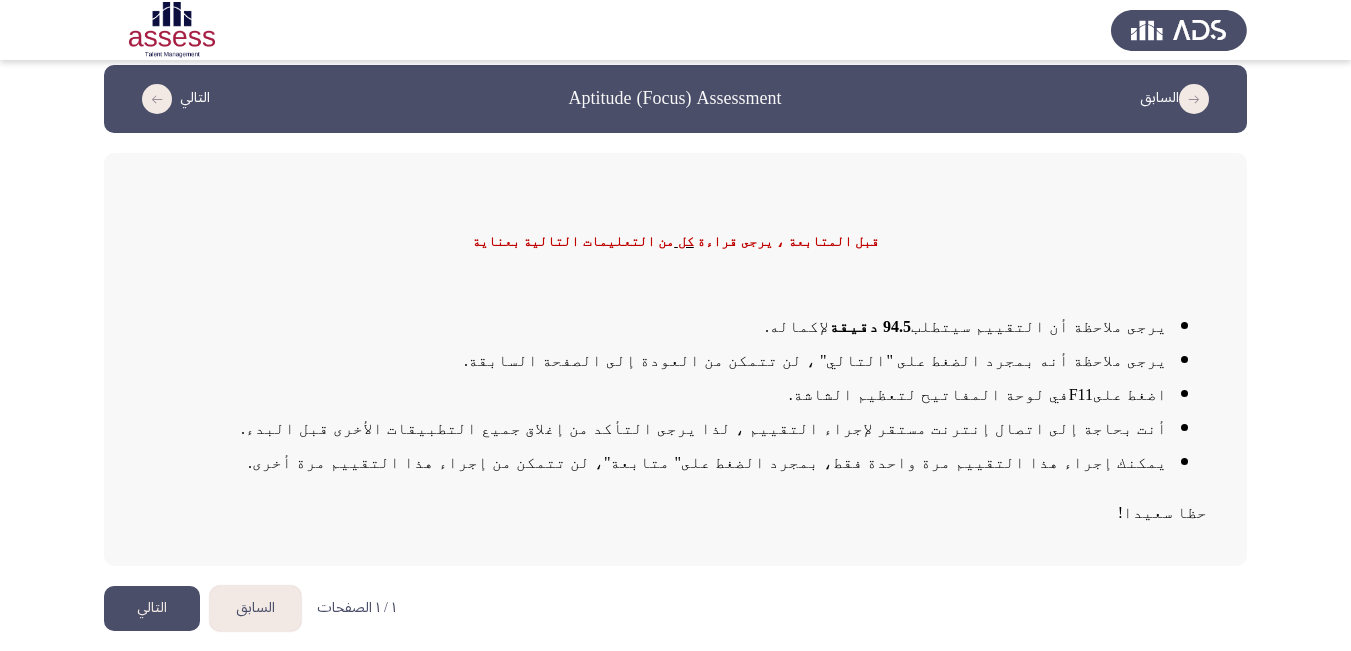 click on "التالي" 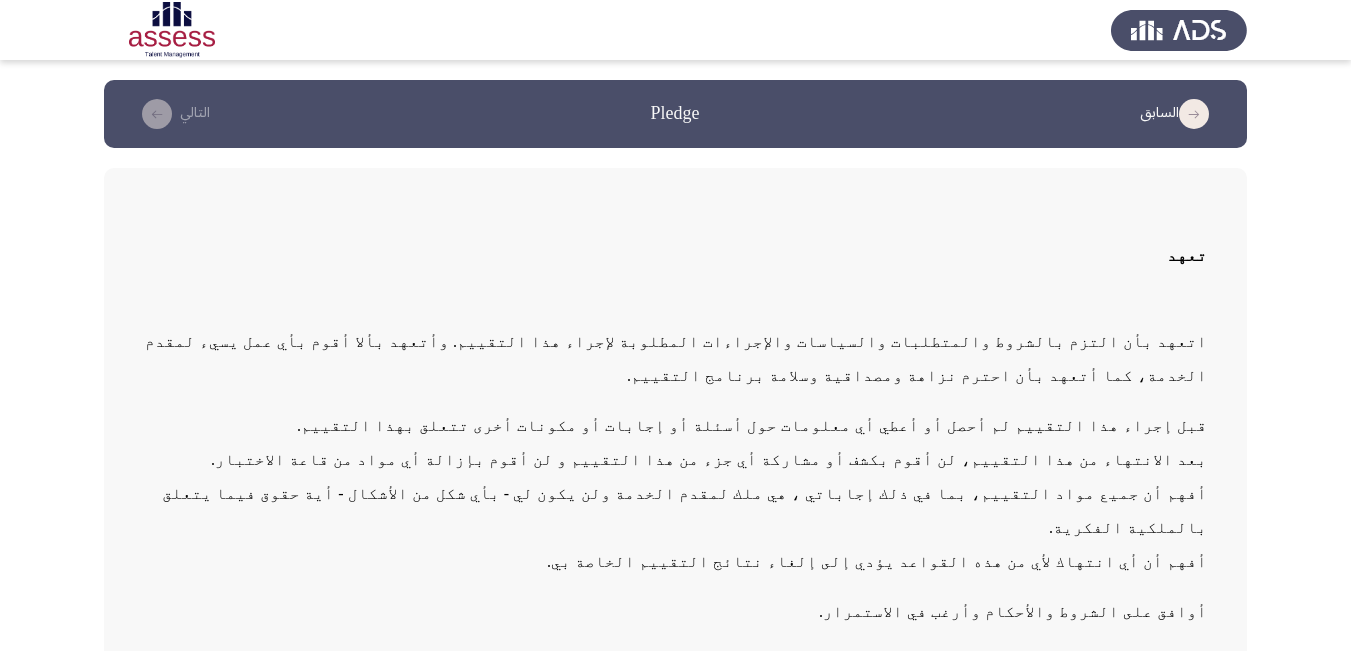 scroll, scrollTop: 85, scrollLeft: 0, axis: vertical 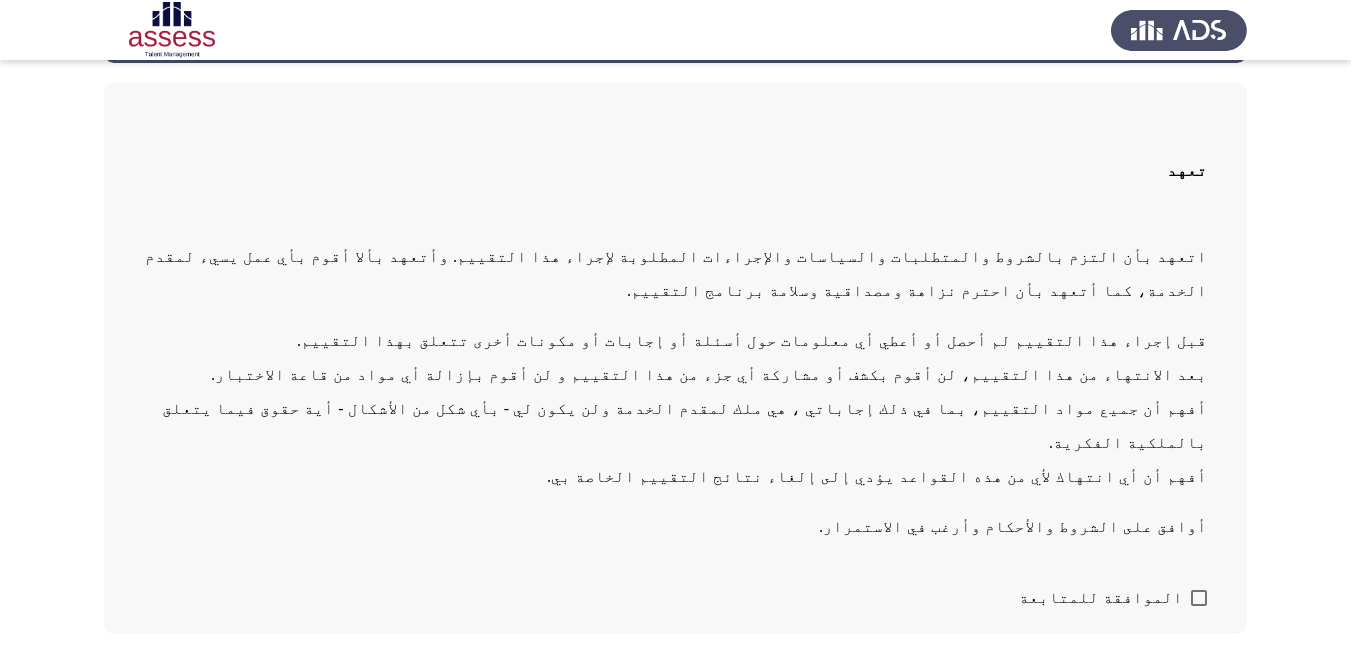 click at bounding box center (1199, 598) 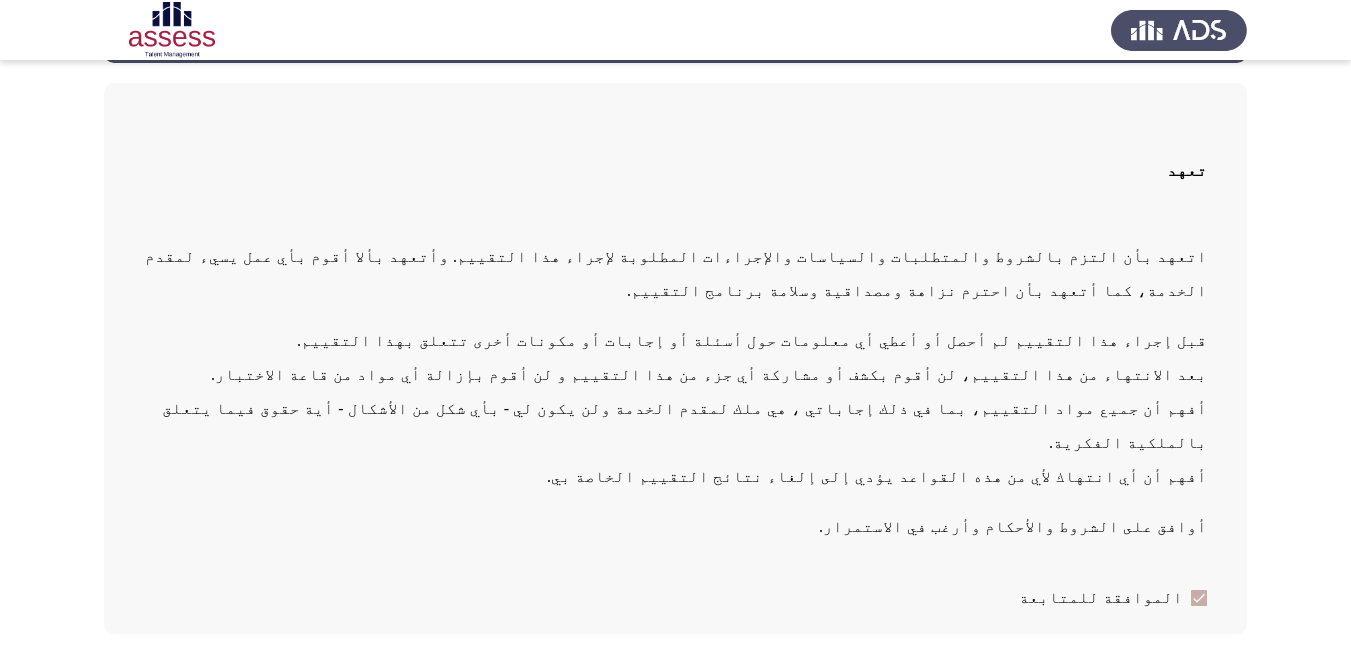 click on "التالي" 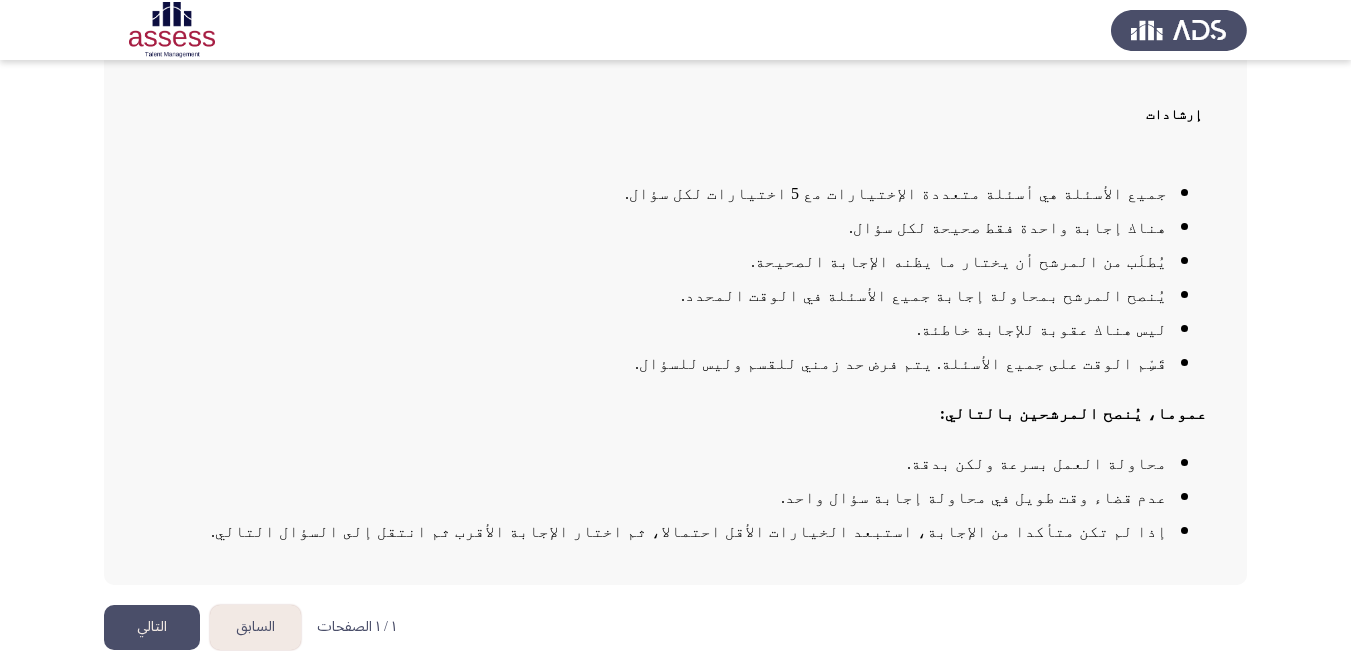 scroll, scrollTop: 153, scrollLeft: 0, axis: vertical 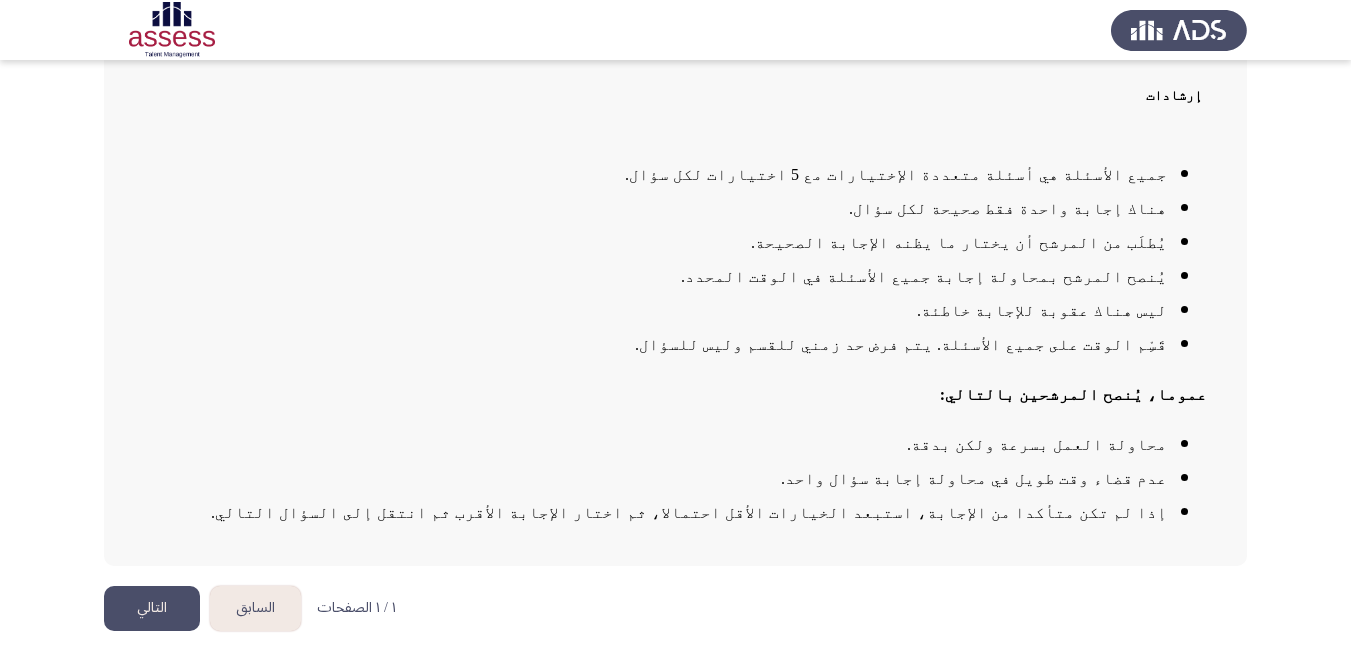 click on "التالي" 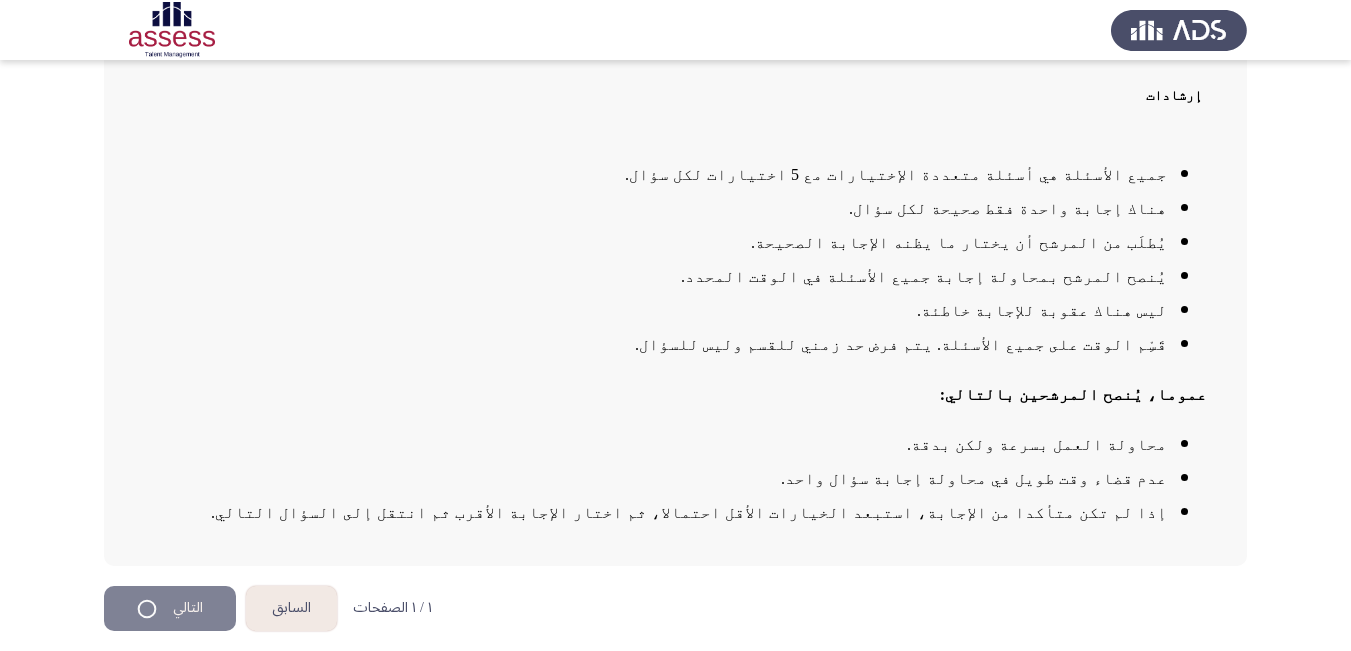 scroll, scrollTop: 0, scrollLeft: 0, axis: both 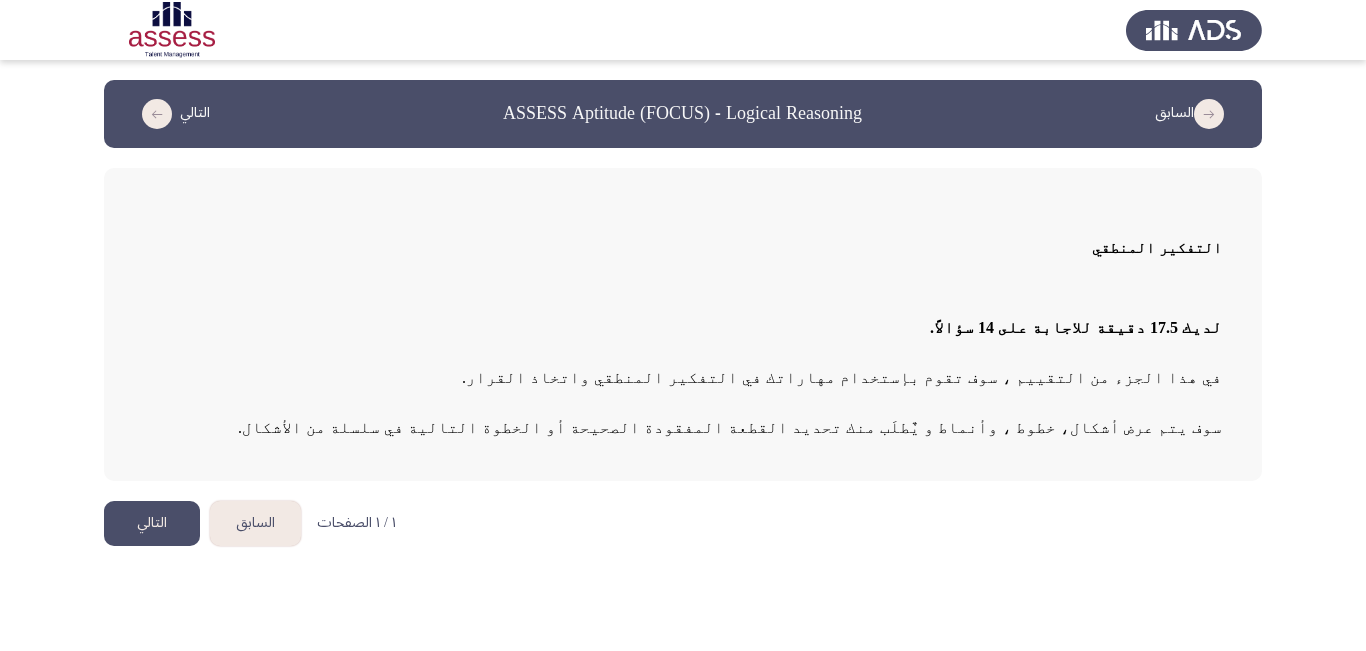 click on "التالي" 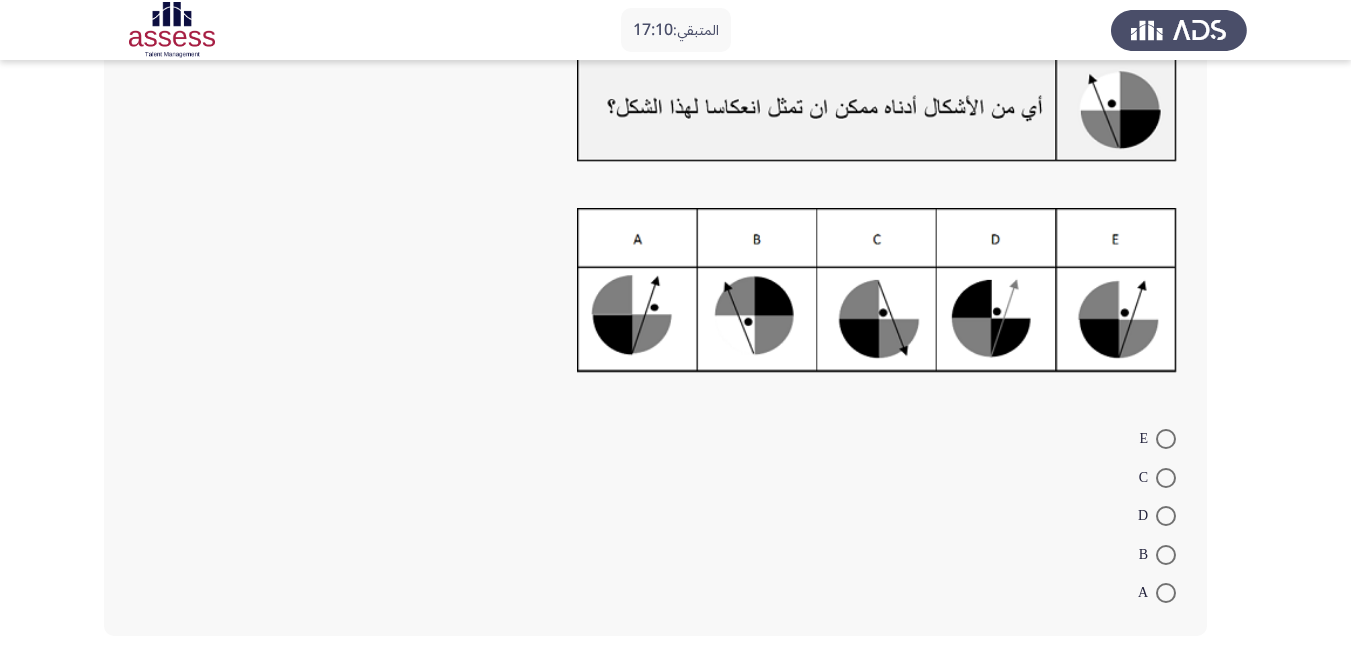 scroll, scrollTop: 100, scrollLeft: 0, axis: vertical 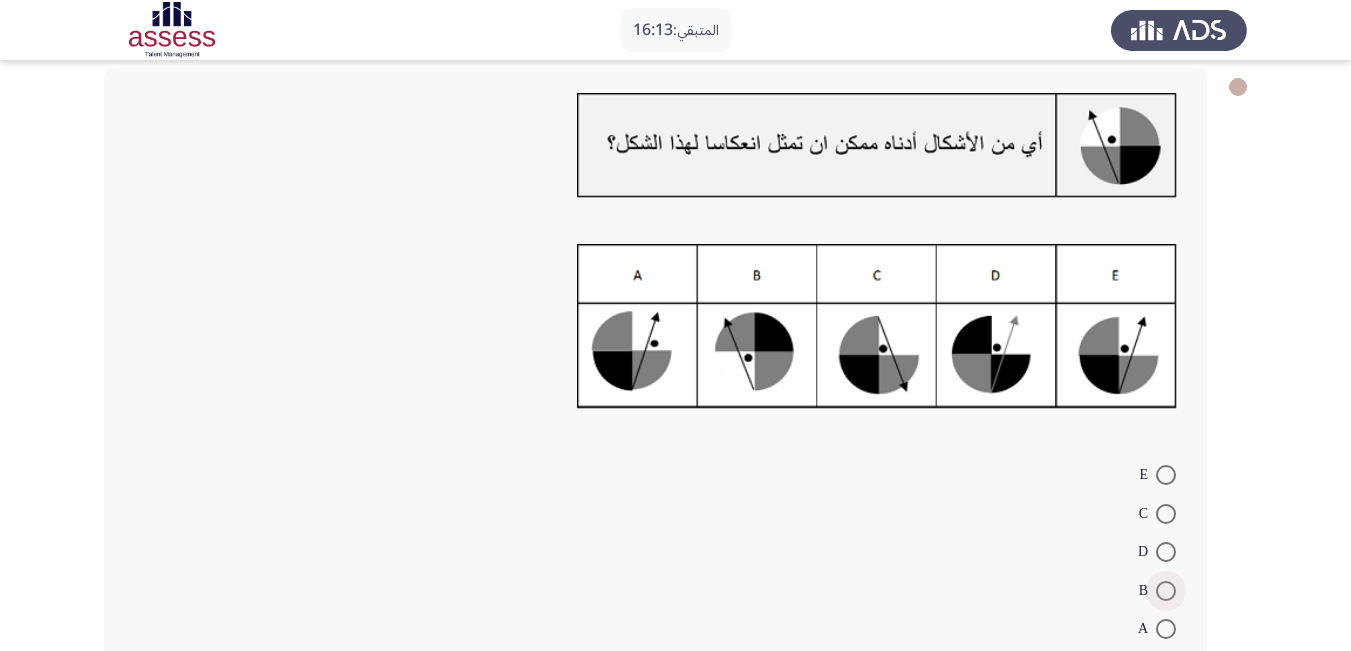 click at bounding box center [1166, 591] 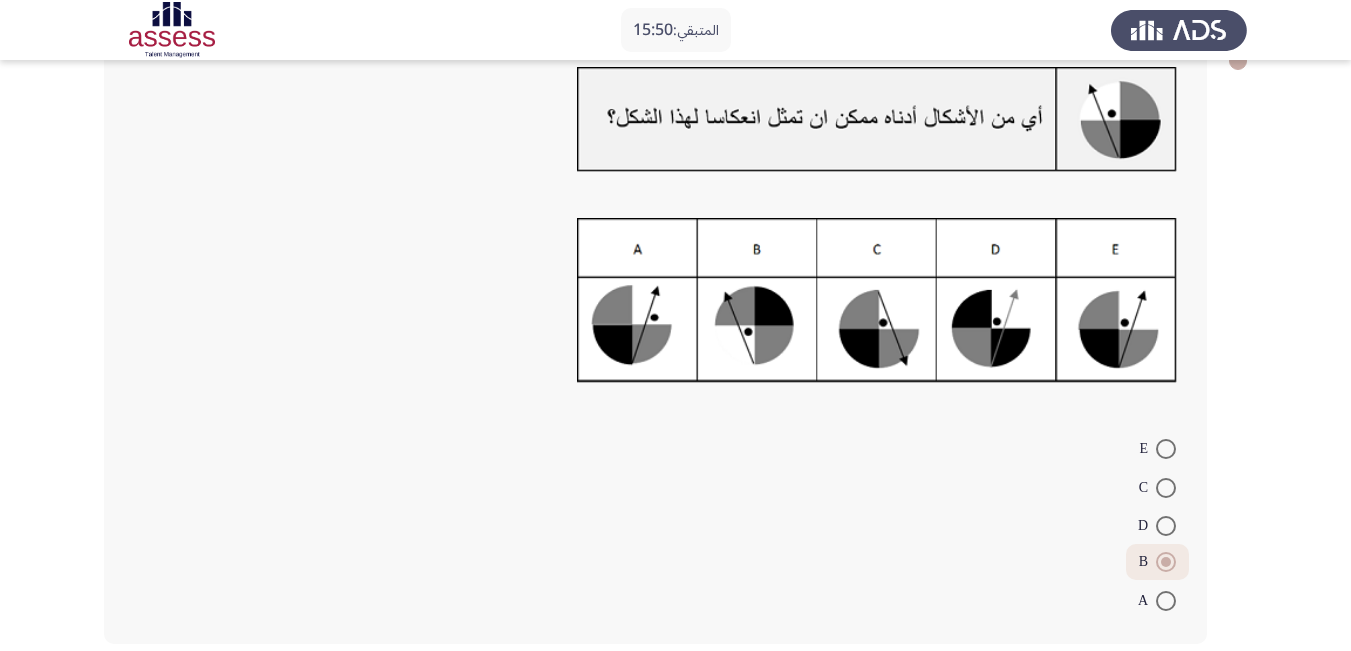 scroll, scrollTop: 200, scrollLeft: 0, axis: vertical 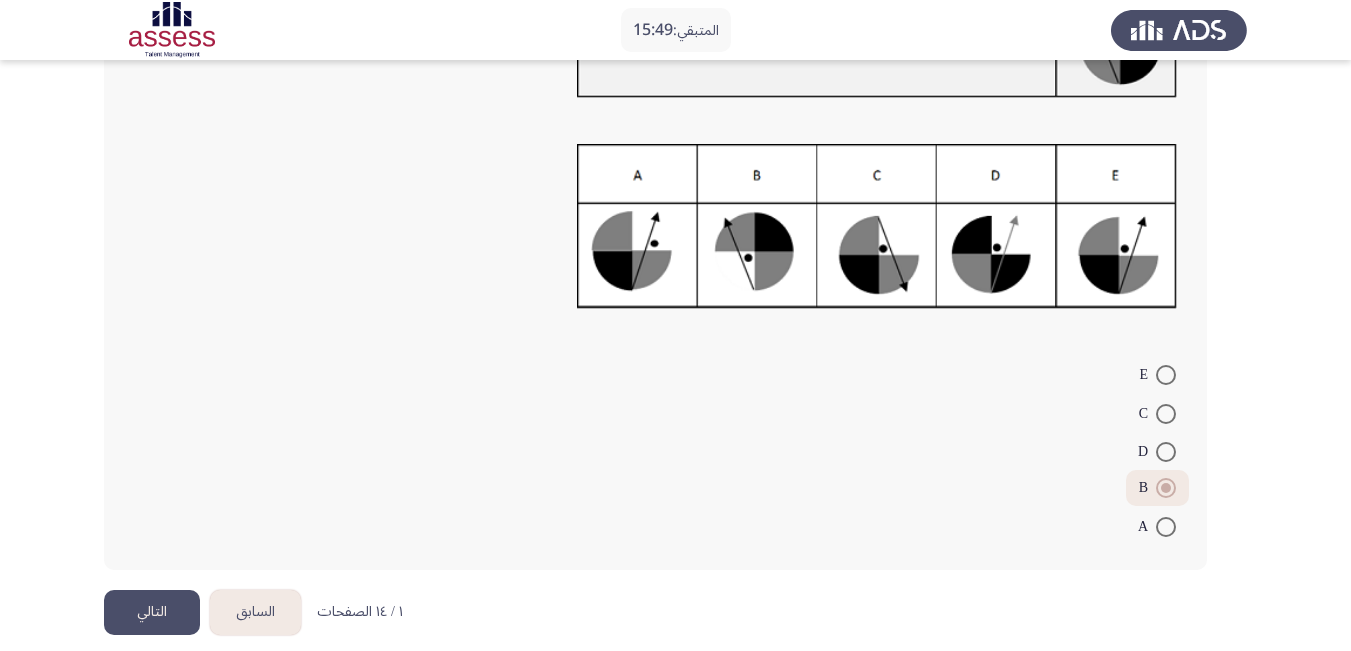 click on "التالي" 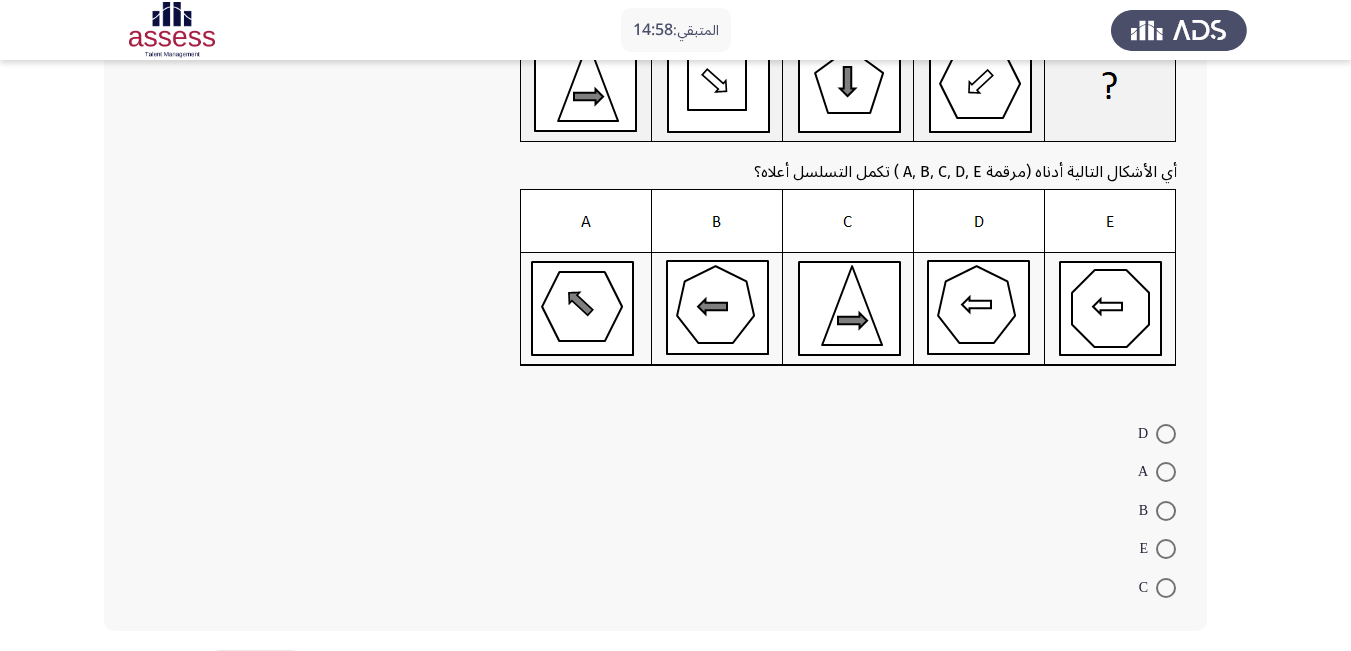 scroll, scrollTop: 200, scrollLeft: 0, axis: vertical 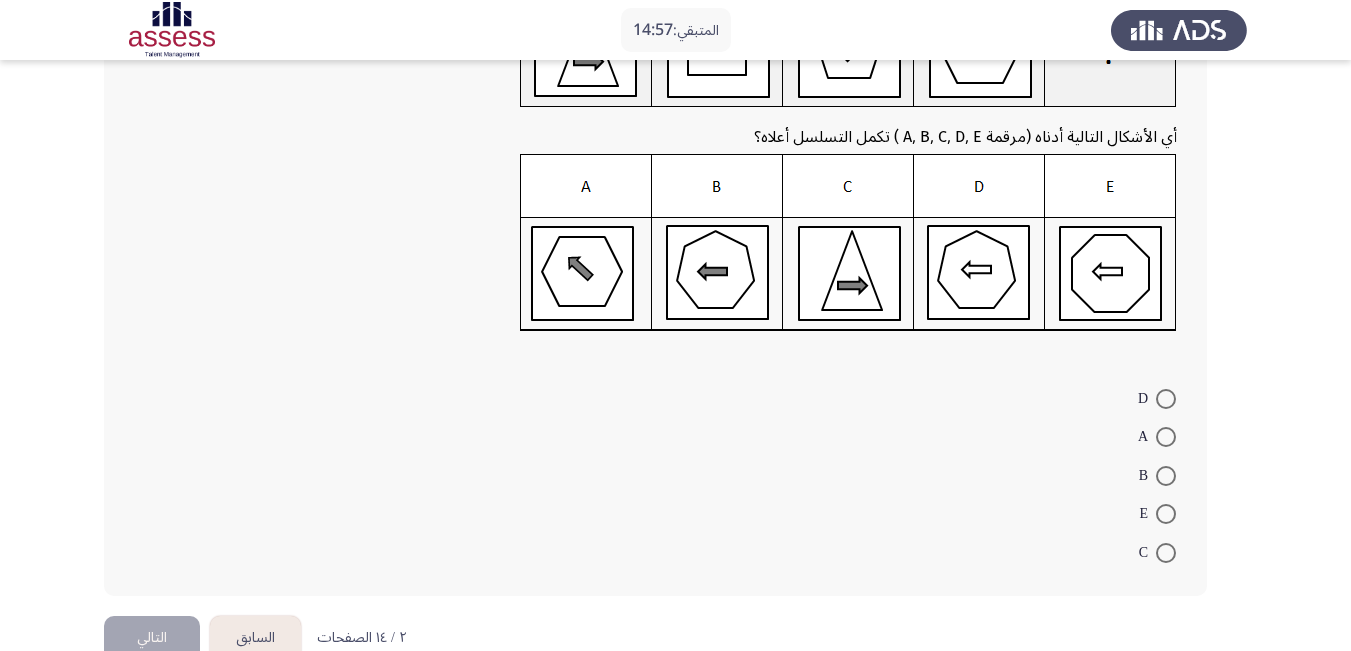 click at bounding box center [1166, 476] 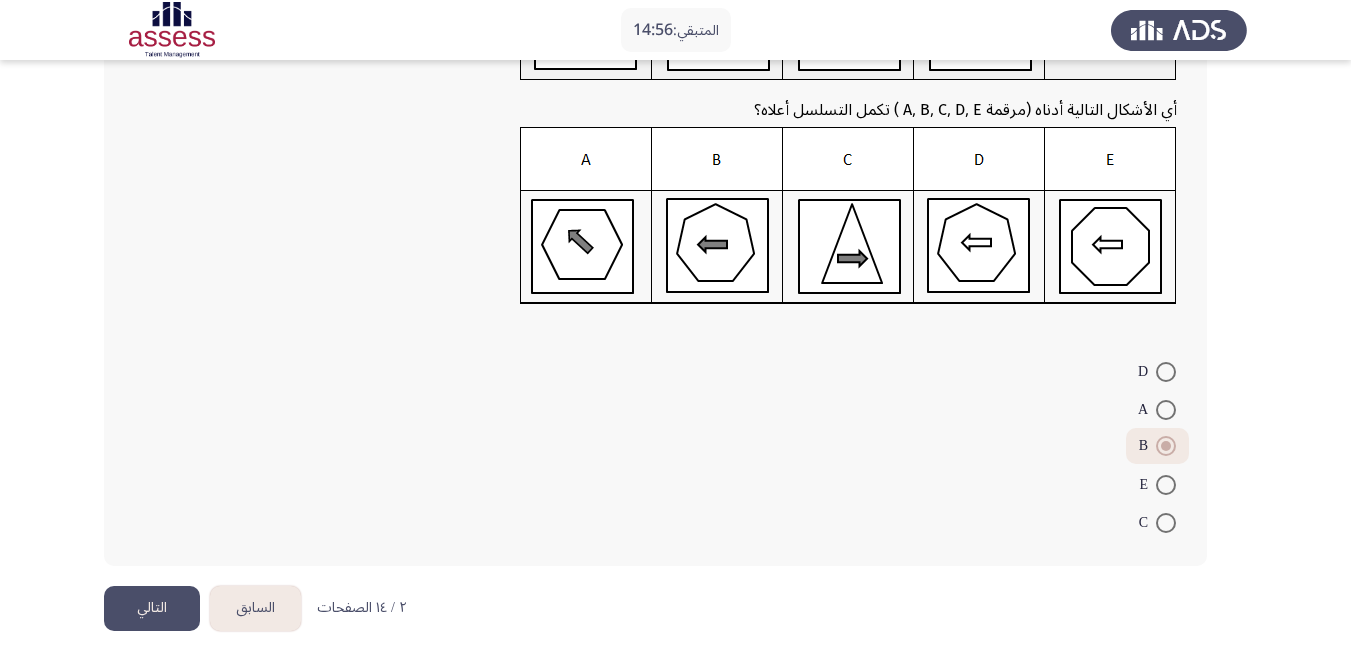 scroll, scrollTop: 242, scrollLeft: 0, axis: vertical 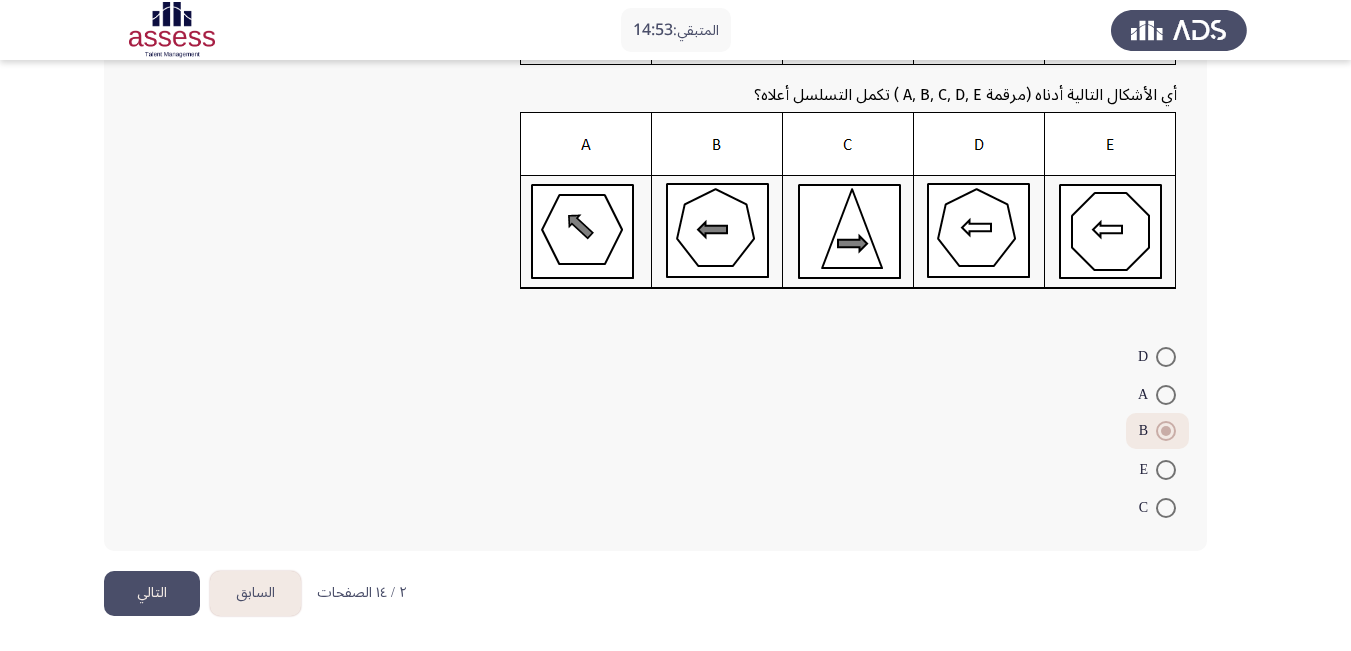 click on "التالي" 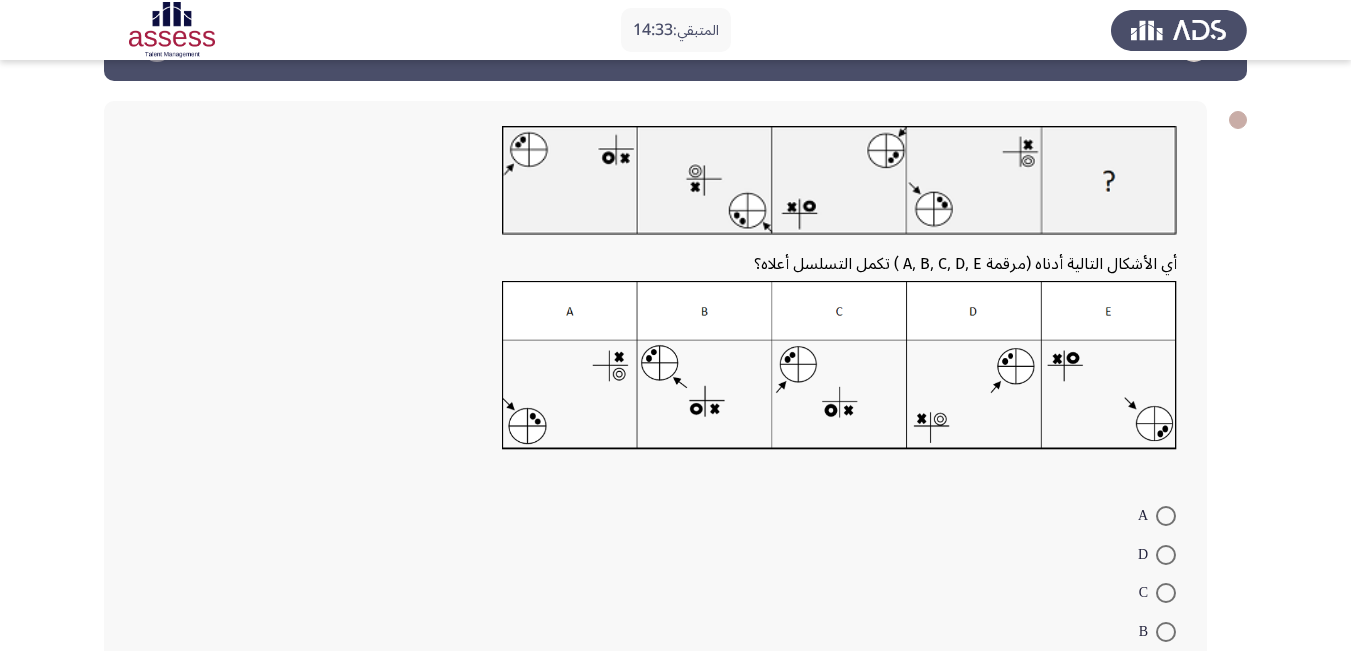 scroll, scrollTop: 100, scrollLeft: 0, axis: vertical 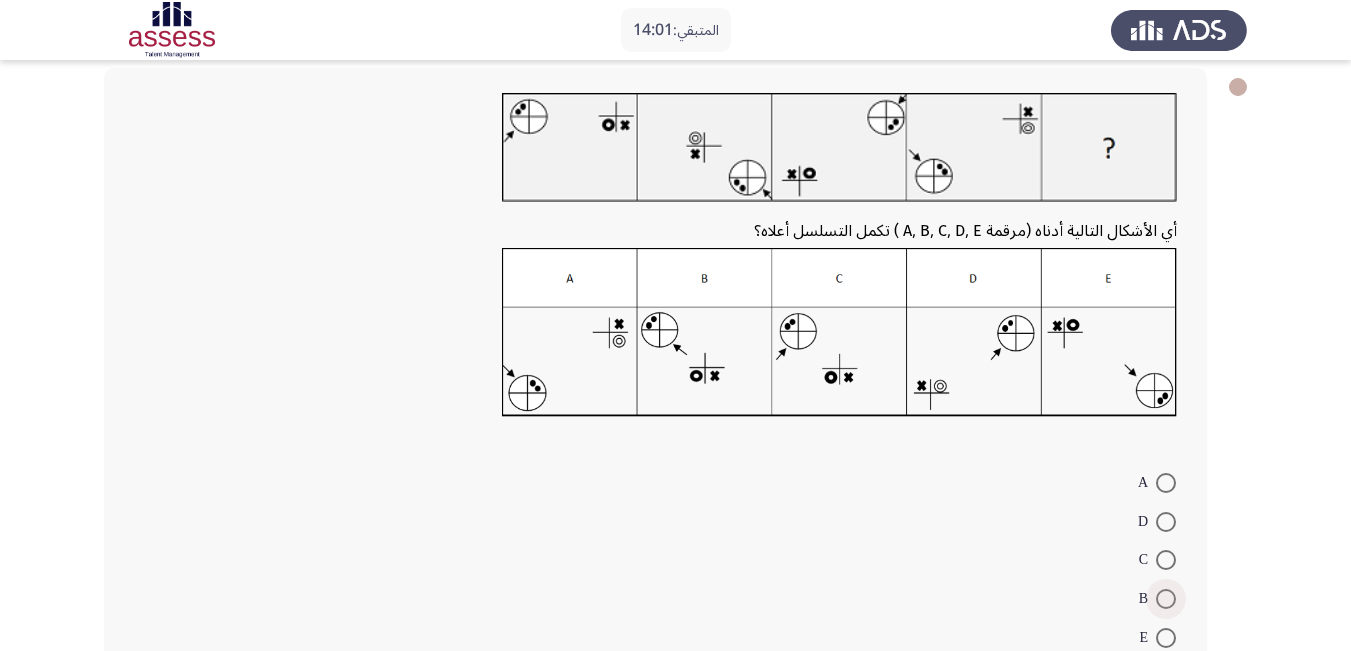 click at bounding box center [1166, 599] 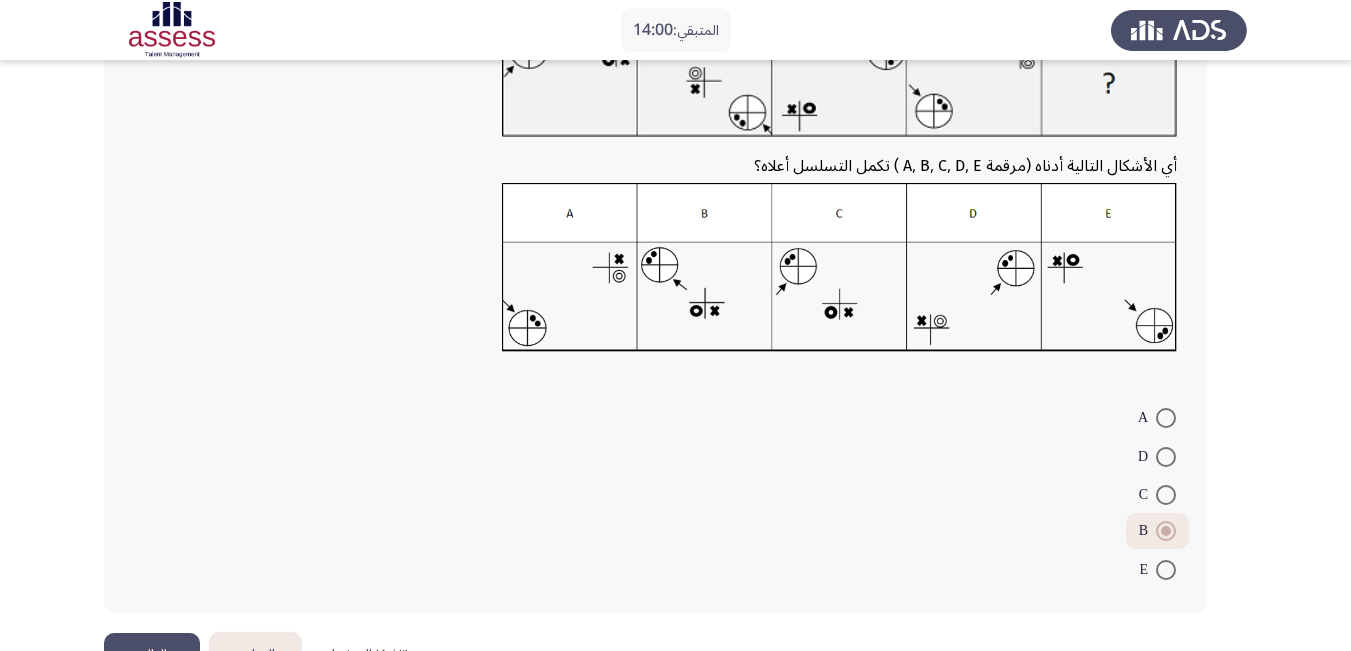 scroll, scrollTop: 200, scrollLeft: 0, axis: vertical 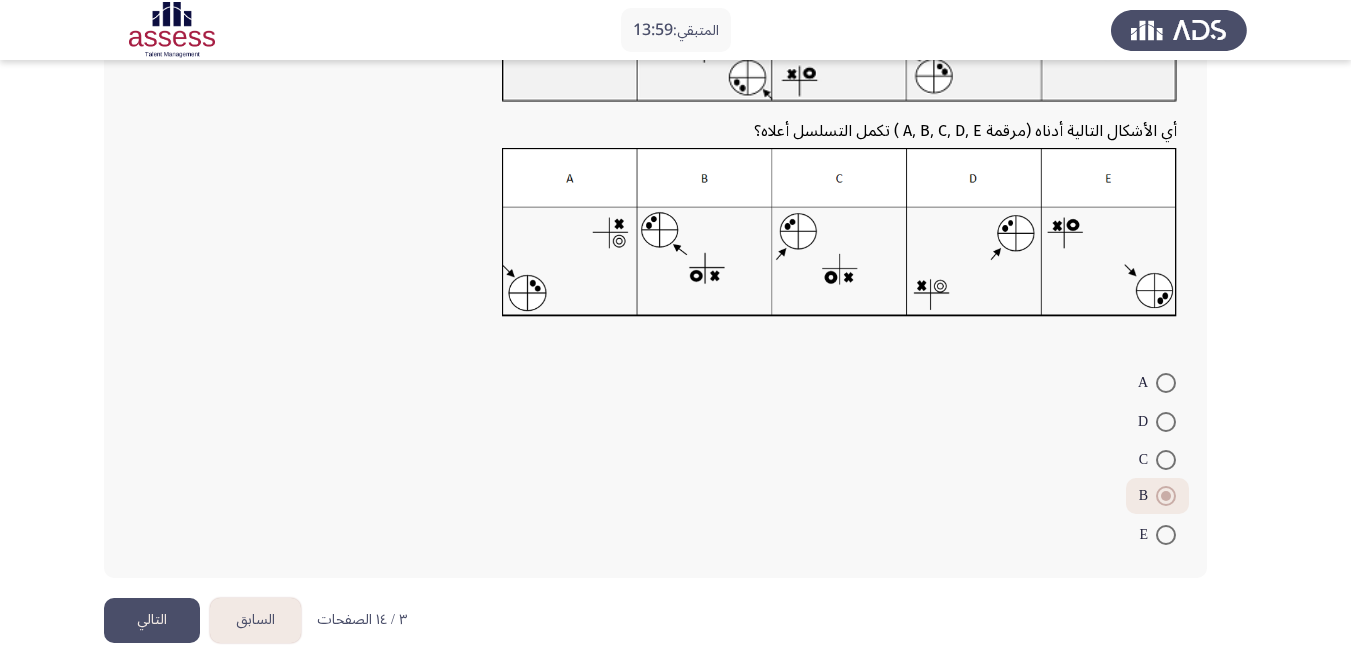 click on "التالي" 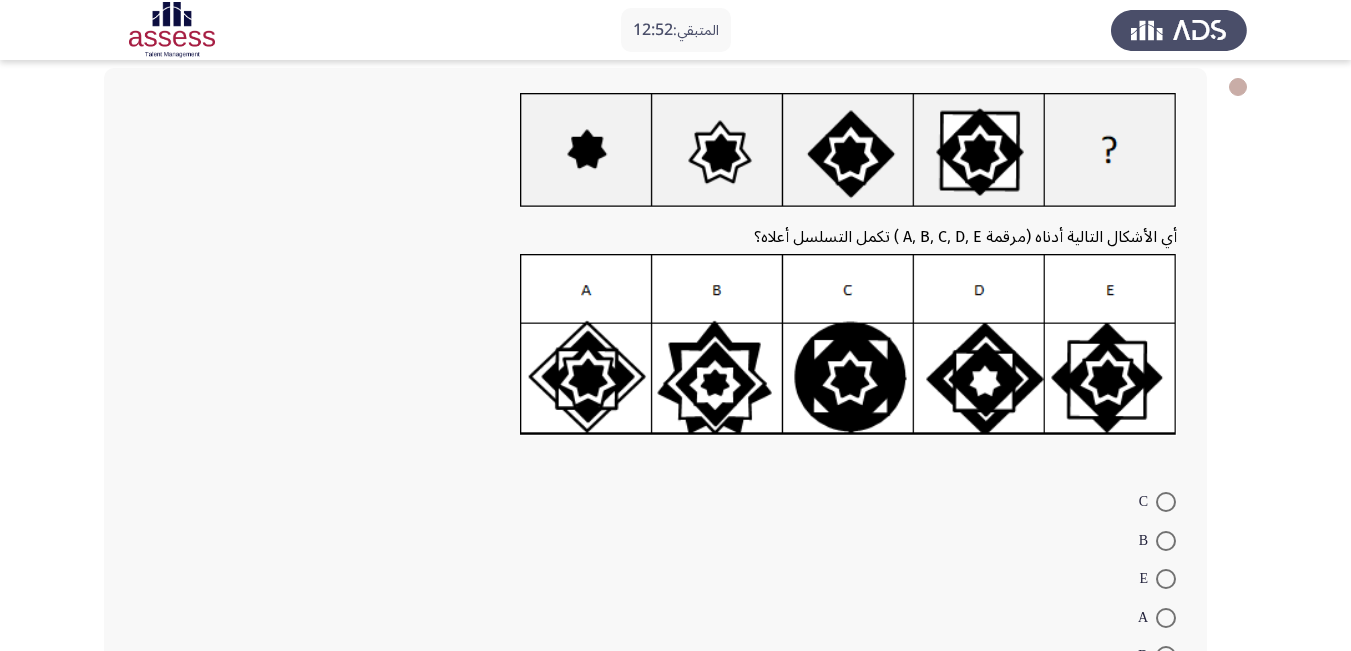 scroll, scrollTop: 200, scrollLeft: 0, axis: vertical 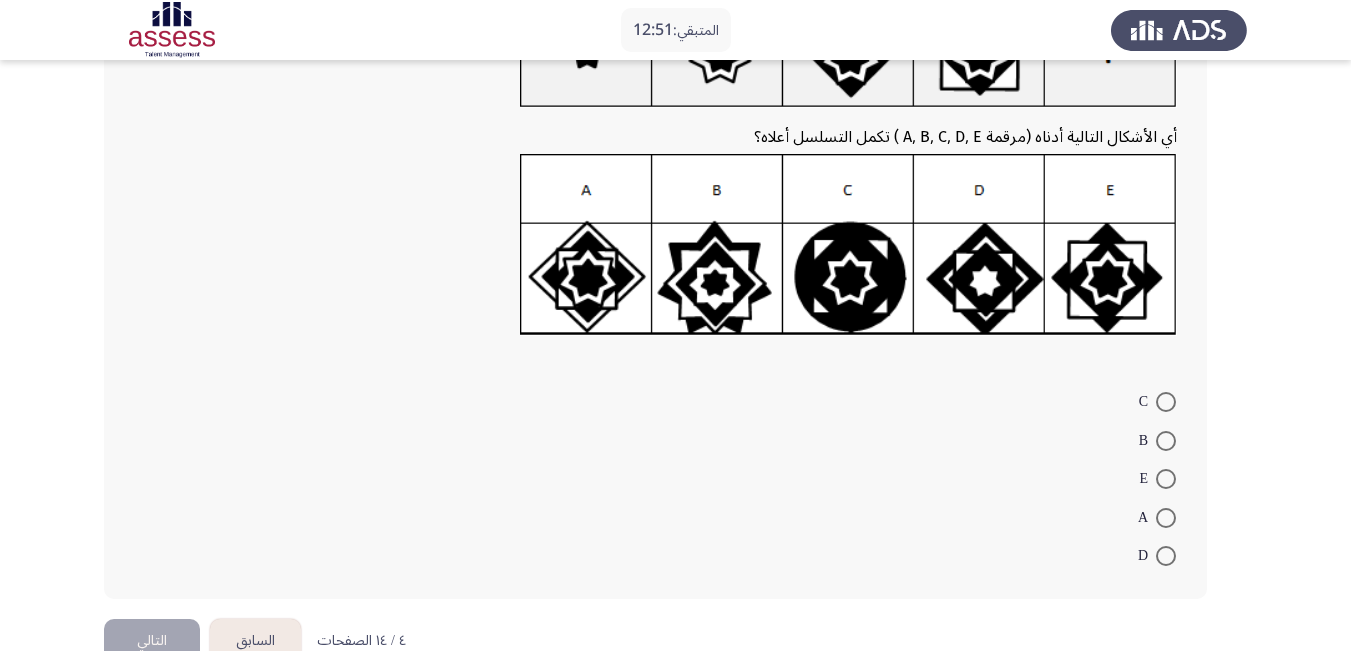click at bounding box center [1166, 518] 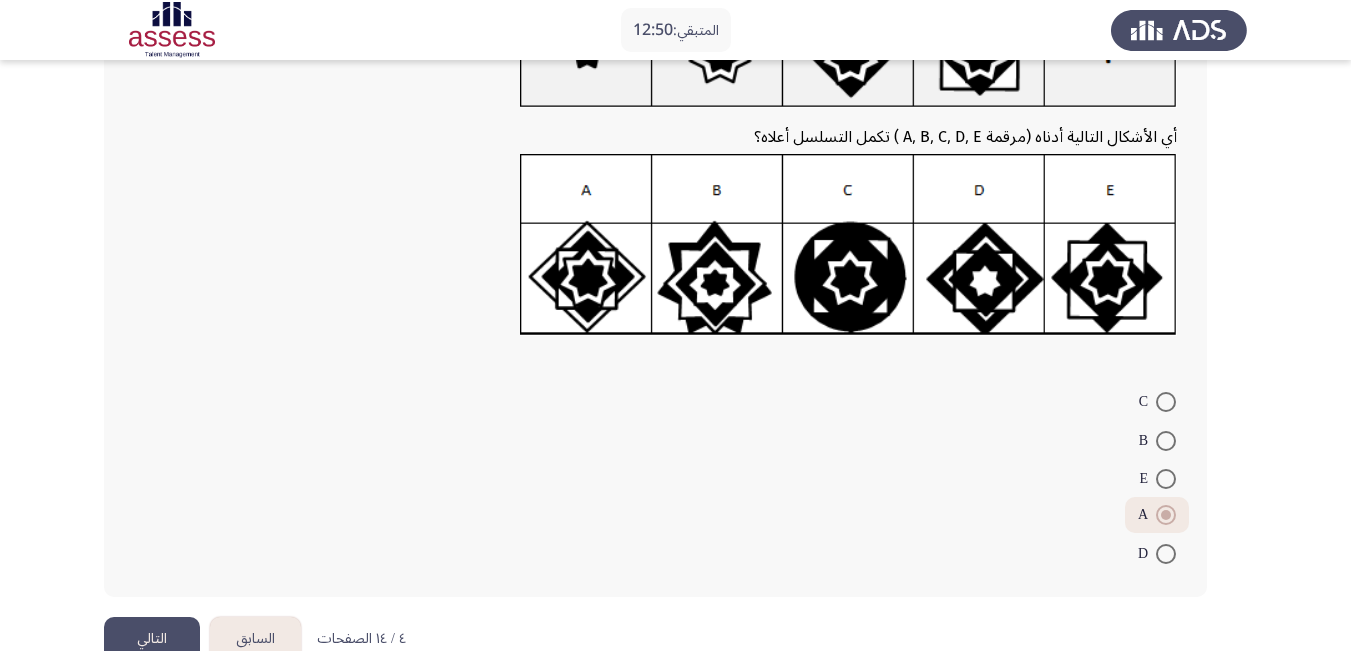 click on "التالي" 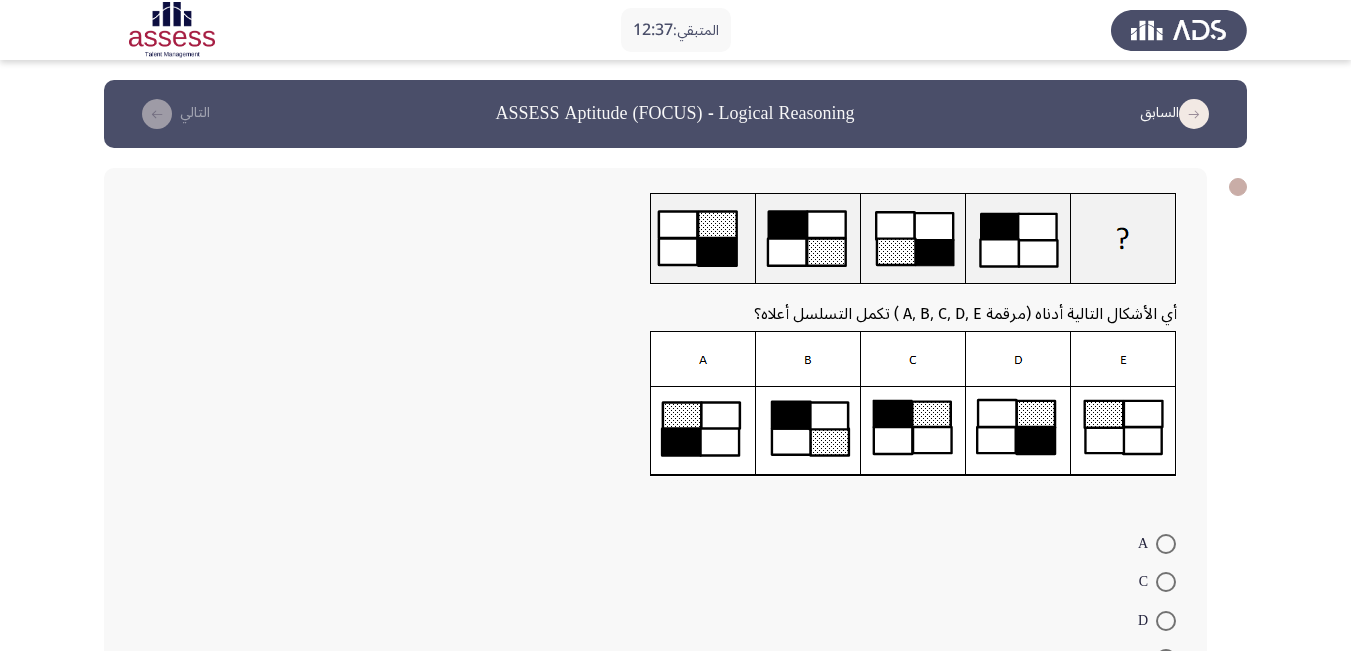 drag, startPoint x: 1073, startPoint y: 303, endPoint x: 811, endPoint y: 321, distance: 262.61758 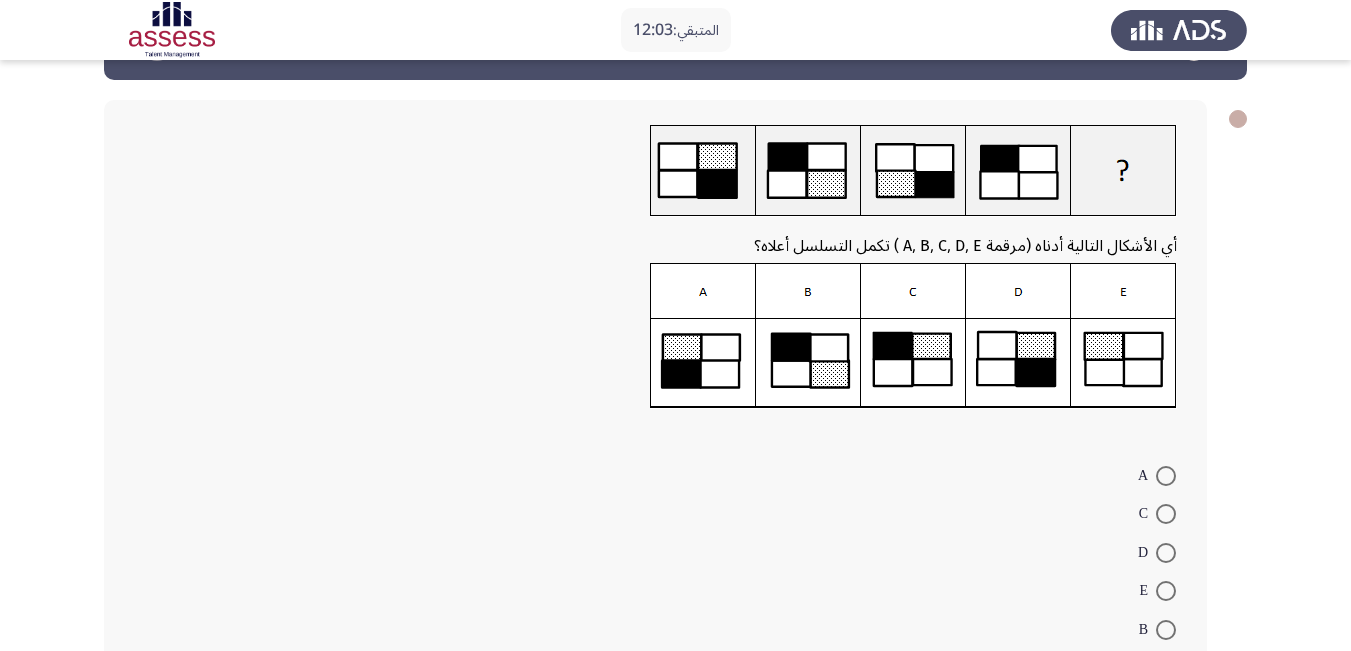 scroll, scrollTop: 100, scrollLeft: 0, axis: vertical 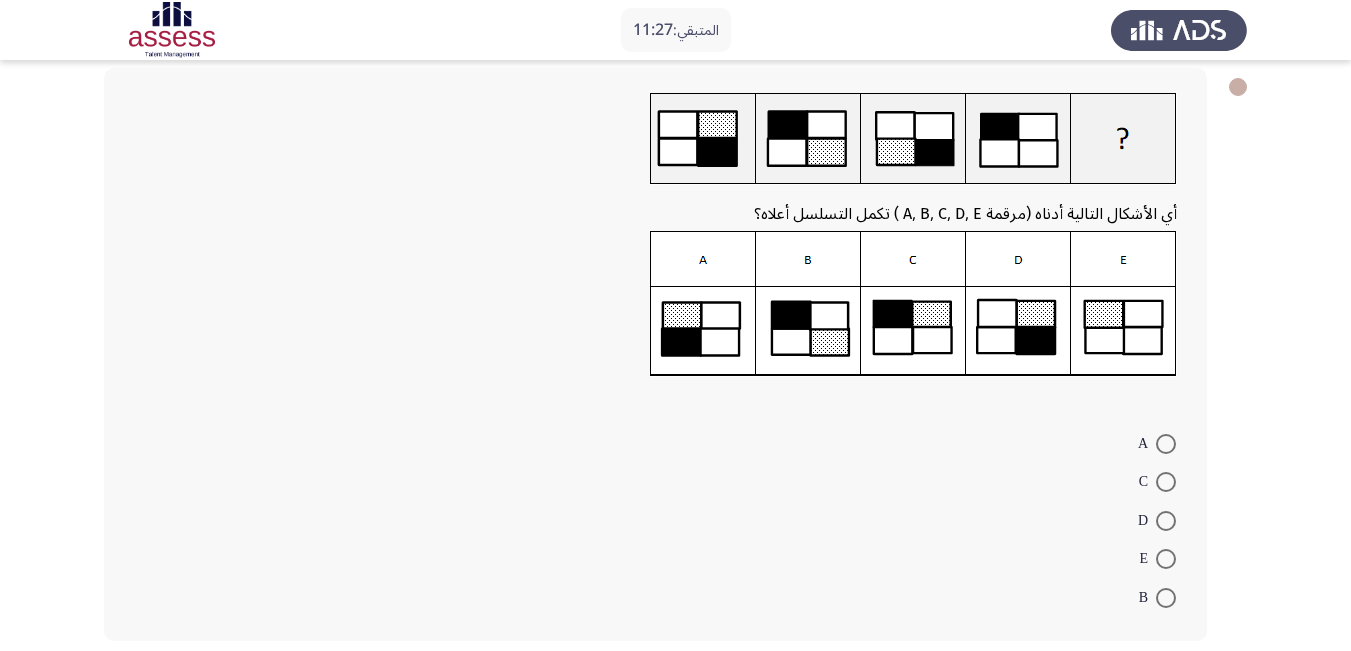 click at bounding box center [1166, 482] 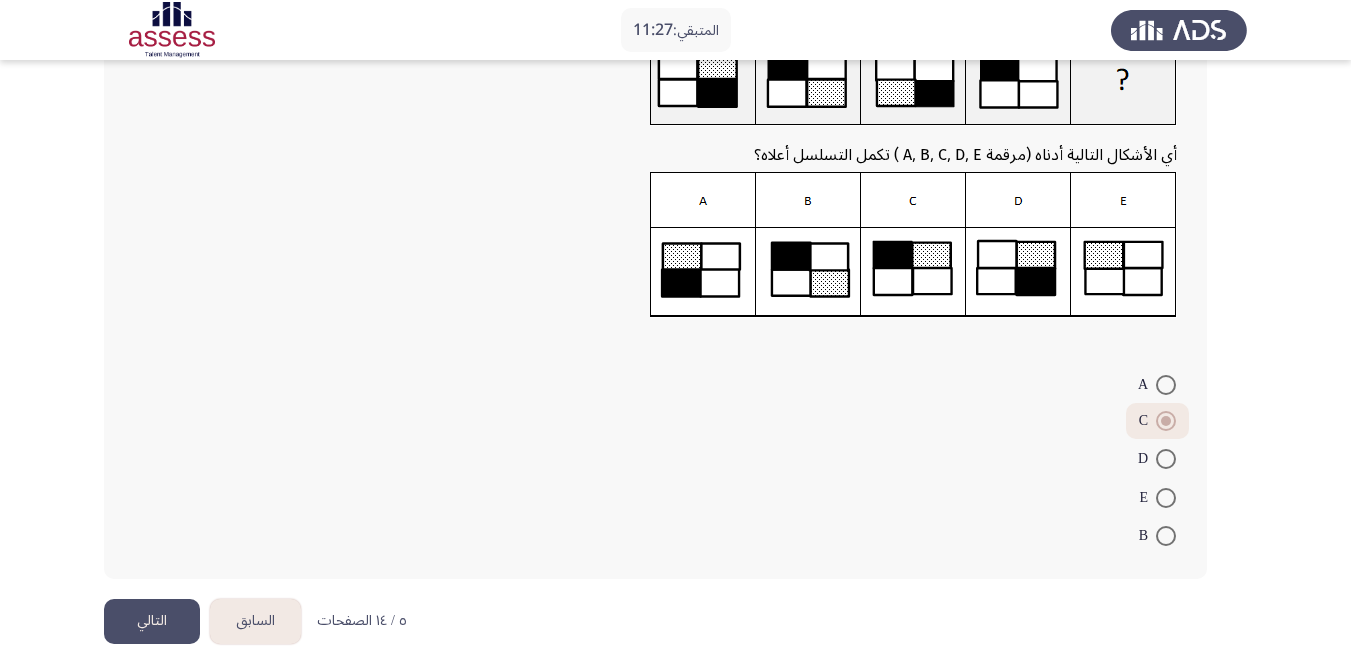 scroll, scrollTop: 187, scrollLeft: 0, axis: vertical 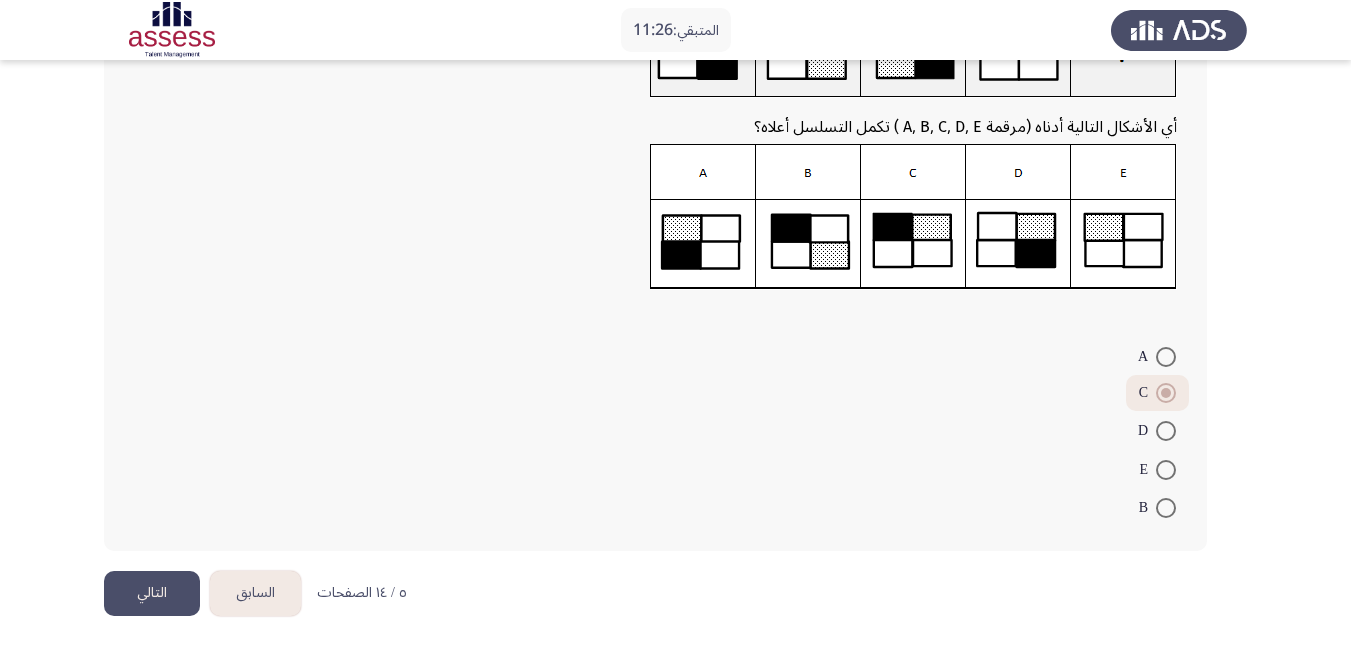 click on "التالي" 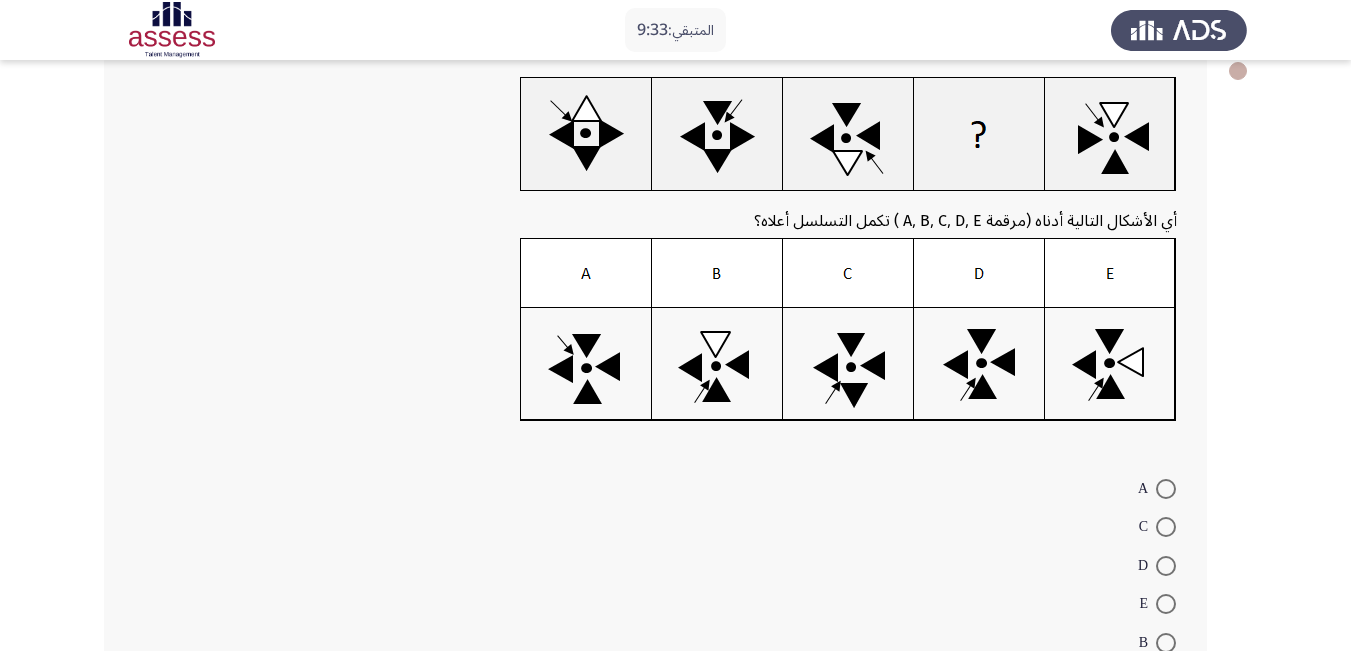 scroll, scrollTop: 151, scrollLeft: 0, axis: vertical 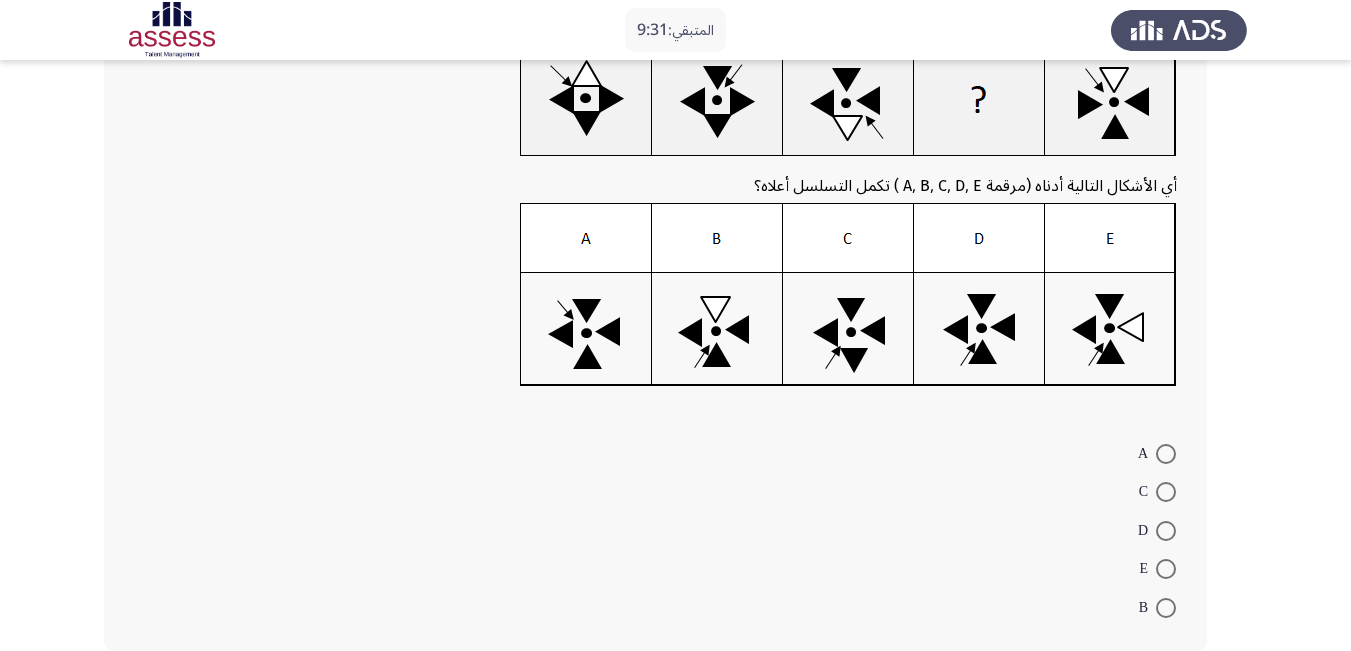 click at bounding box center (1166, 492) 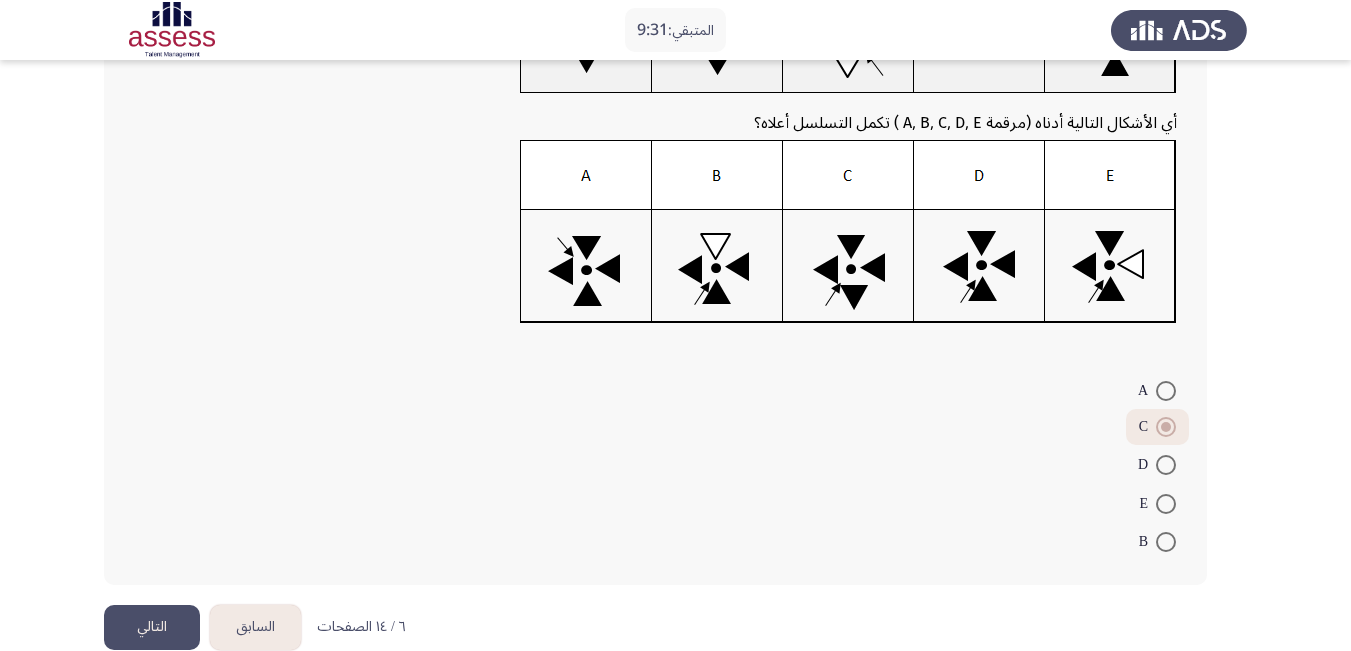 scroll, scrollTop: 248, scrollLeft: 0, axis: vertical 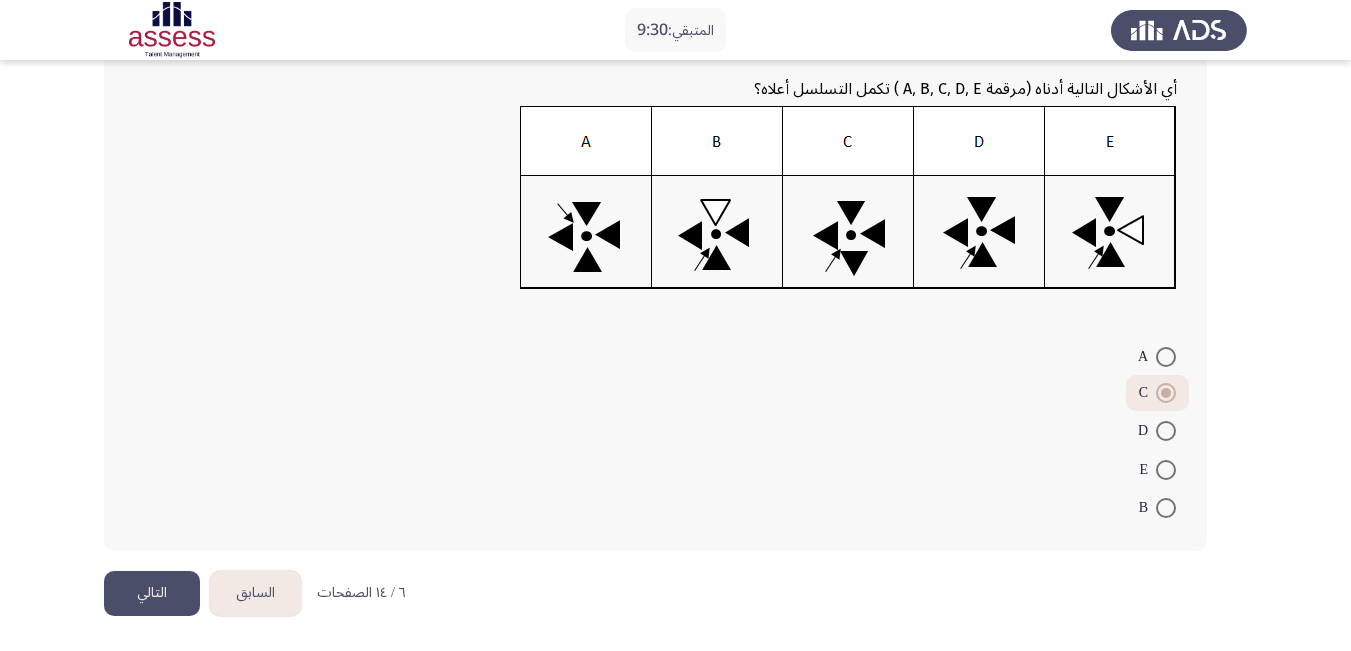 click on "التالي" 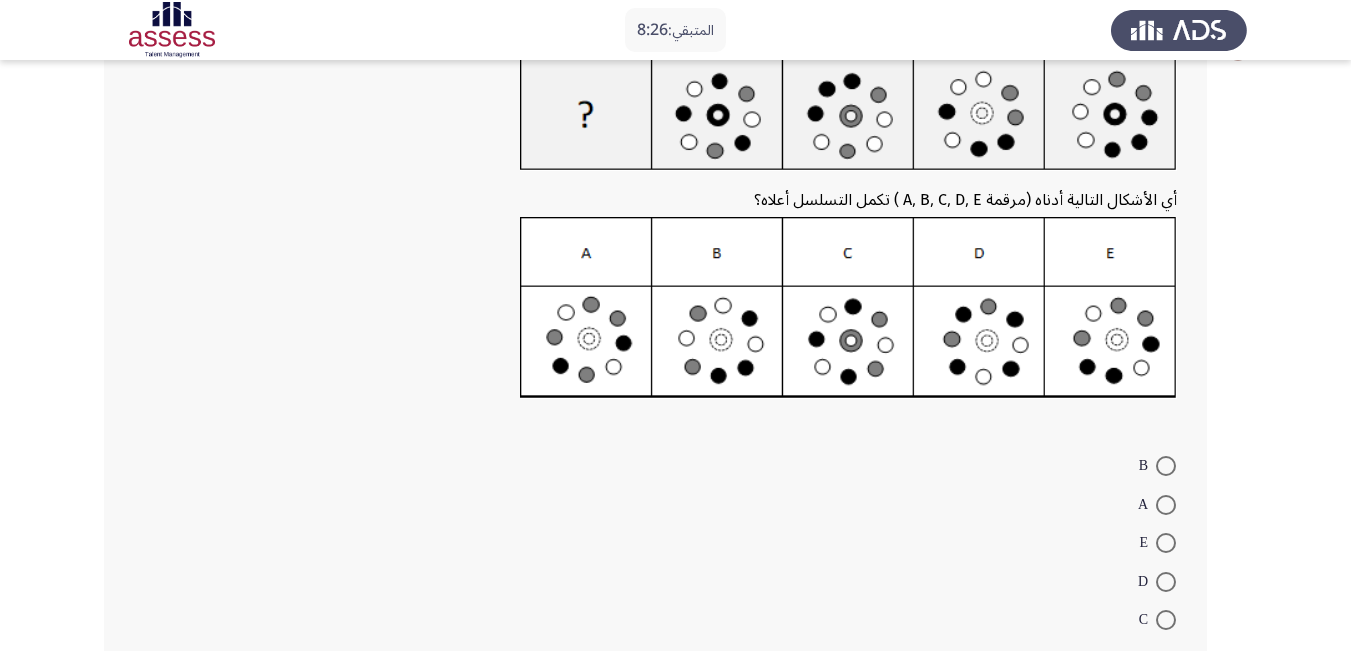 scroll, scrollTop: 100, scrollLeft: 0, axis: vertical 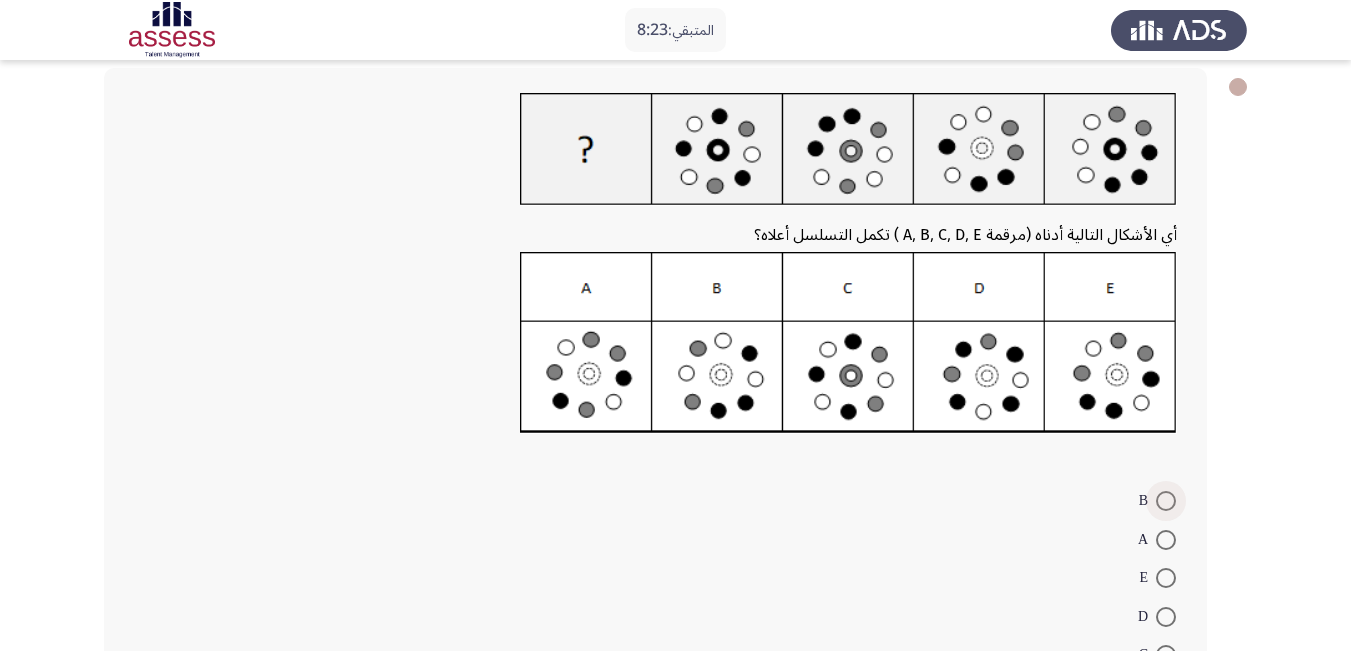 click at bounding box center [1166, 501] 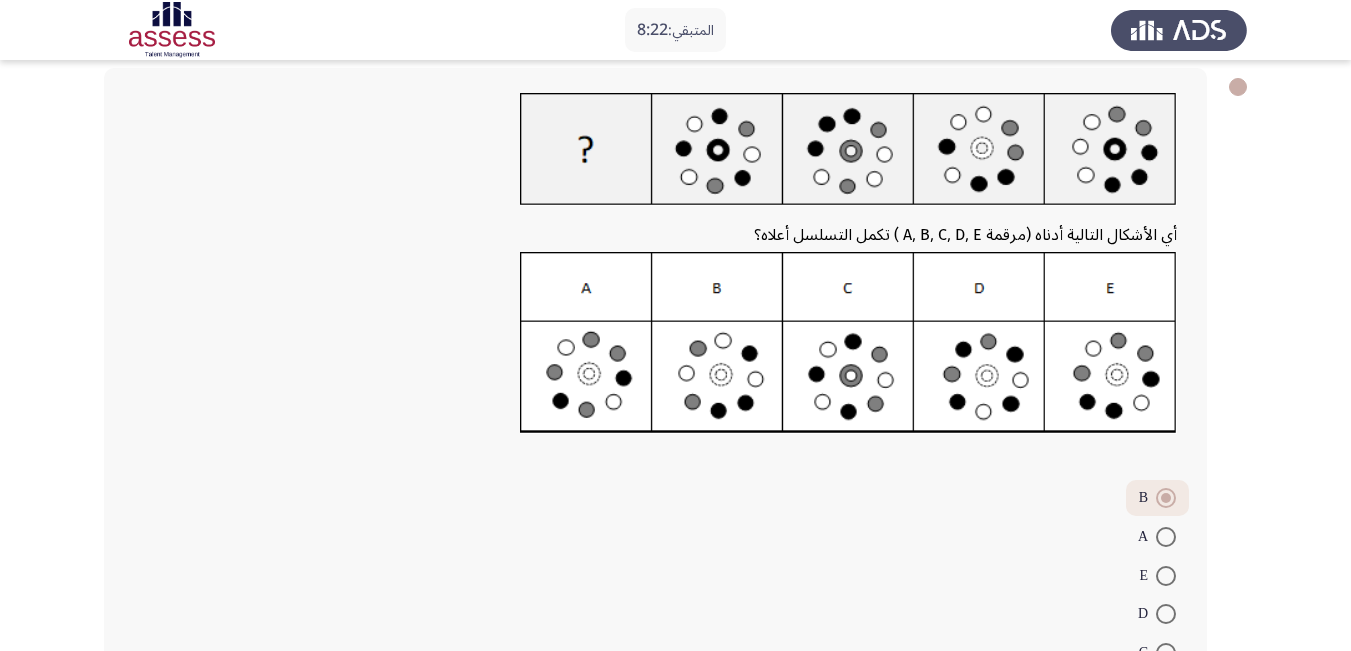 click at bounding box center [1166, 498] 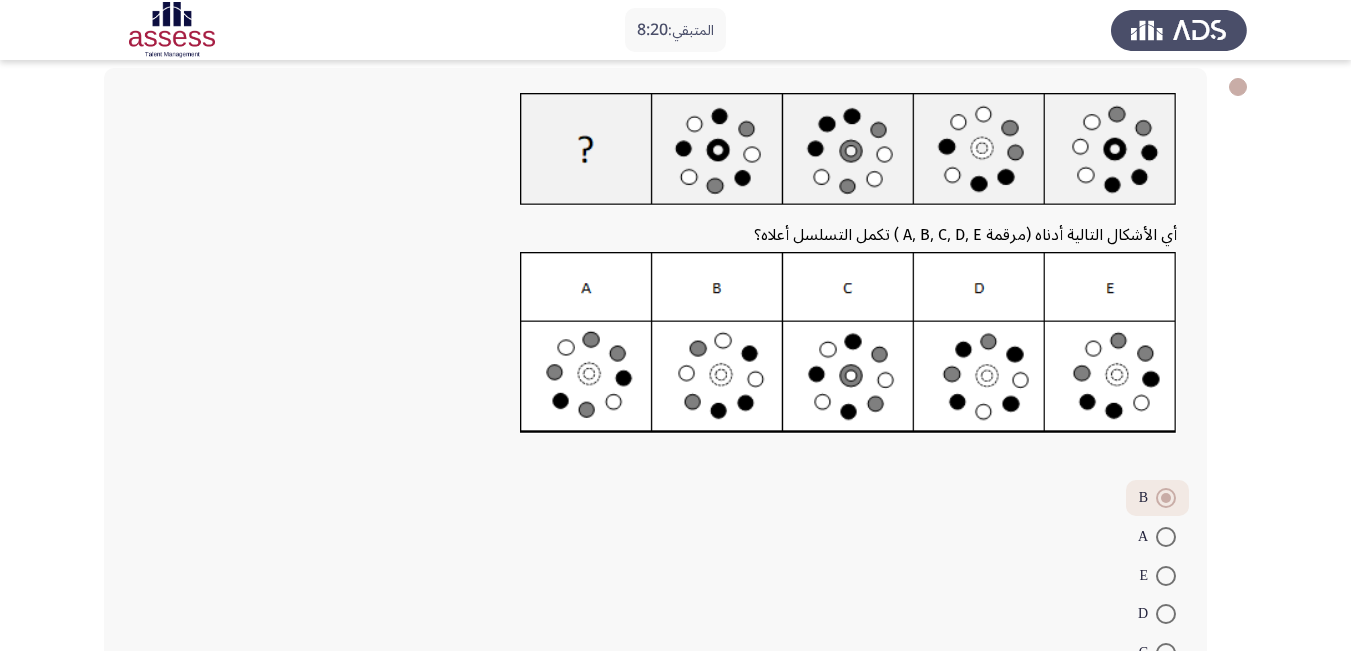 click at bounding box center (1166, 576) 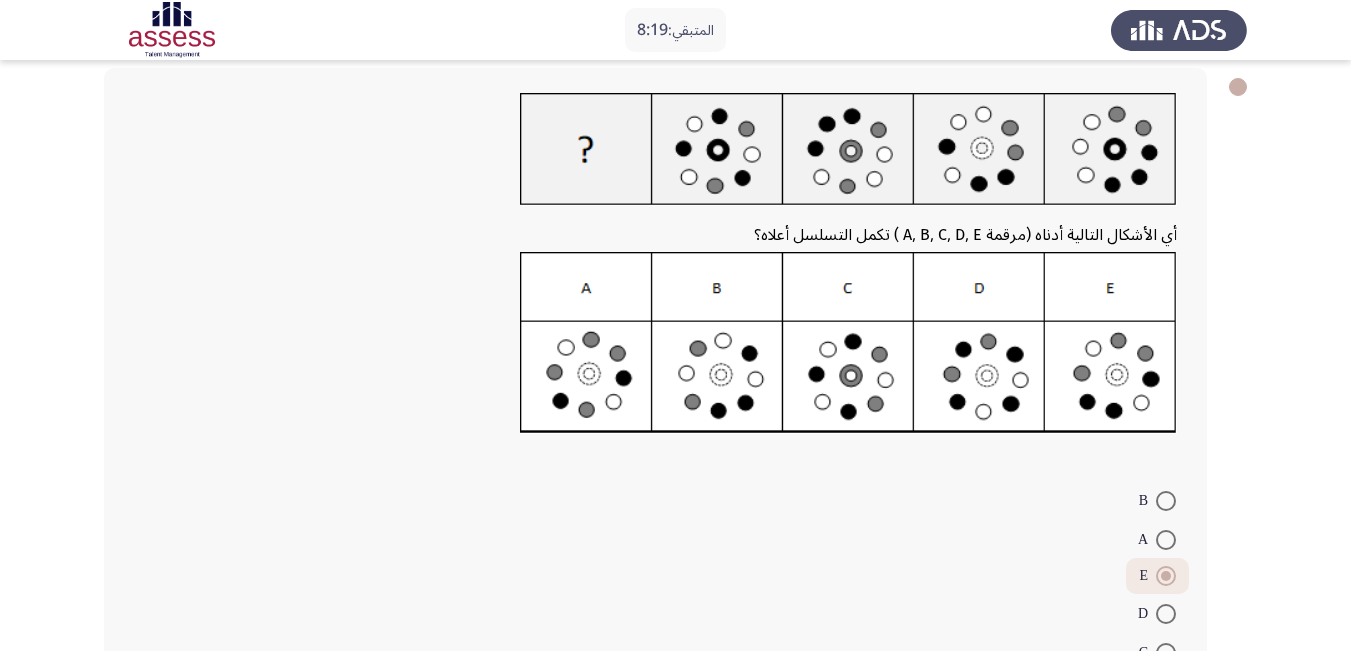 click on "A" at bounding box center (1157, 540) 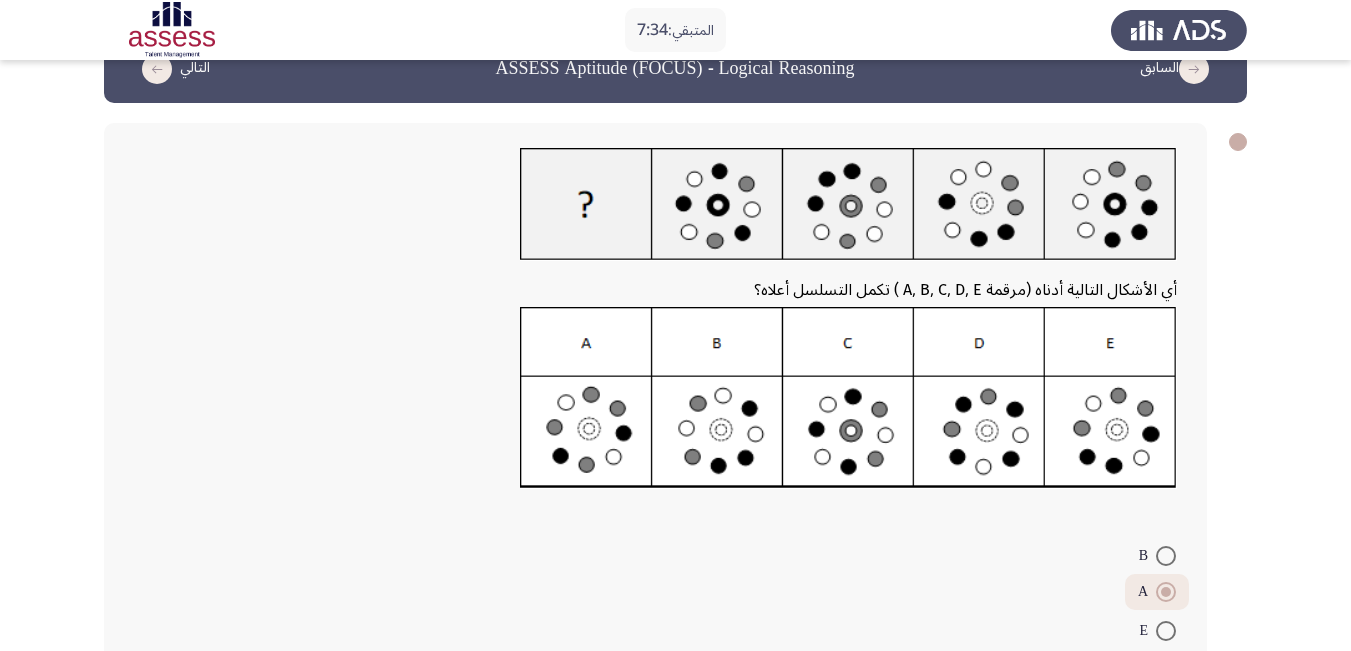 scroll, scrollTop: 145, scrollLeft: 0, axis: vertical 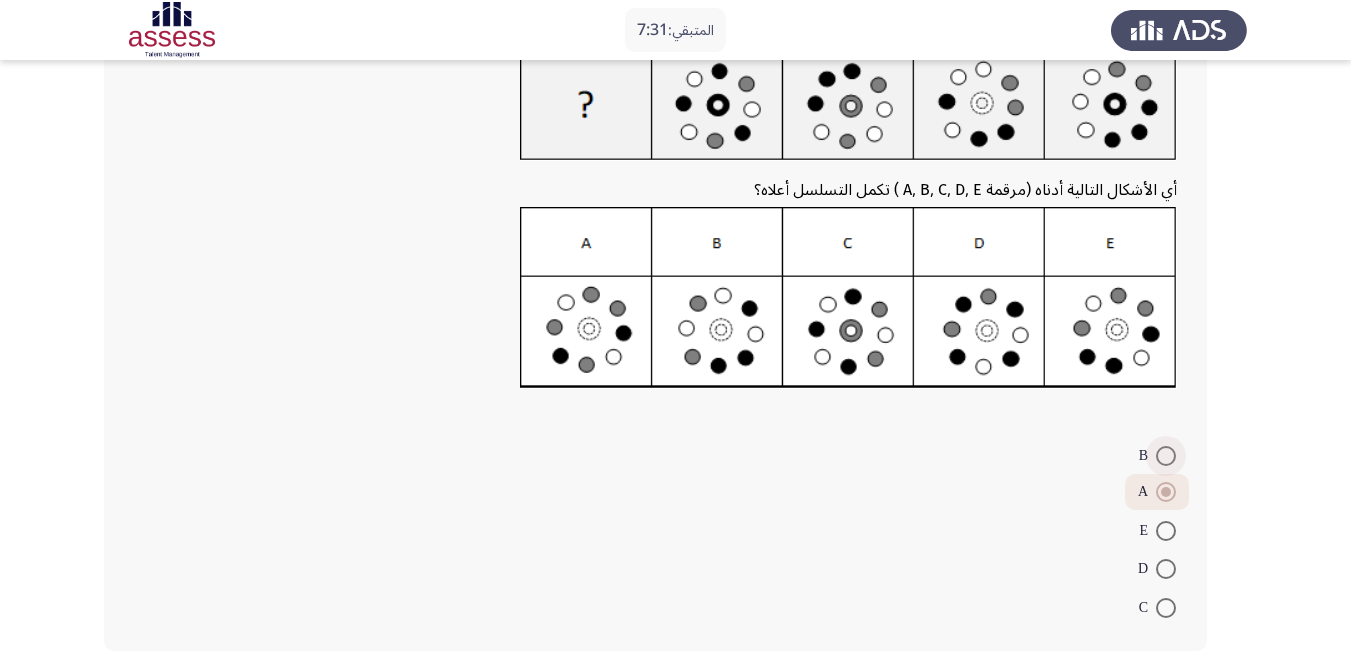 click at bounding box center [1166, 456] 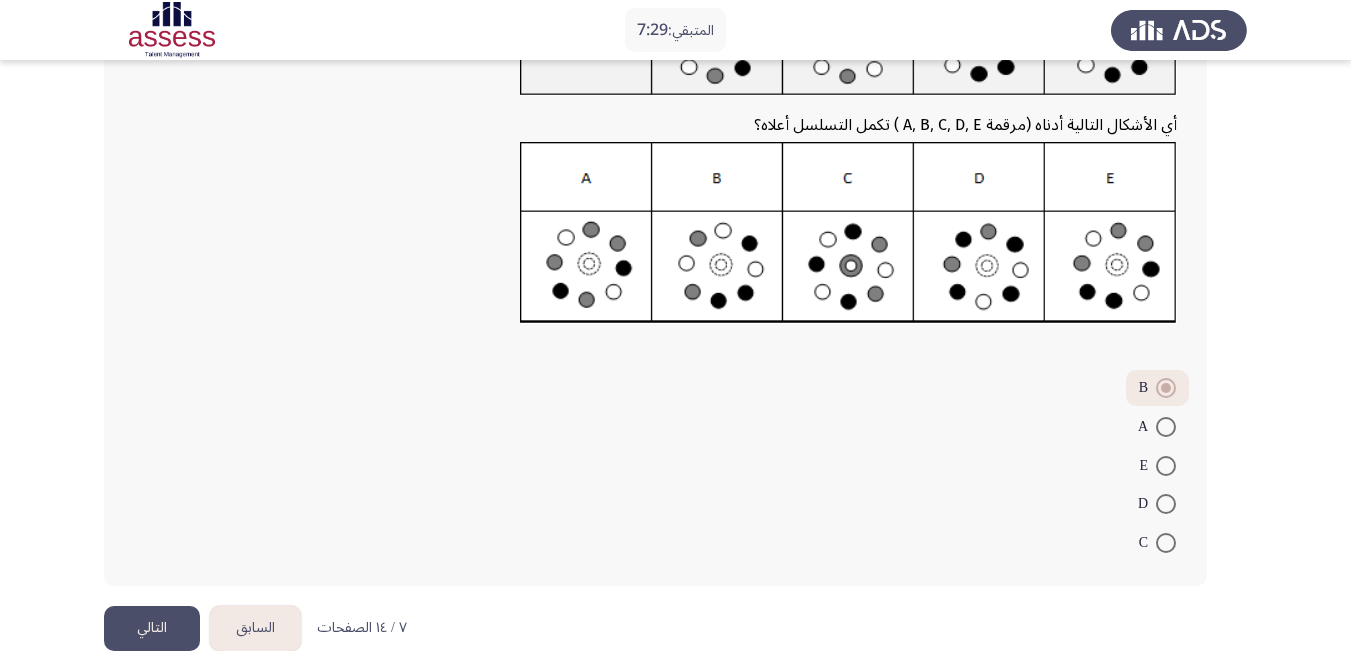 scroll, scrollTop: 245, scrollLeft: 0, axis: vertical 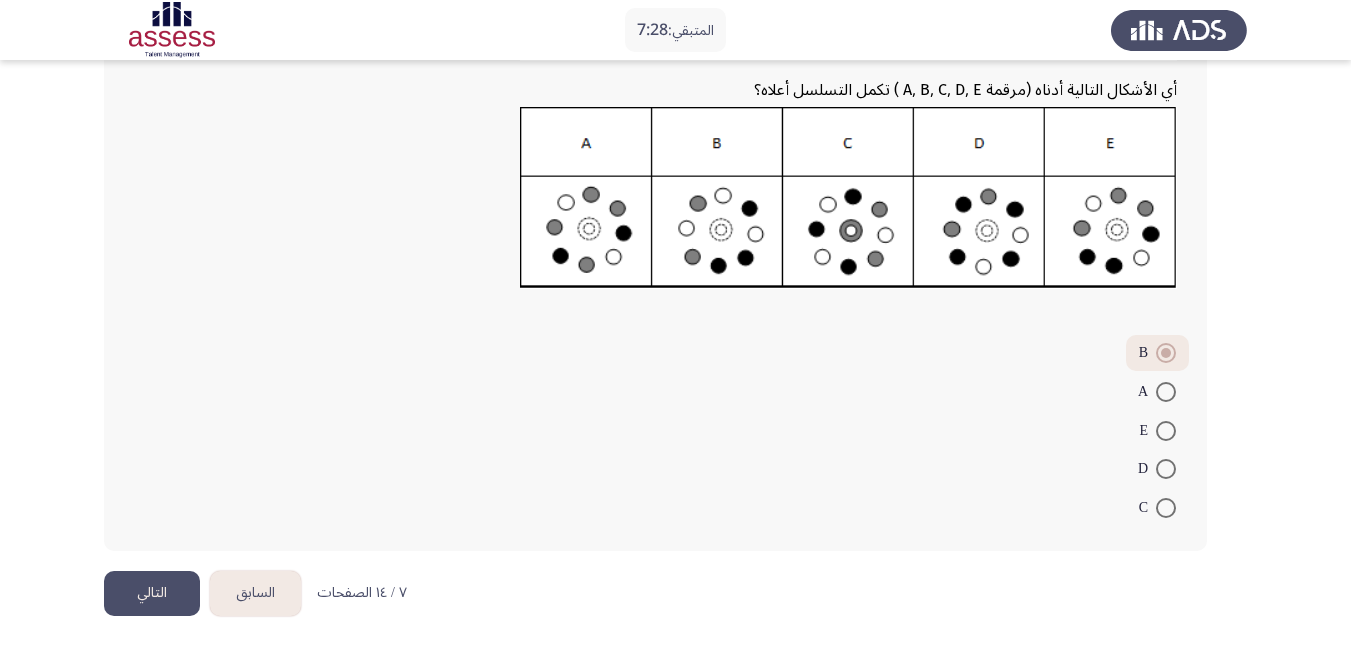 click on "التالي" 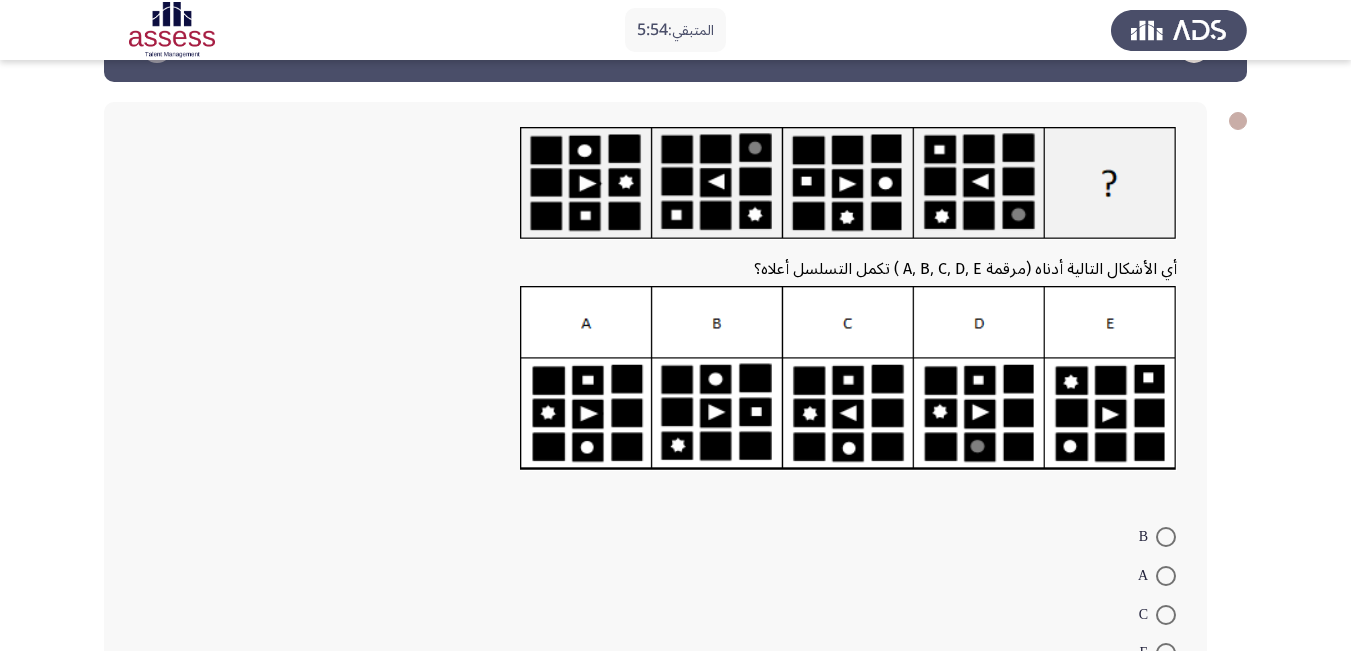 scroll, scrollTop: 100, scrollLeft: 0, axis: vertical 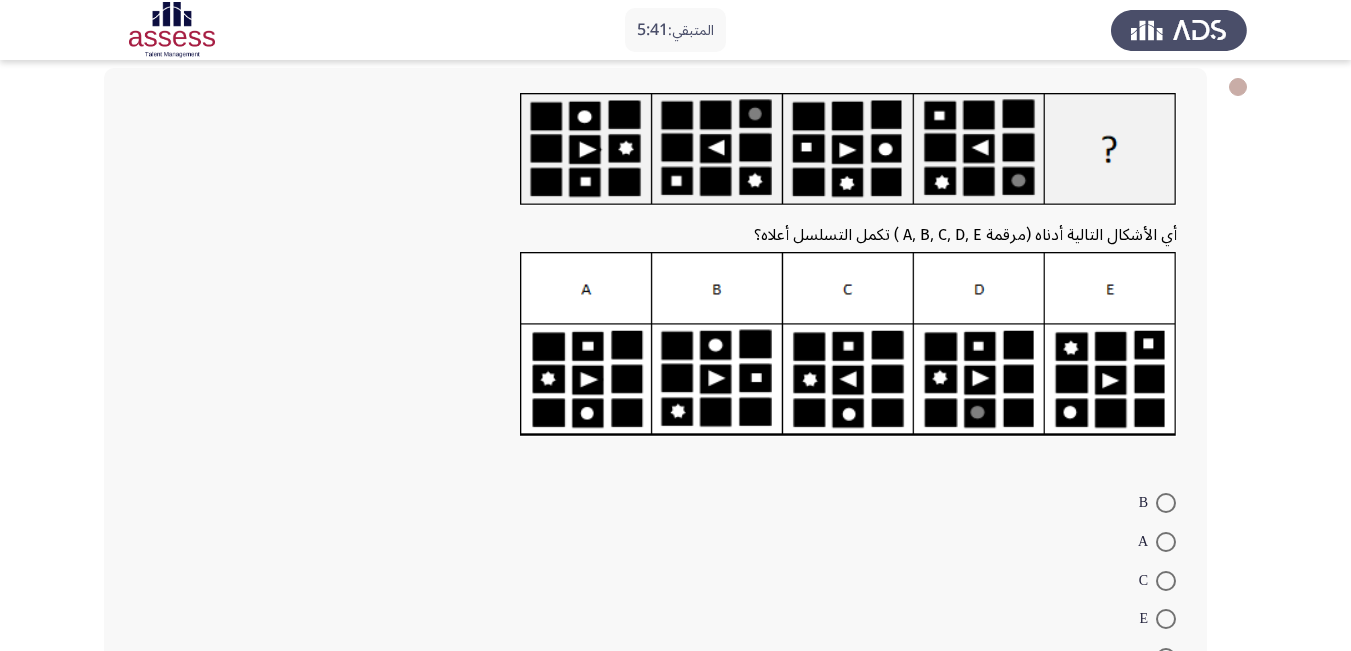 click at bounding box center (1166, 503) 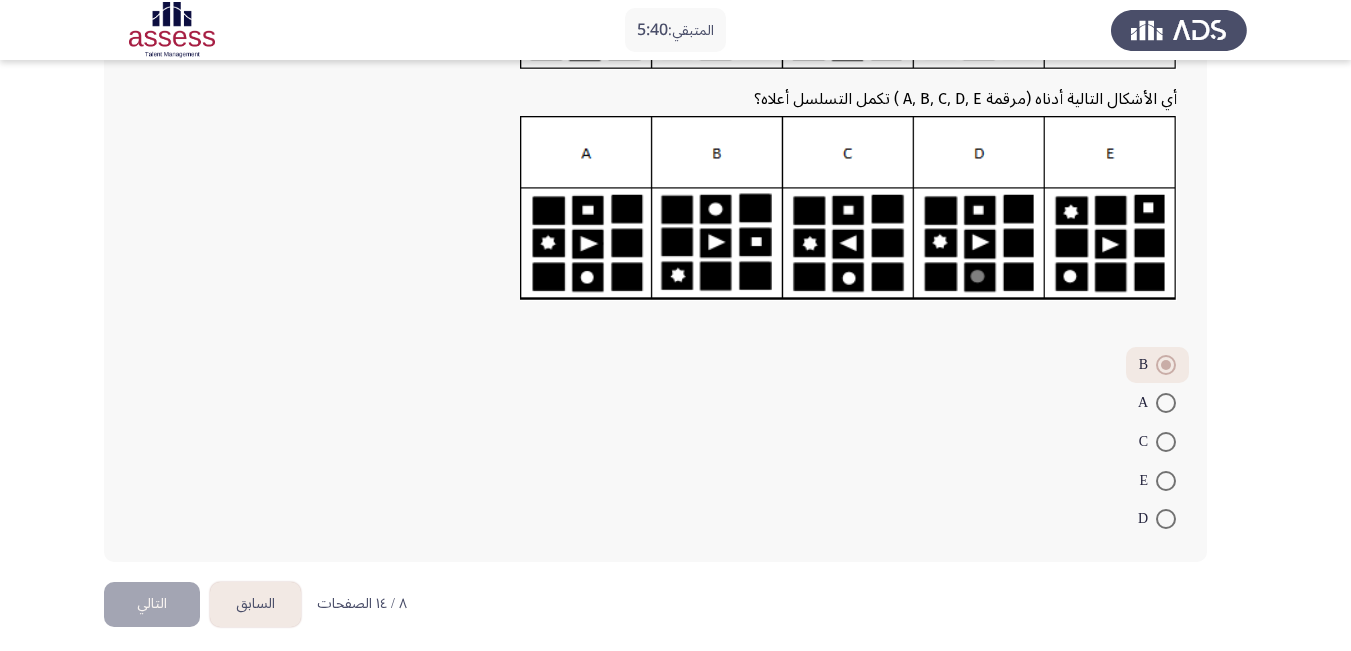 scroll, scrollTop: 247, scrollLeft: 0, axis: vertical 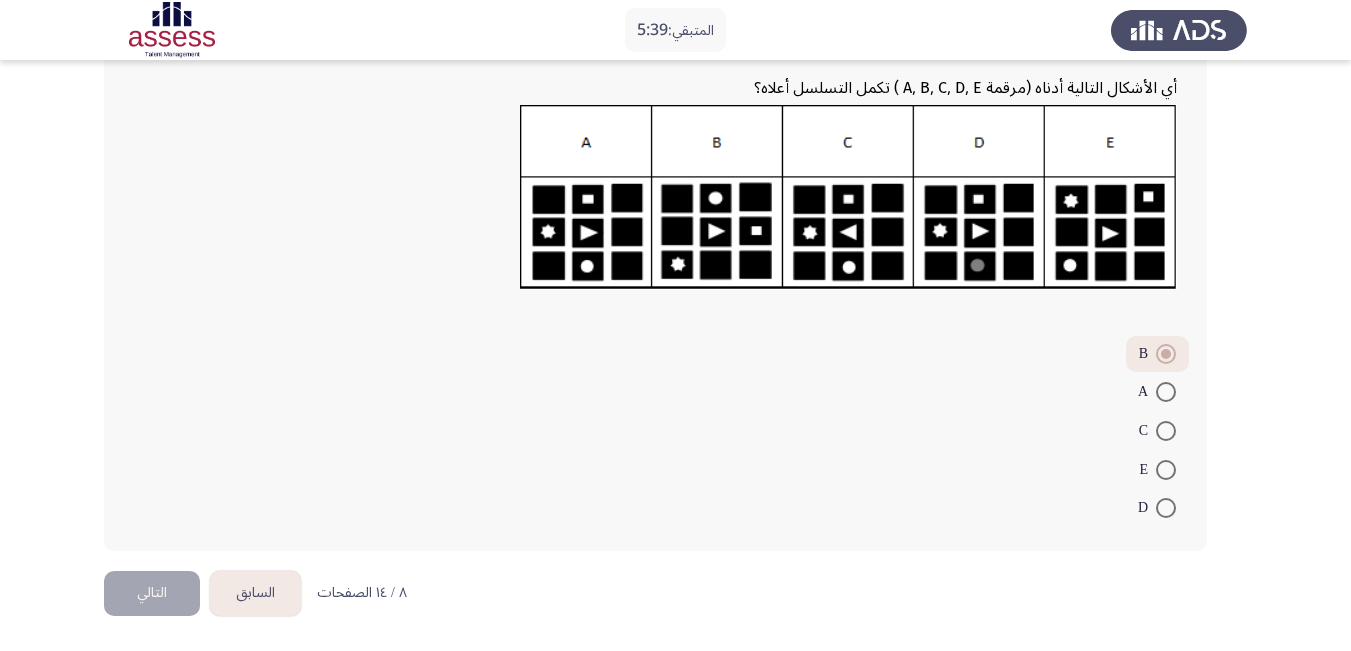 click on "B     A     C     E     D" 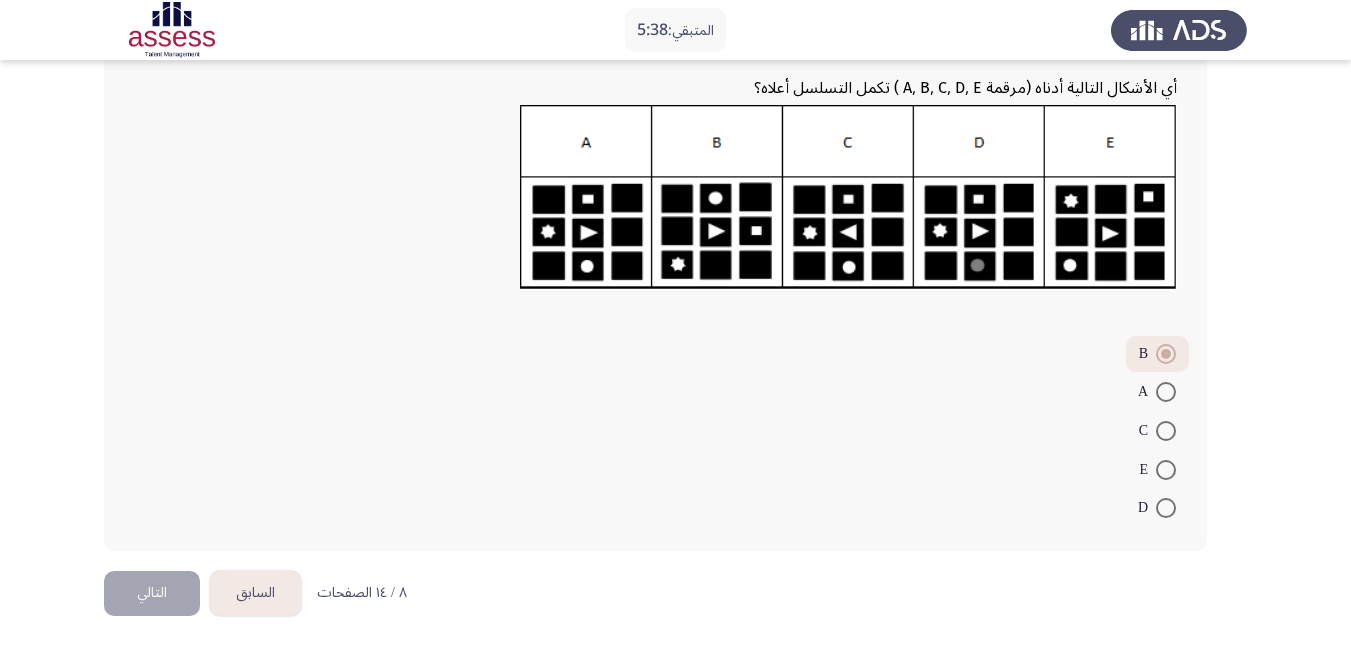click on "أي الأشكال التالية أدناه (مرقمة A, B, C, D, E ) تكمل التسلسل أعلاه؟    B     A     C     E     D" 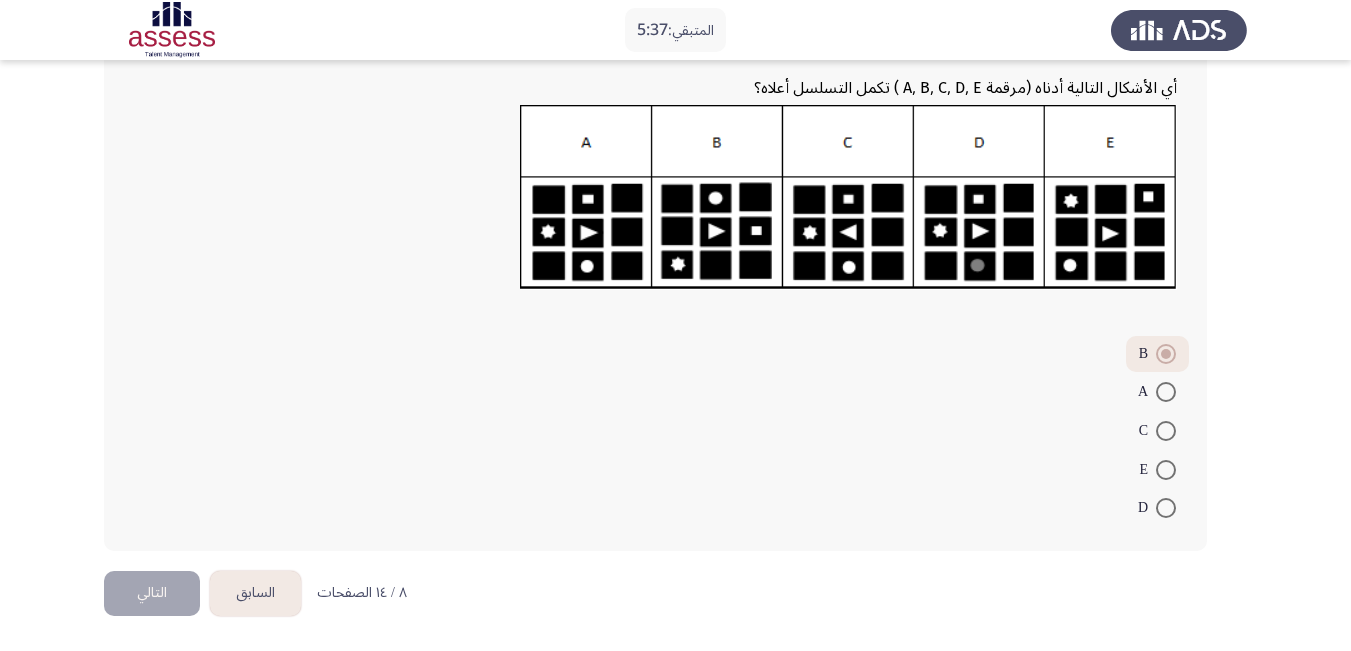 click on "أي الأشكال التالية أدناه (مرقمة A, B, C, D, E ) تكمل التسلسل أعلاه؟    B     A     C     E     D" 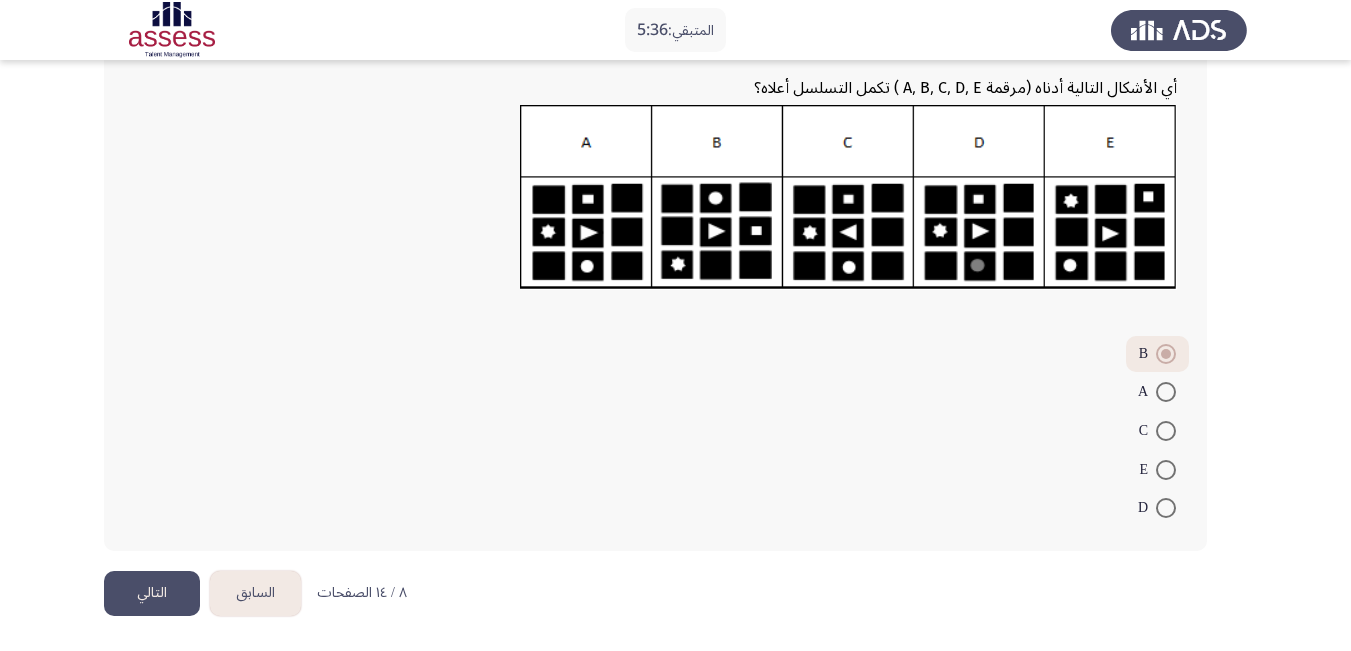 click on "التالي" 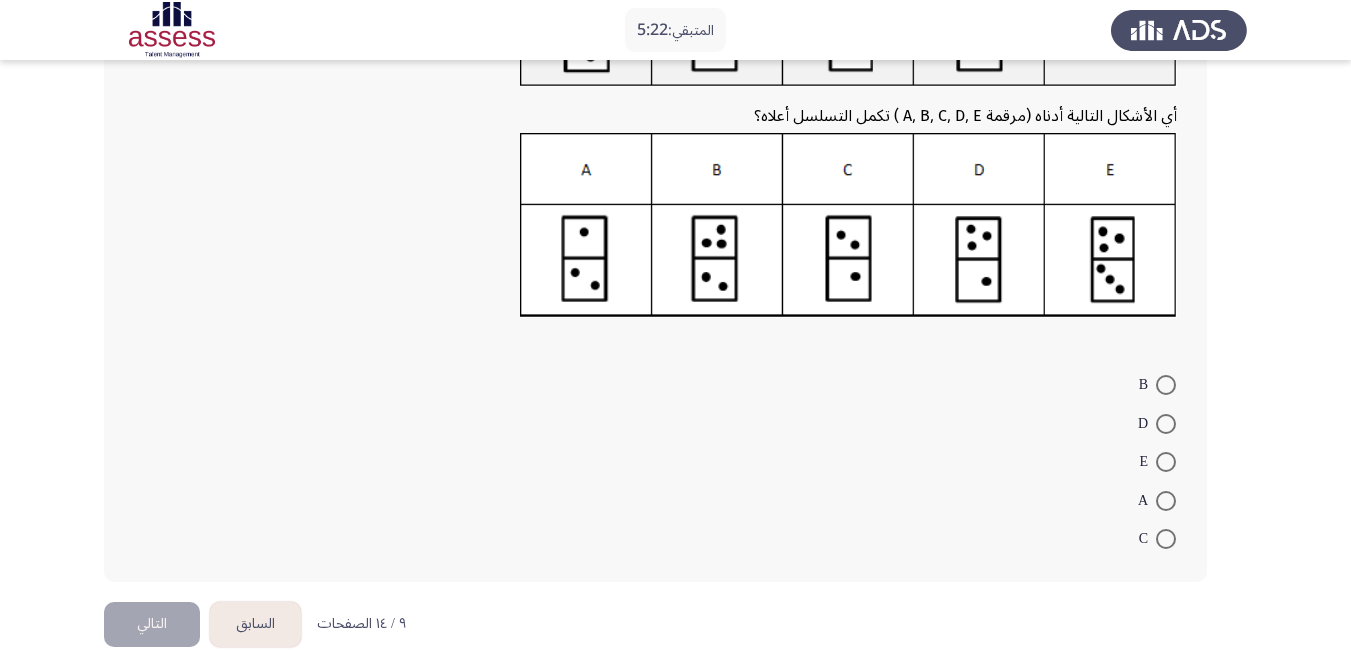 scroll, scrollTop: 252, scrollLeft: 0, axis: vertical 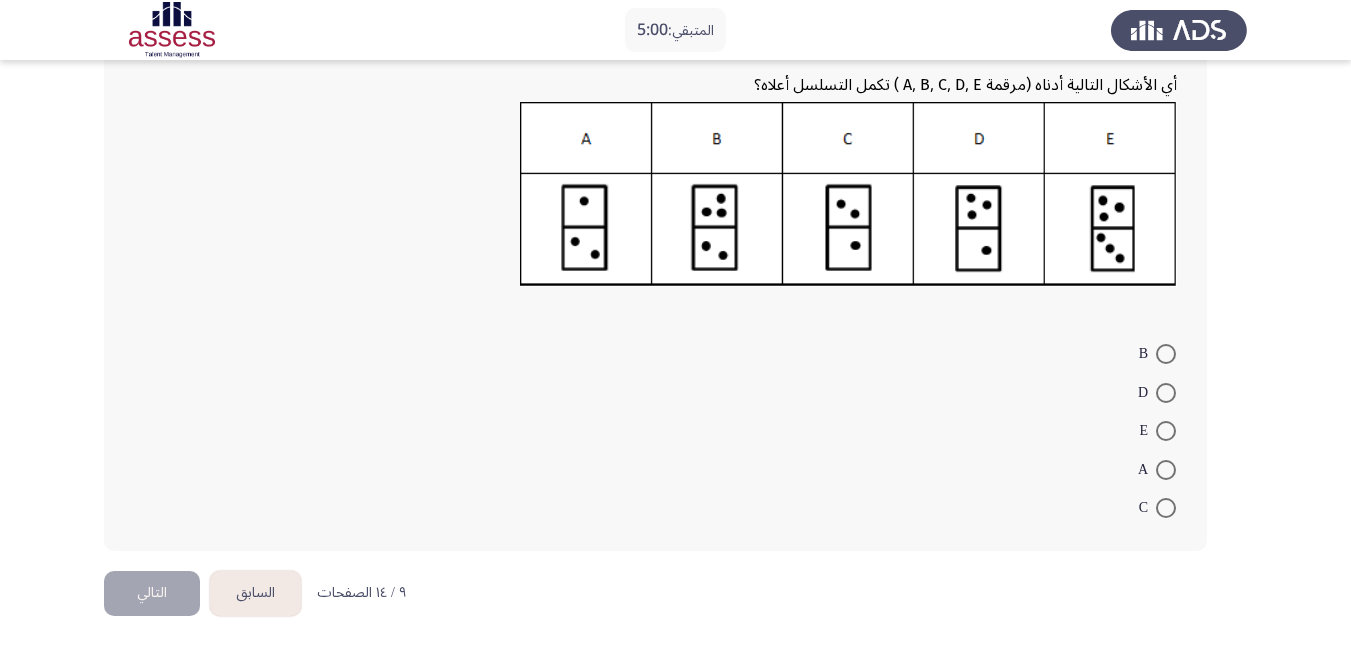 click at bounding box center (1166, 393) 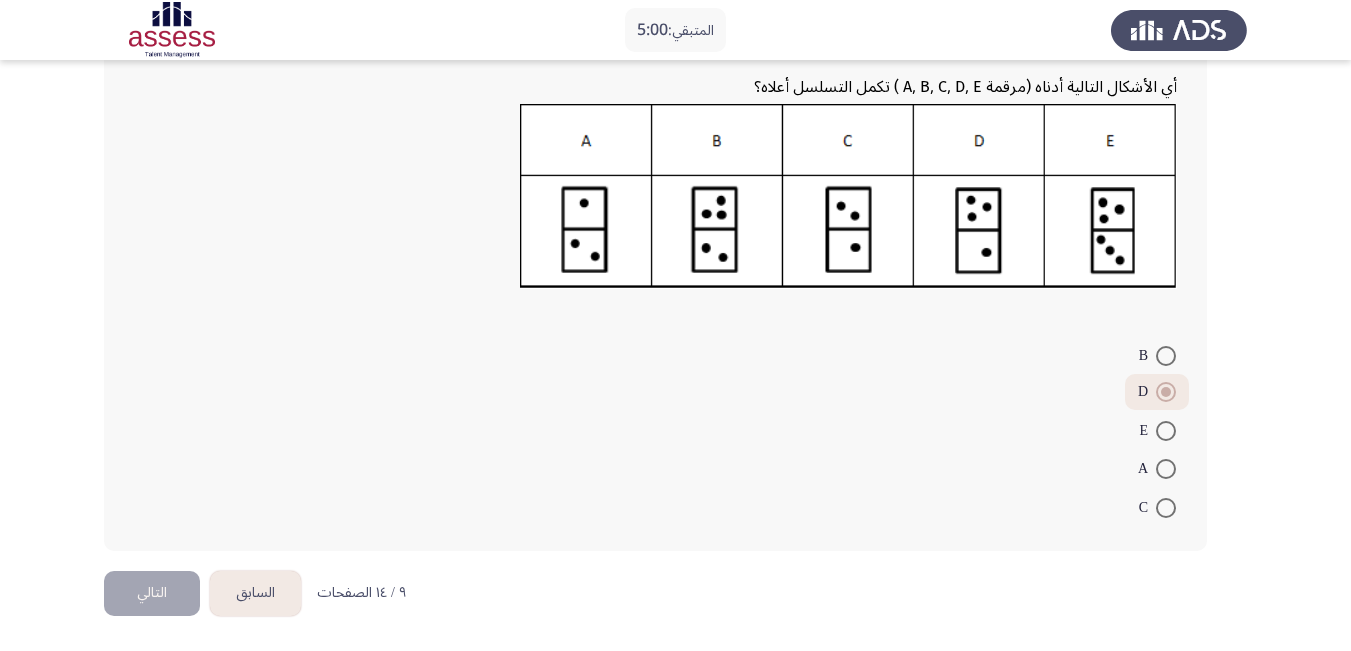 scroll, scrollTop: 250, scrollLeft: 0, axis: vertical 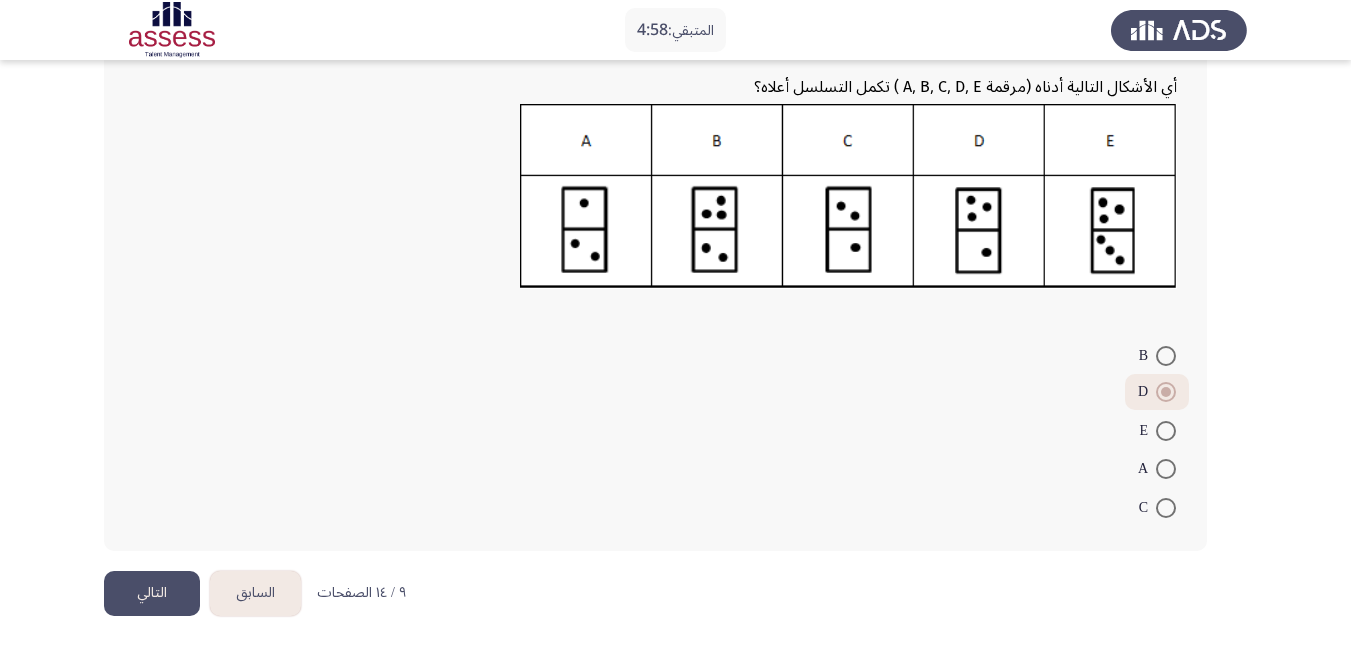 click on "التالي" 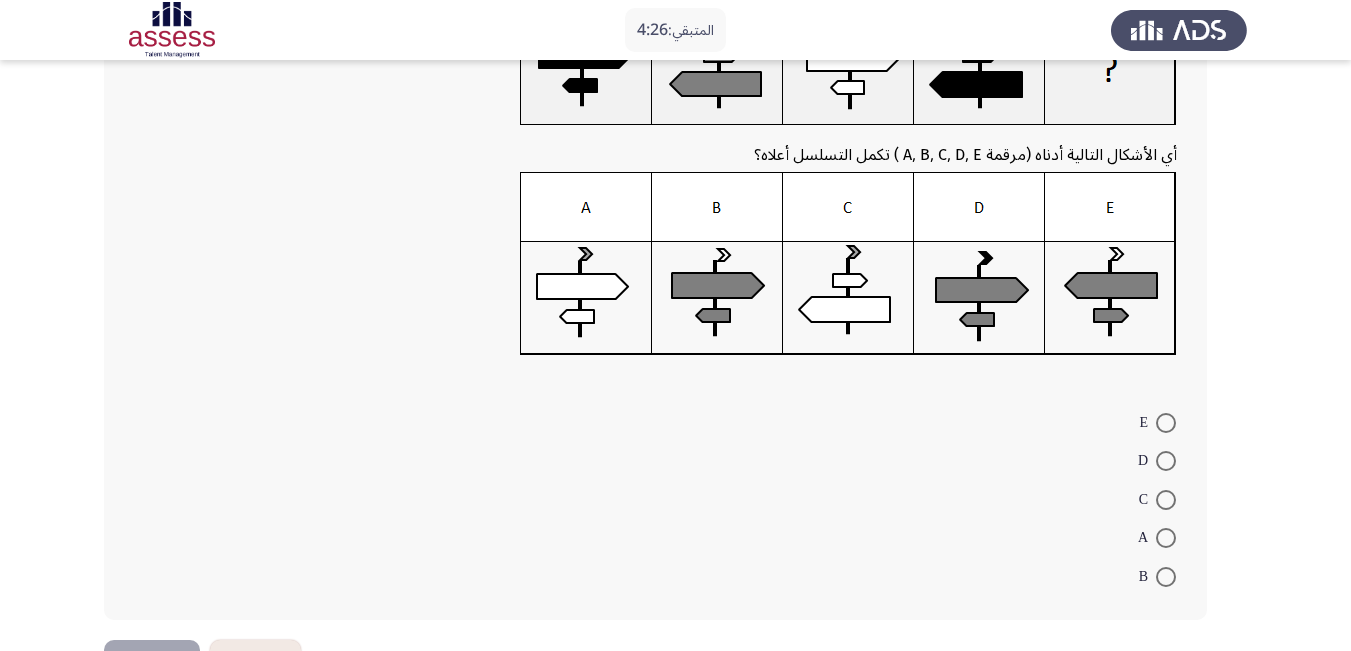 scroll, scrollTop: 200, scrollLeft: 0, axis: vertical 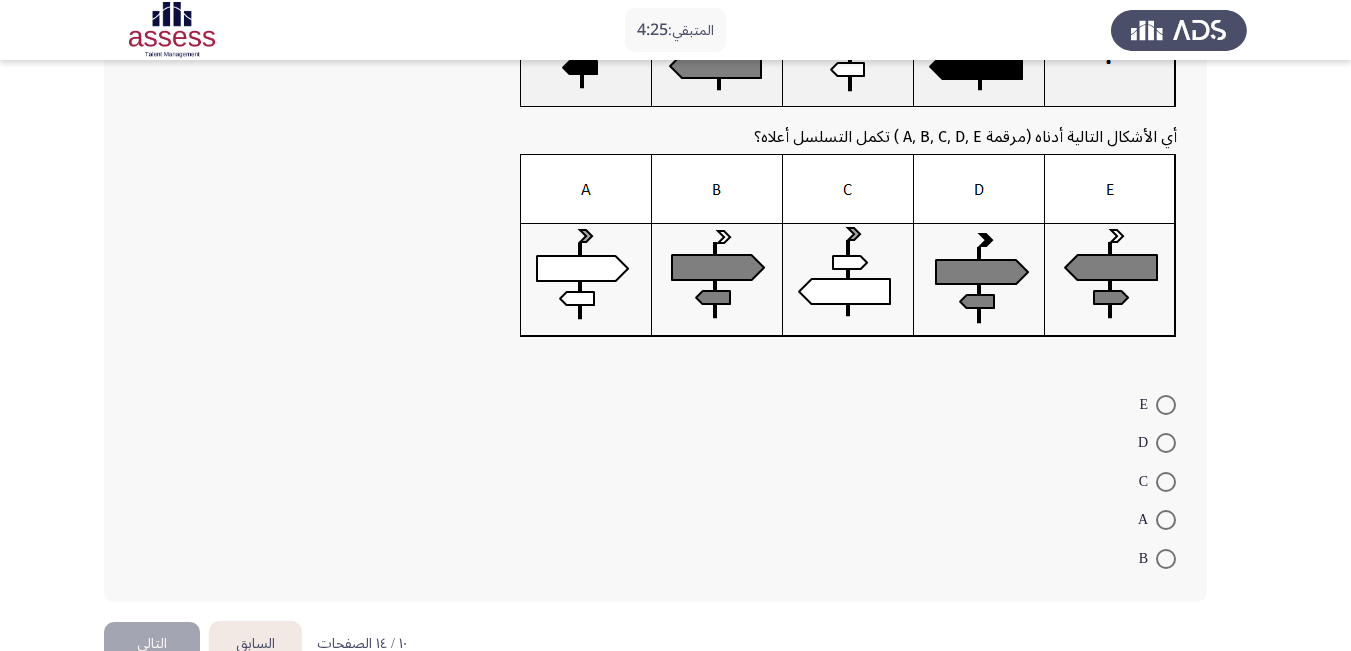 click at bounding box center [1166, 520] 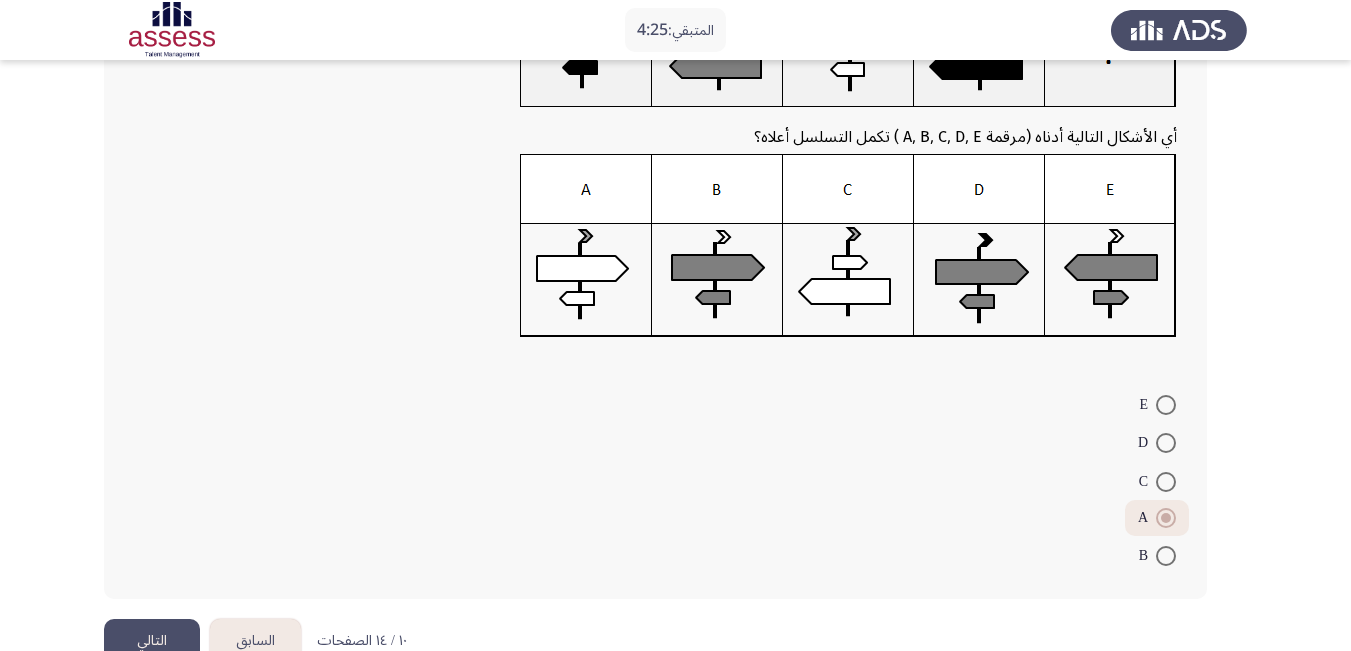 scroll, scrollTop: 248, scrollLeft: 0, axis: vertical 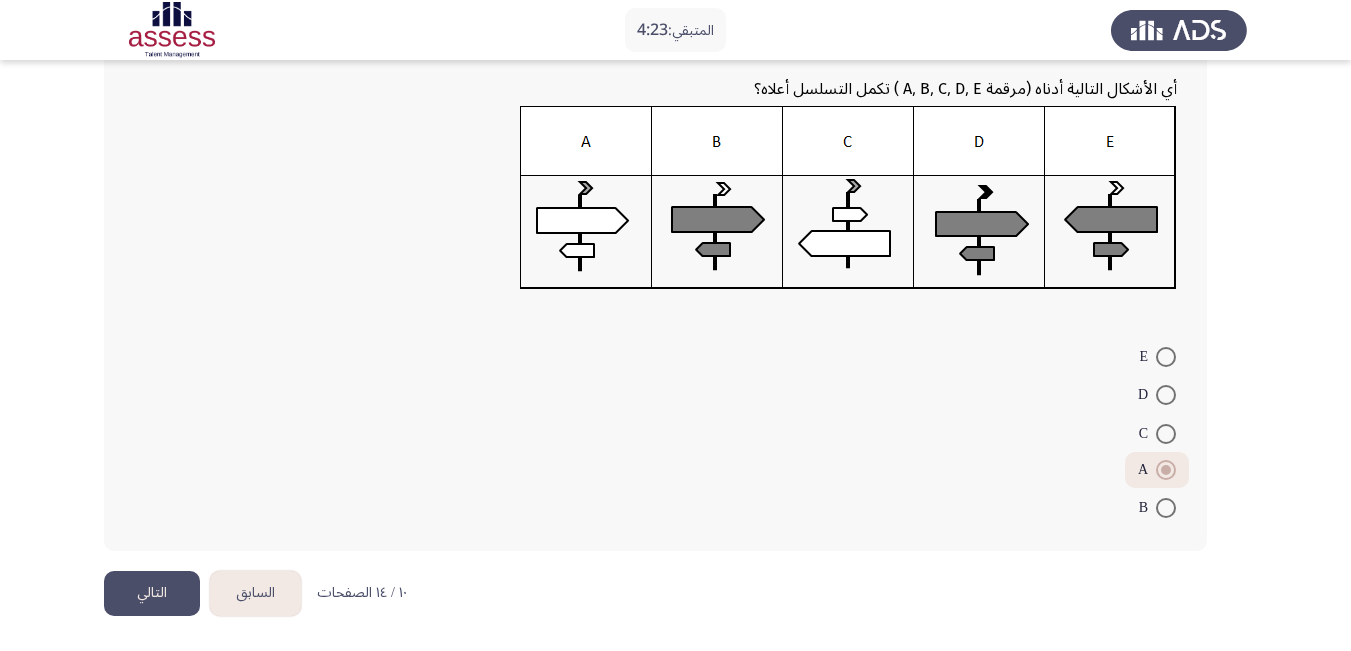 click on "التالي" 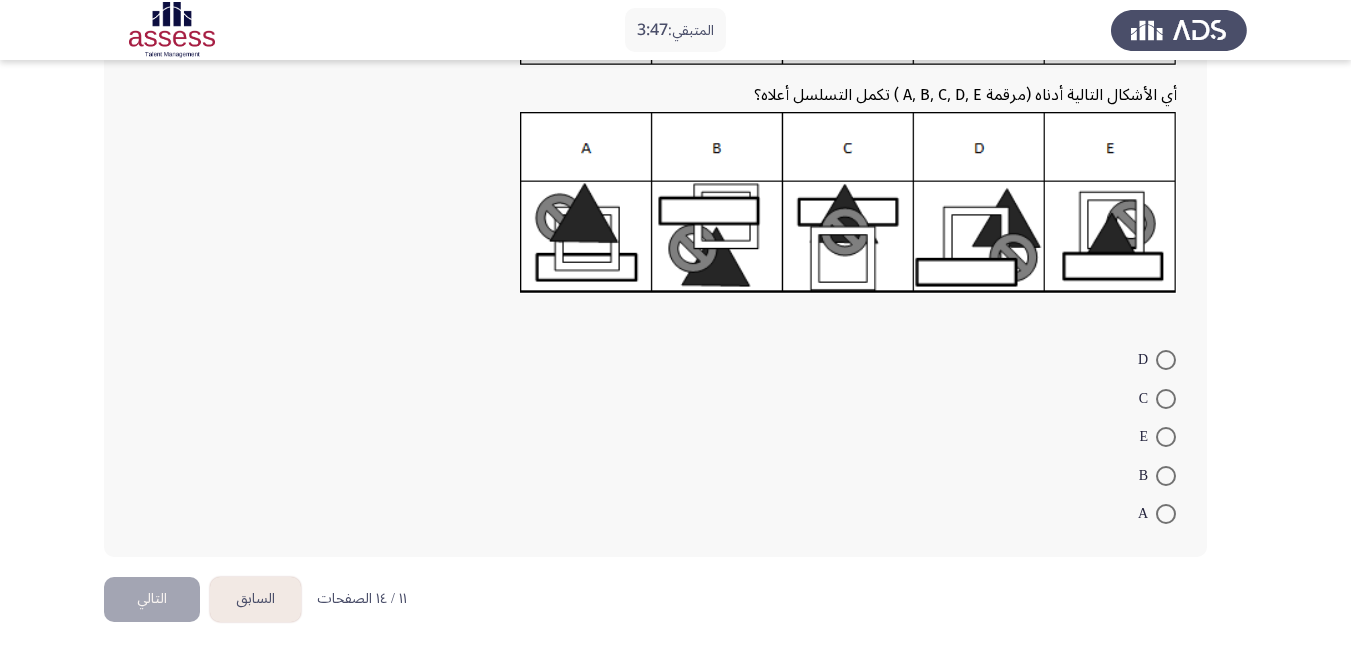 scroll, scrollTop: 248, scrollLeft: 0, axis: vertical 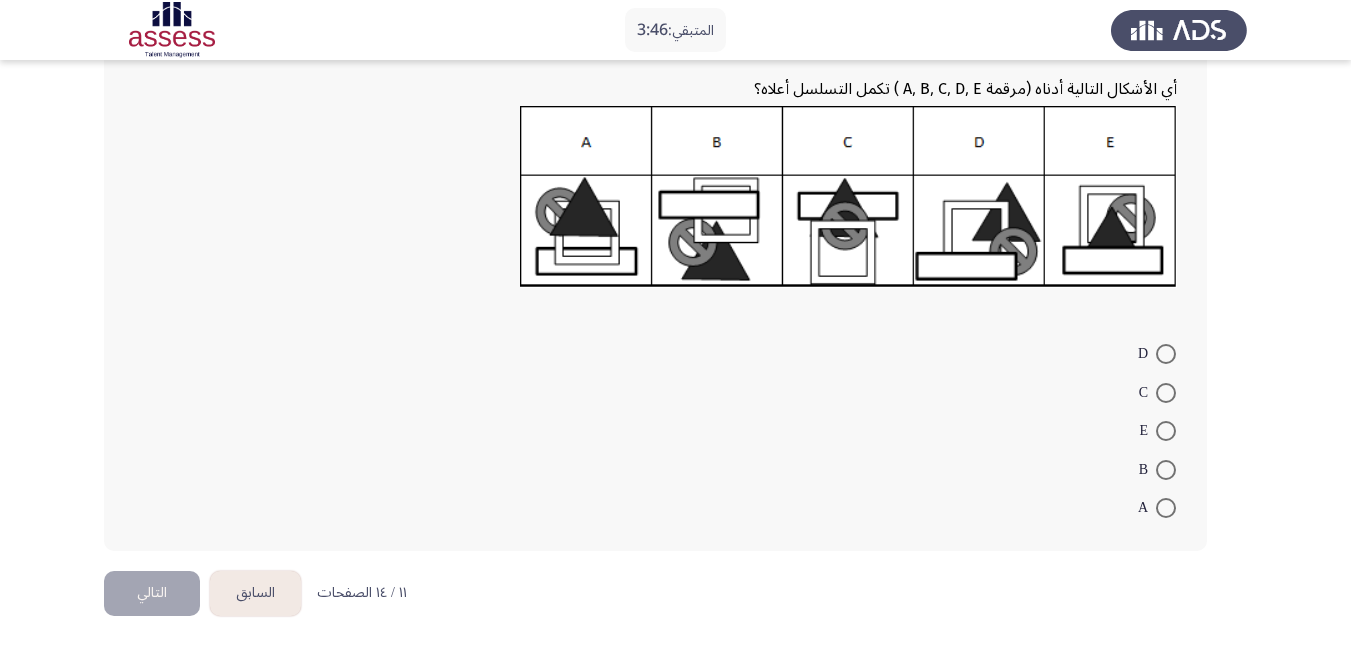 click at bounding box center (1166, 431) 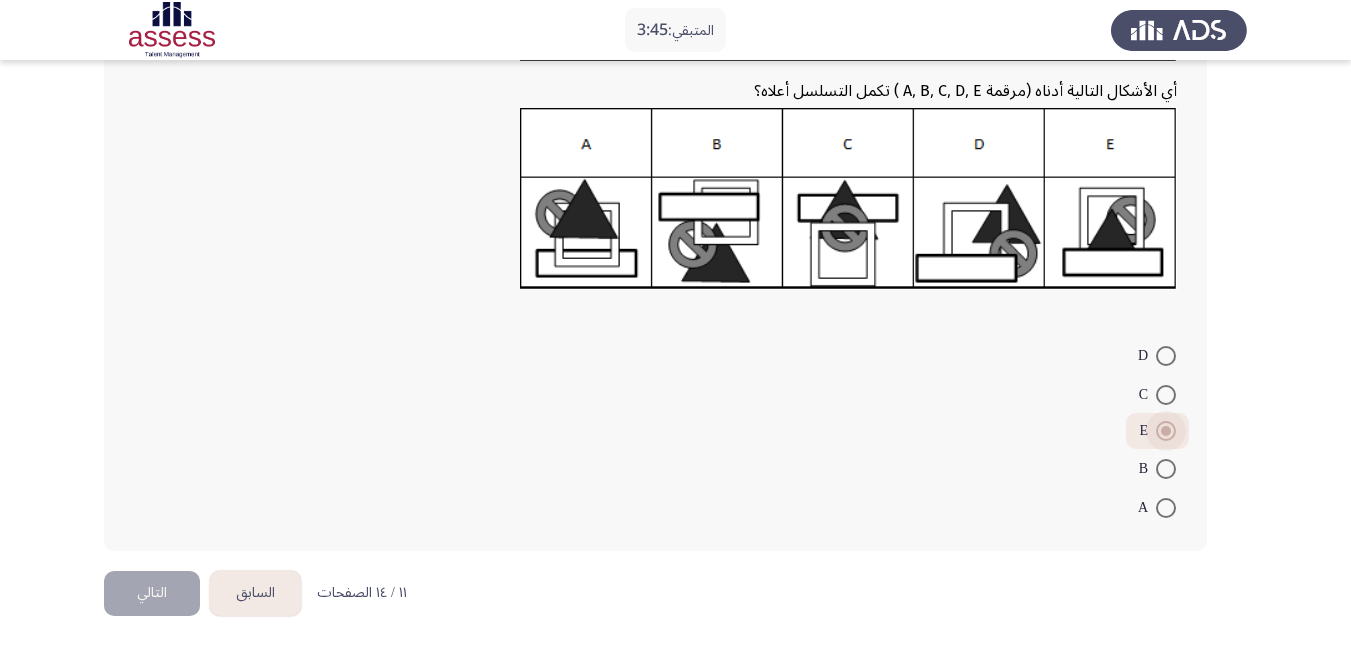 scroll, scrollTop: 246, scrollLeft: 0, axis: vertical 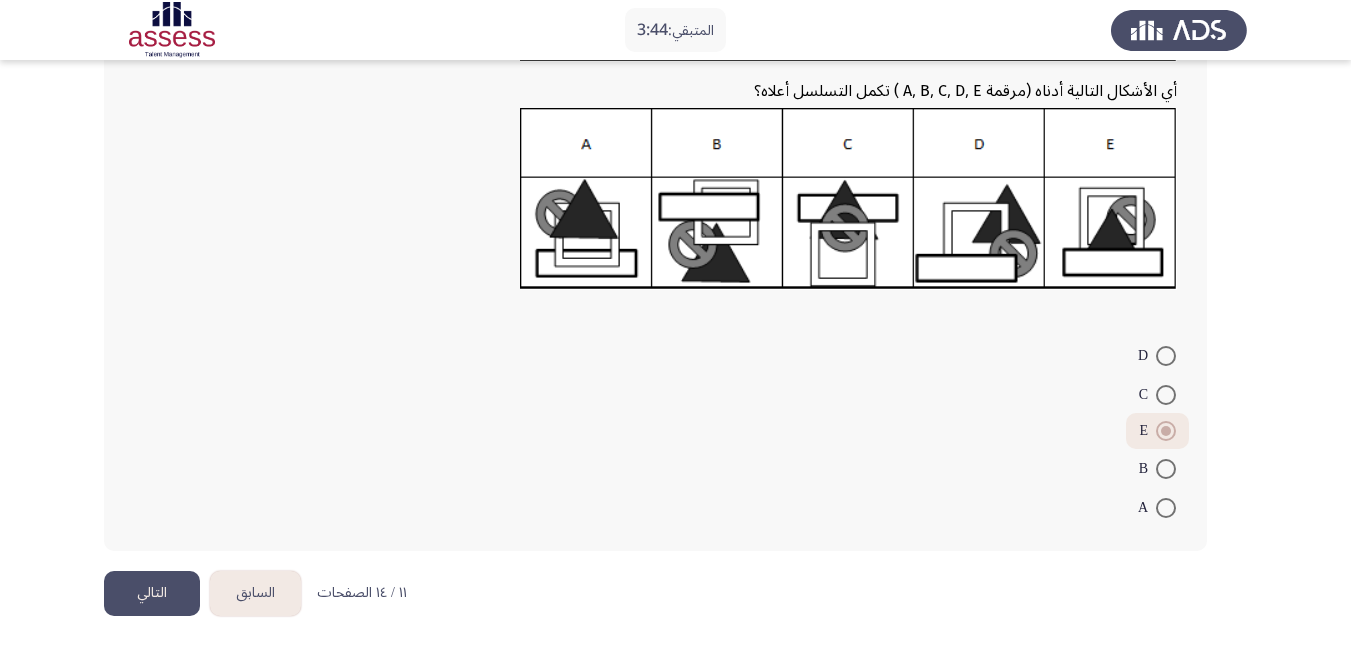click on "التالي" 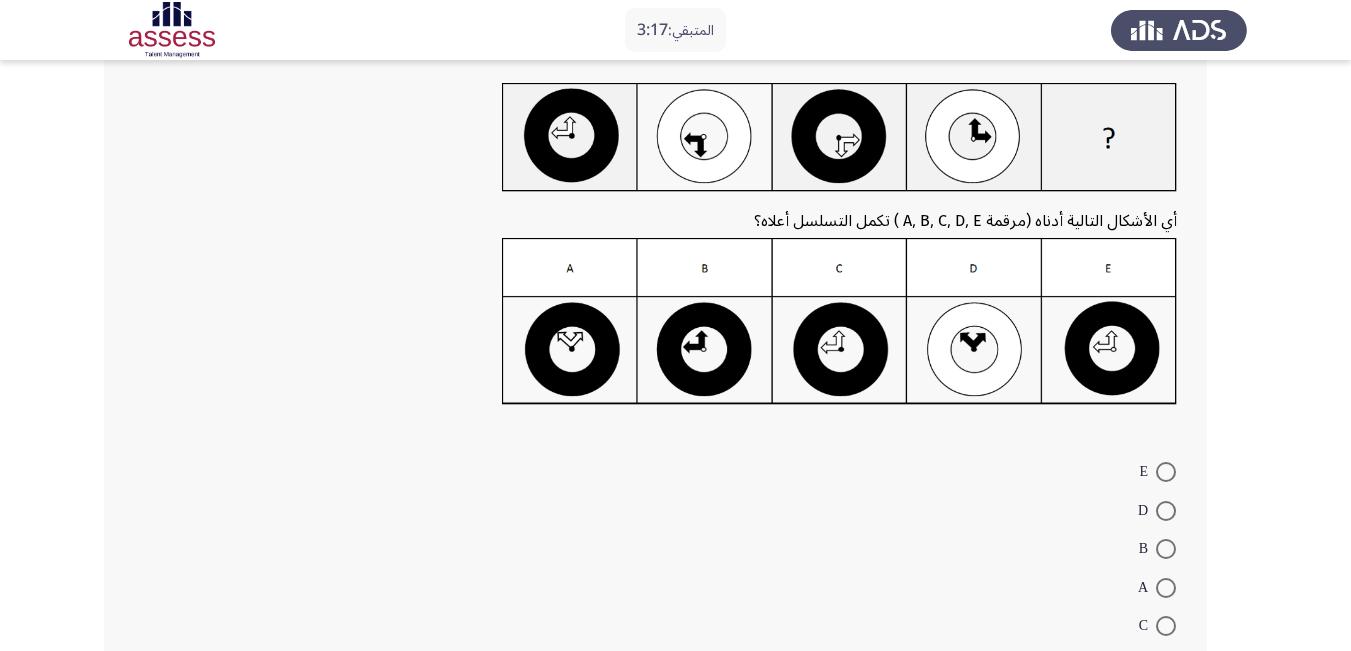 scroll, scrollTop: 262, scrollLeft: 0, axis: vertical 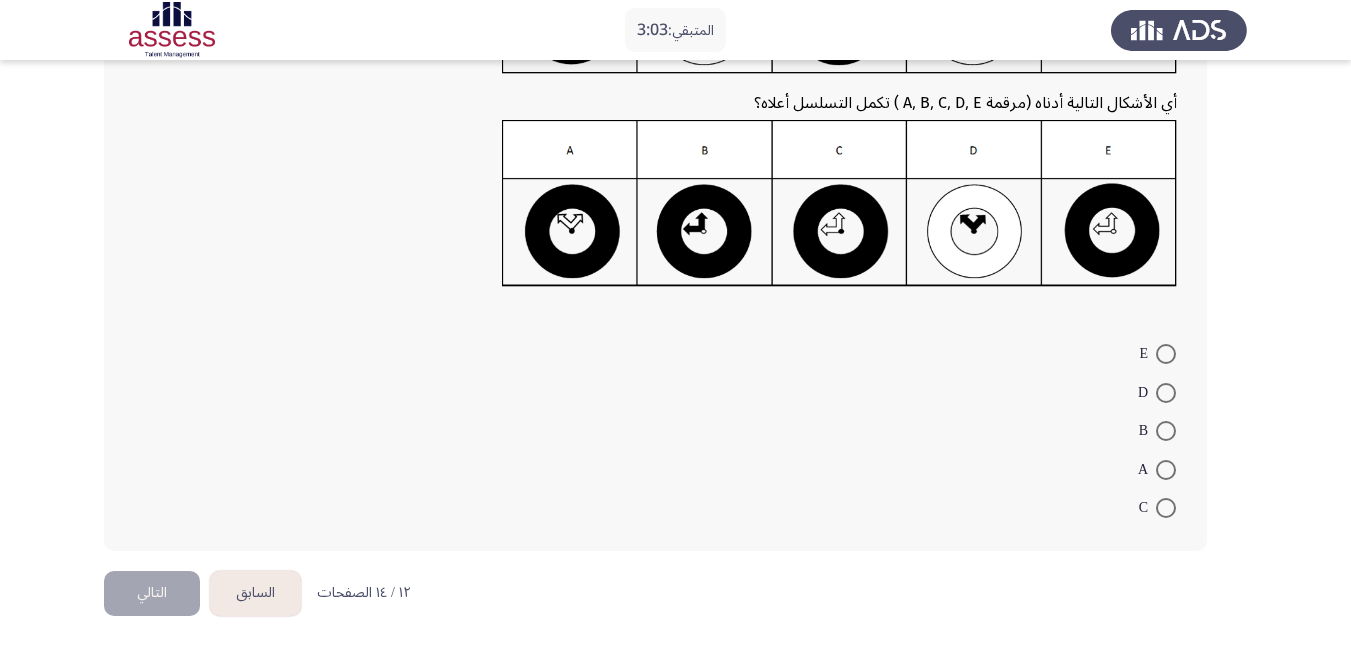click on "A" at bounding box center (1147, 470) 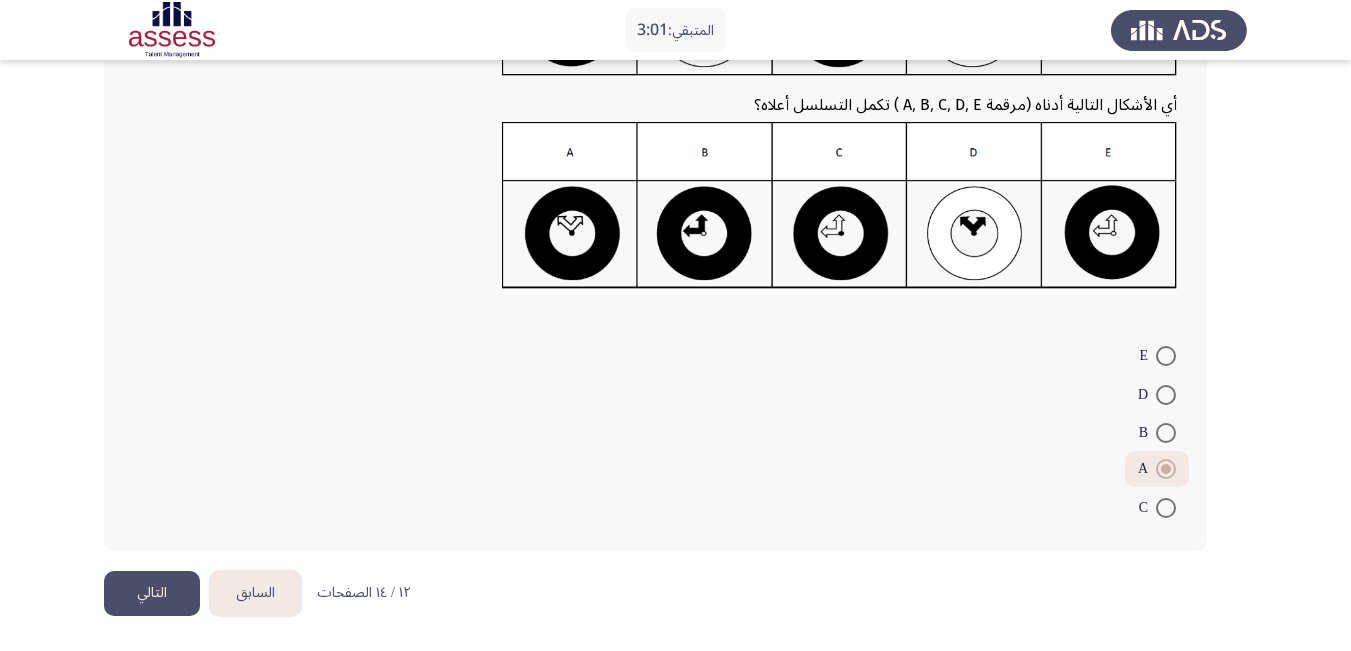 click on "التالي" 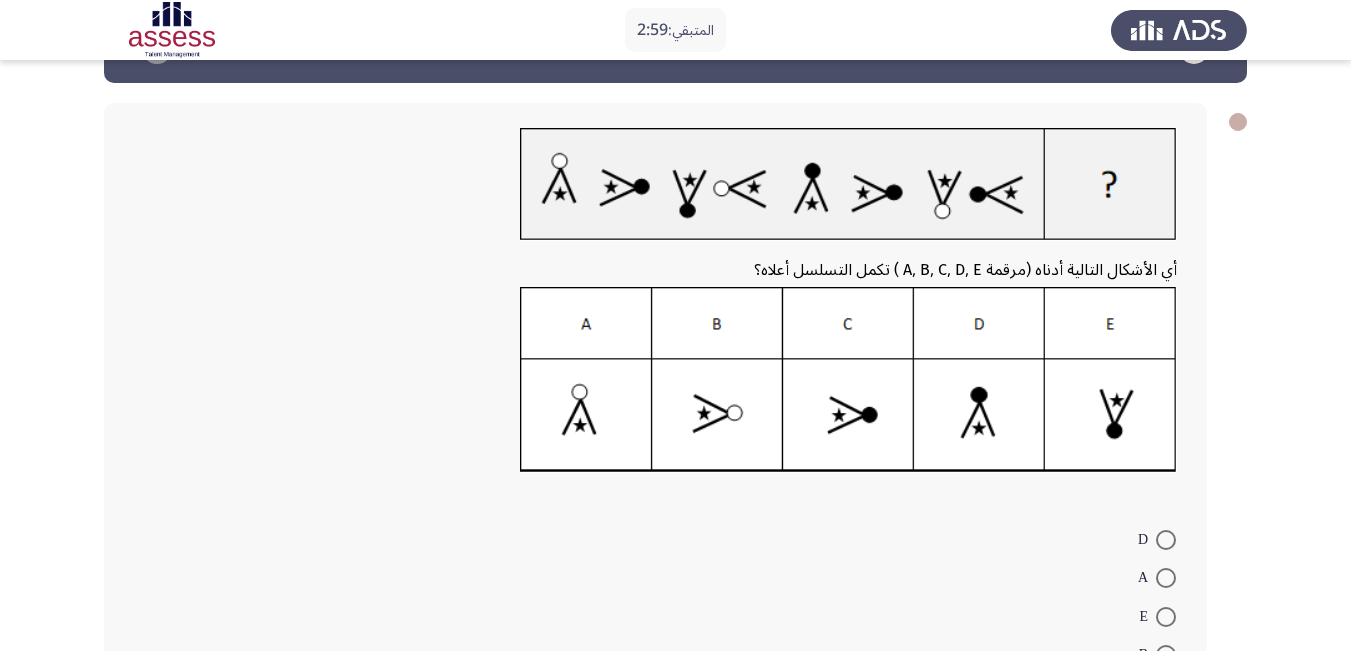scroll, scrollTop: 100, scrollLeft: 0, axis: vertical 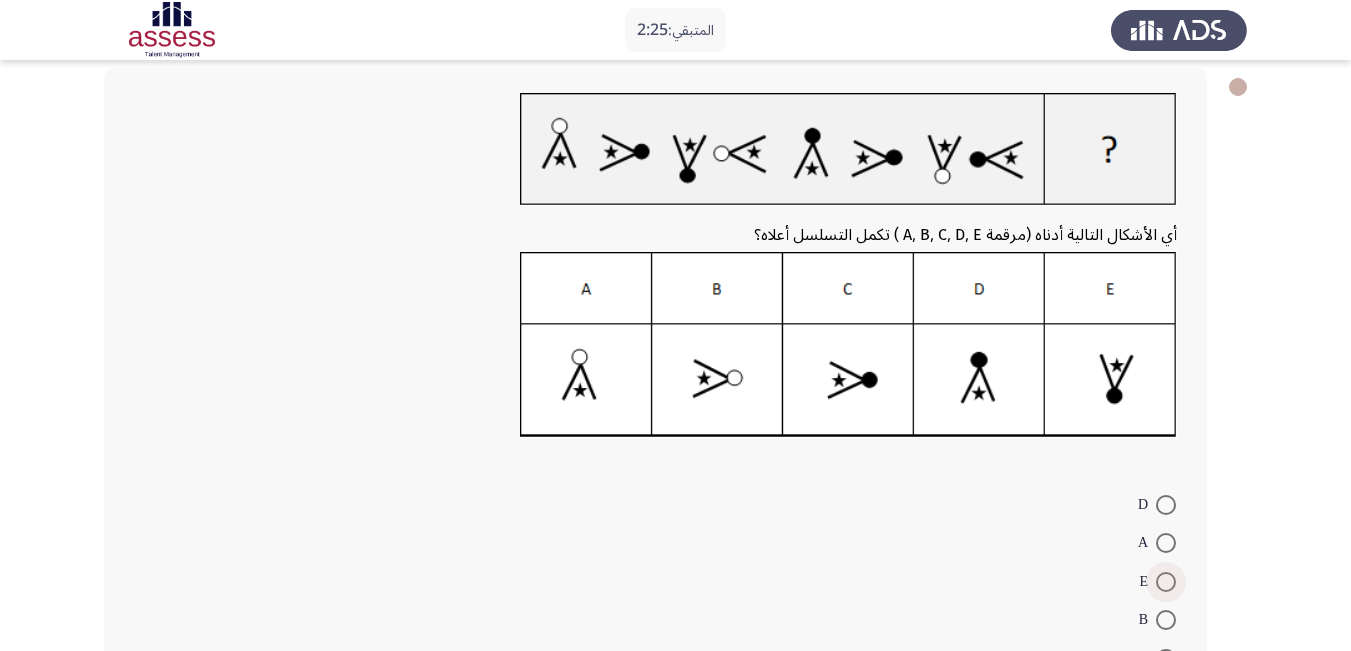 click at bounding box center [1166, 582] 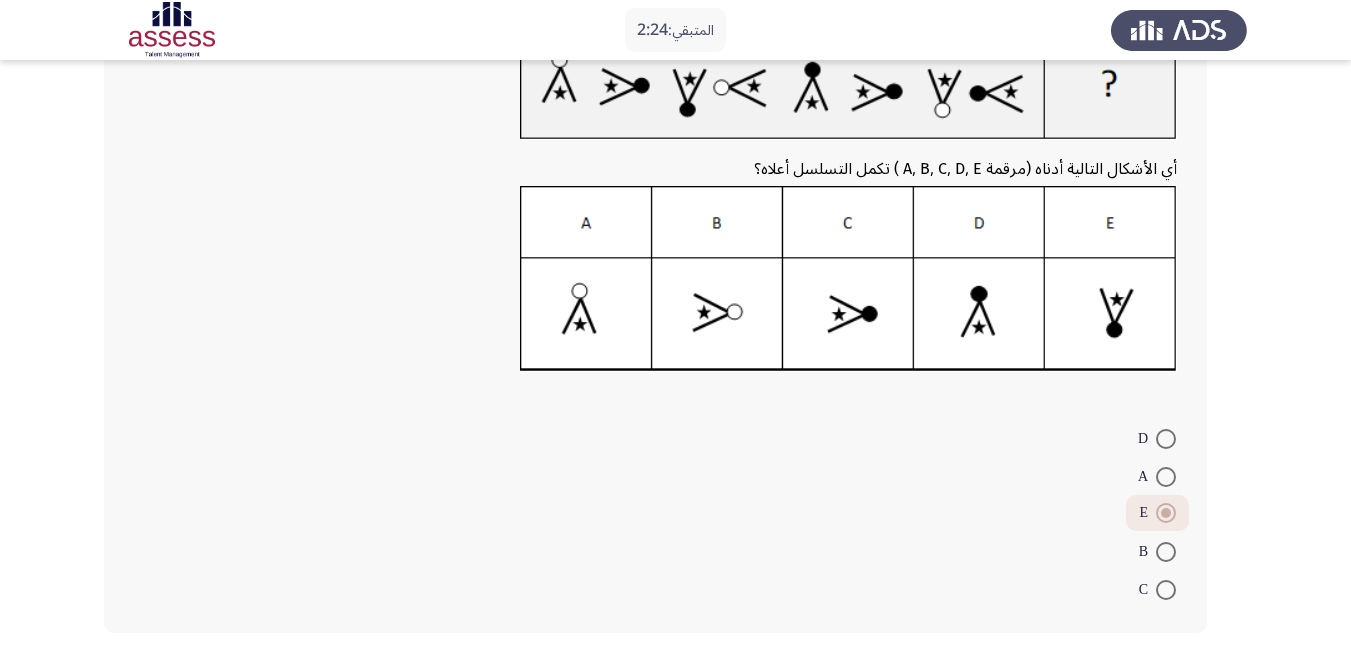 scroll, scrollTop: 248, scrollLeft: 0, axis: vertical 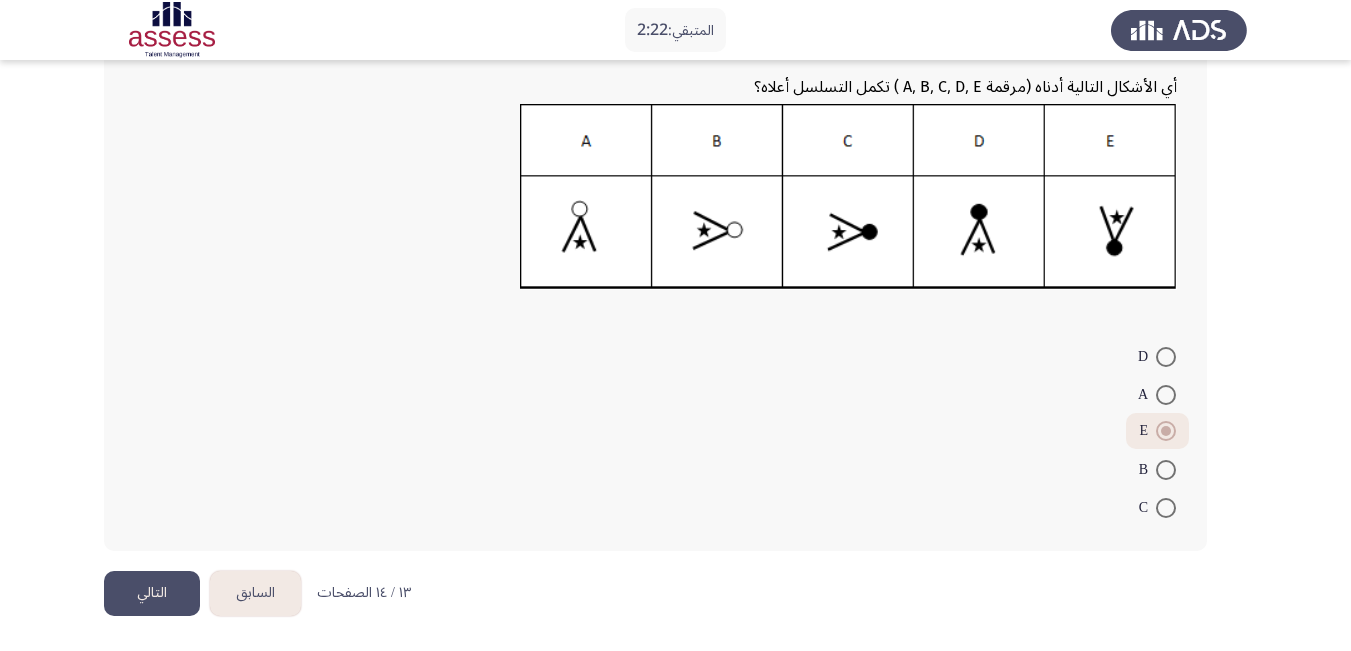 click on "التالي" 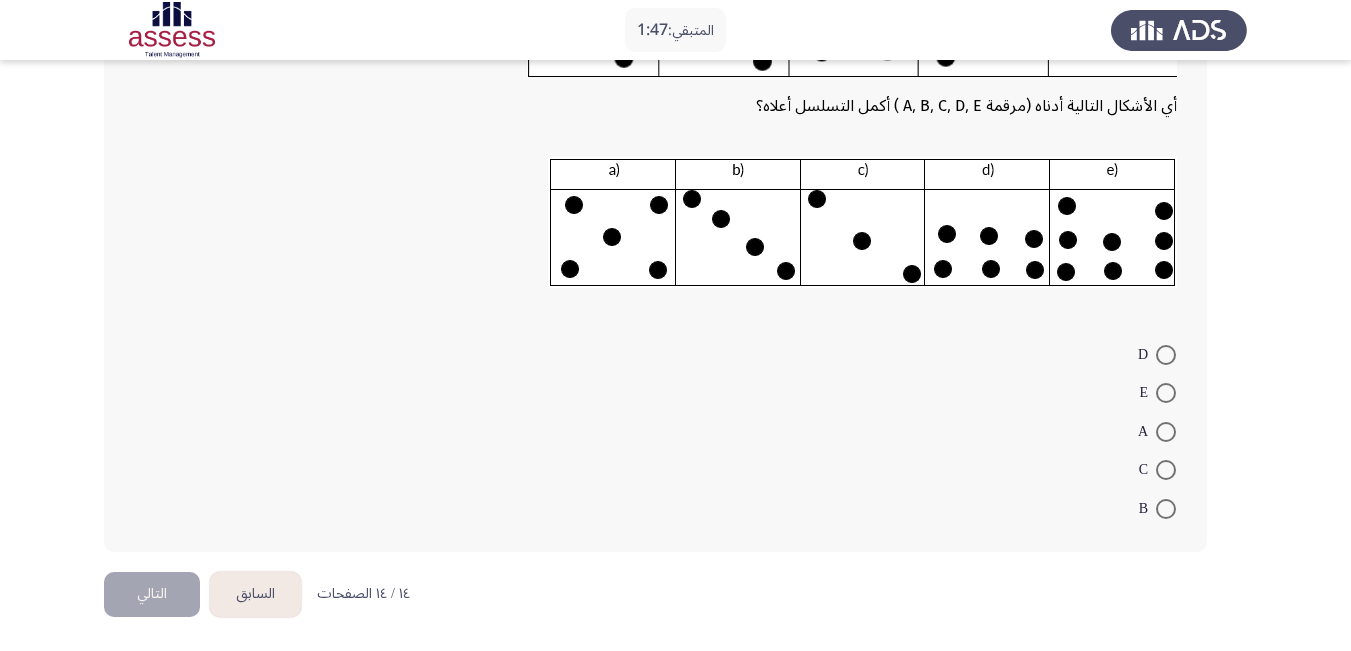 scroll, scrollTop: 299, scrollLeft: 0, axis: vertical 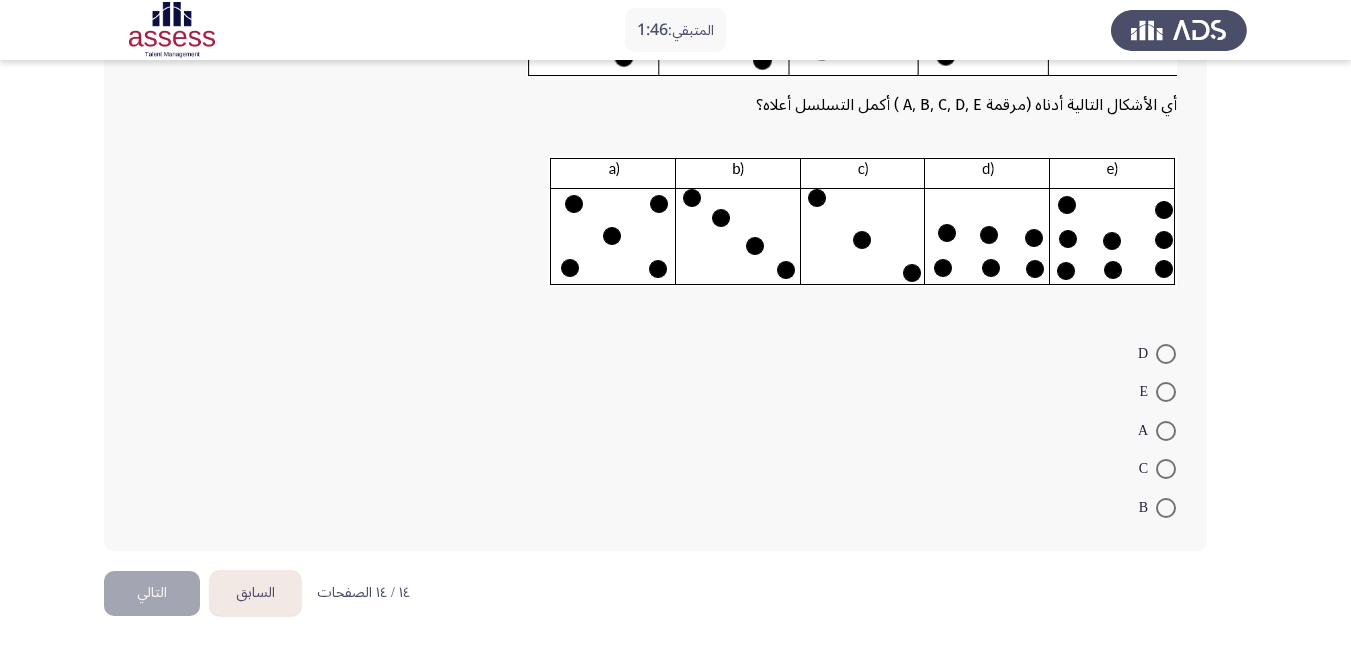 click at bounding box center (1166, 508) 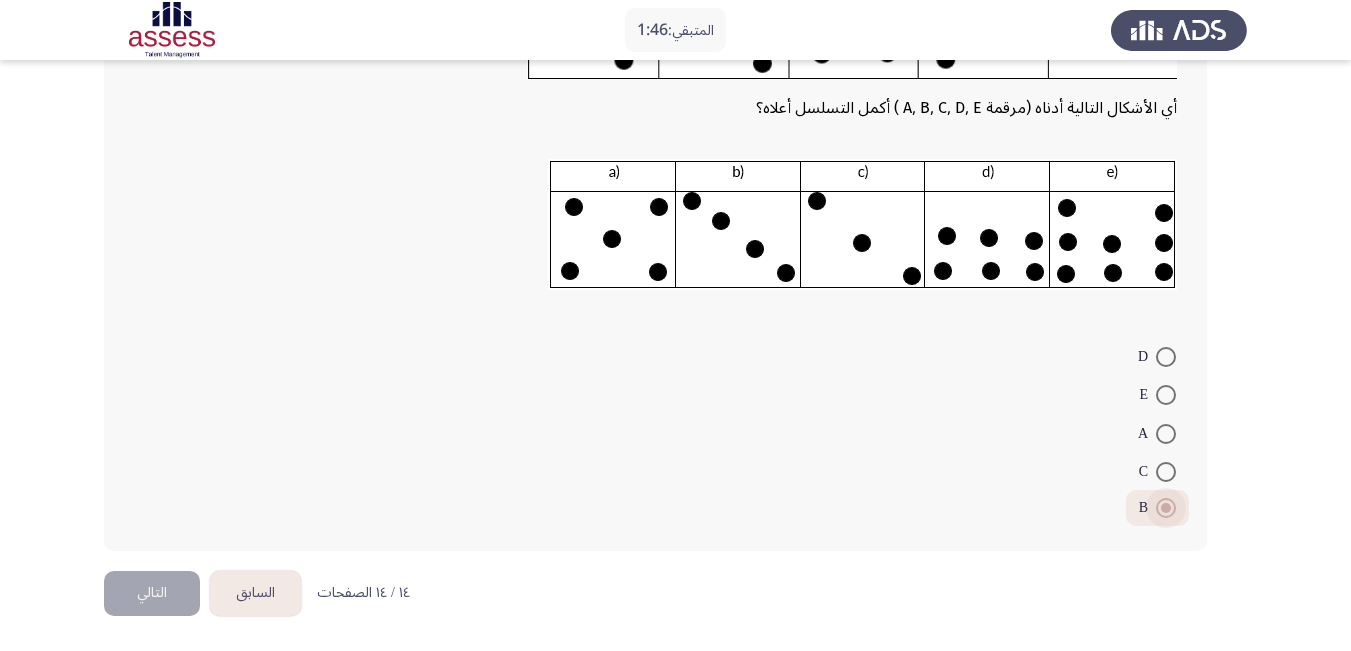 scroll, scrollTop: 296, scrollLeft: 0, axis: vertical 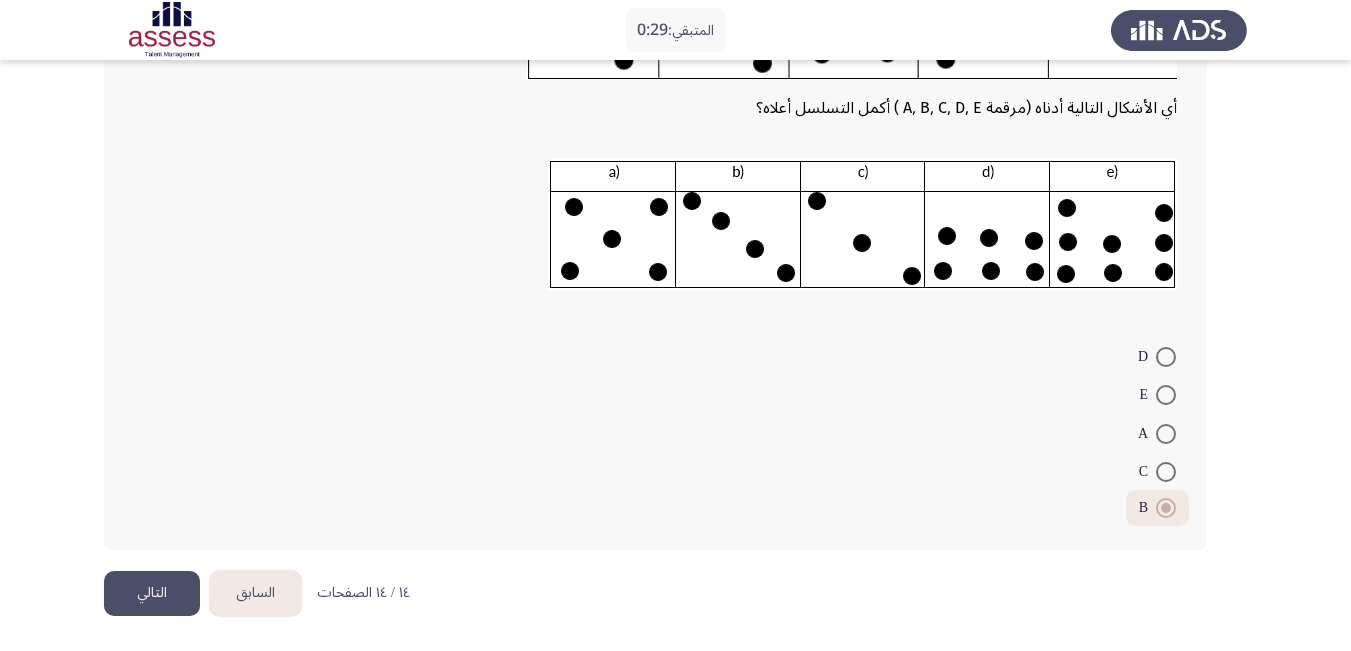 click on "التالي" 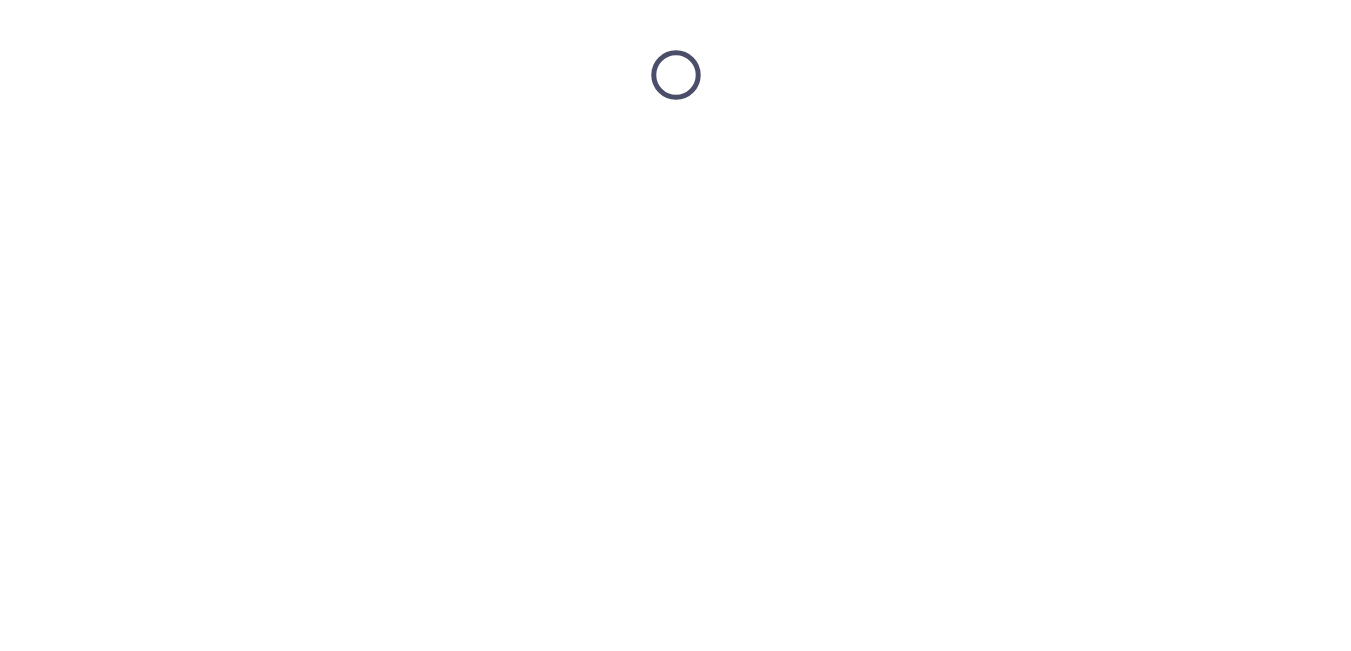 scroll, scrollTop: 0, scrollLeft: 0, axis: both 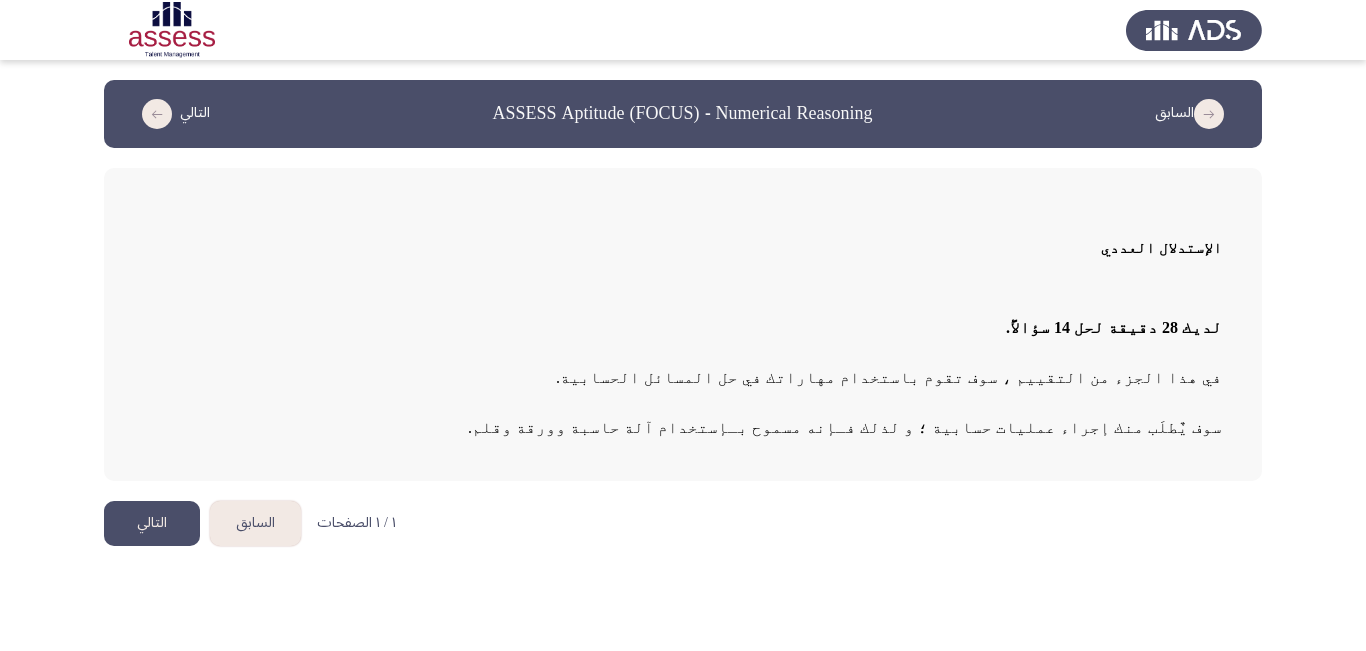 click on "التالي" 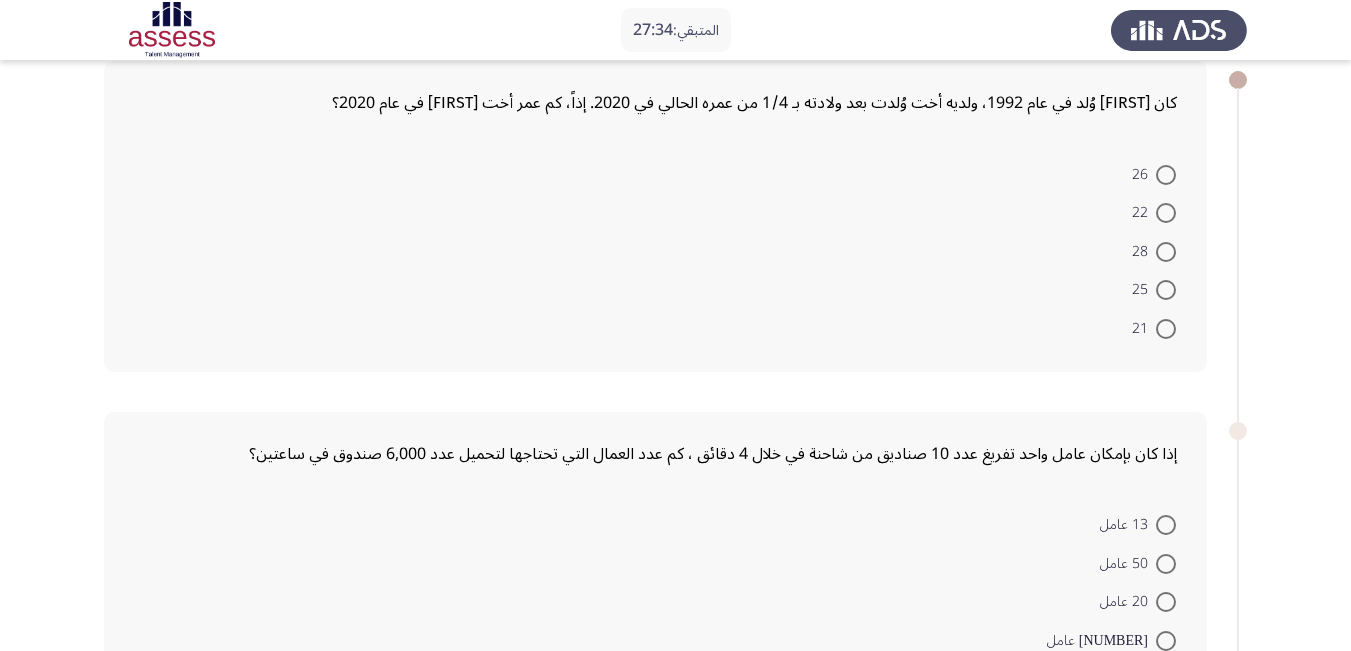 scroll, scrollTop: 100, scrollLeft: 0, axis: vertical 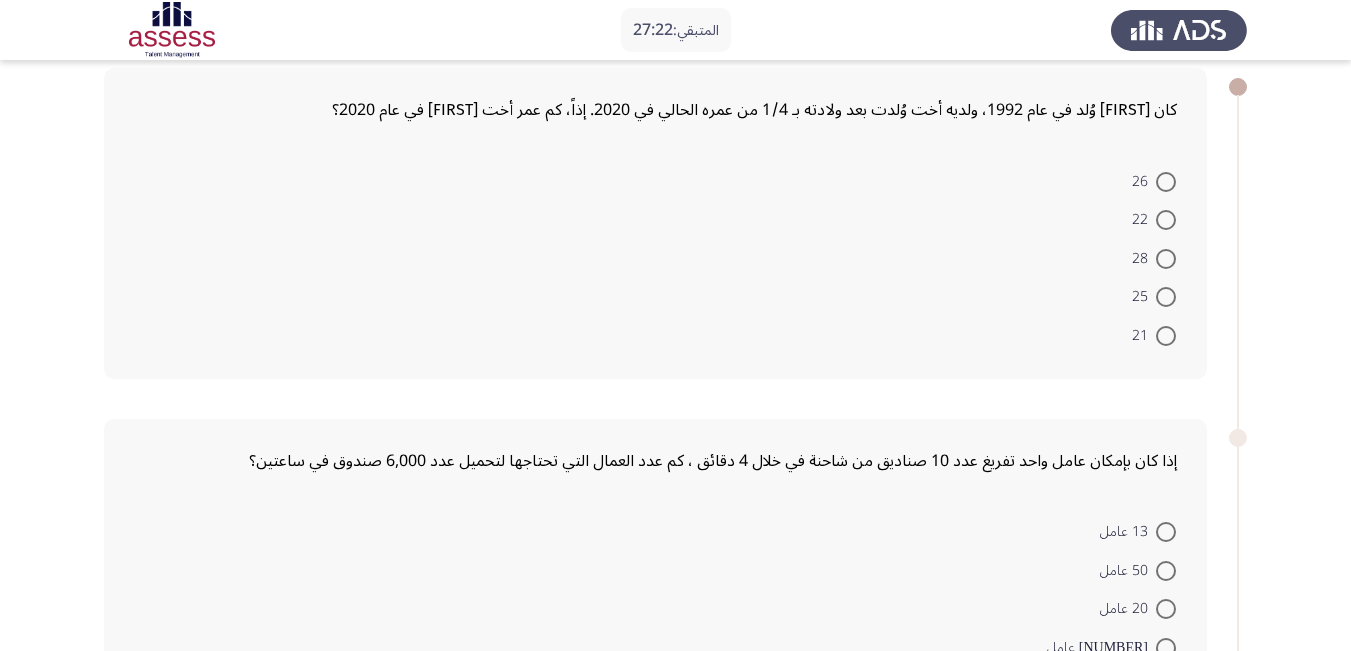 click at bounding box center (1166, 336) 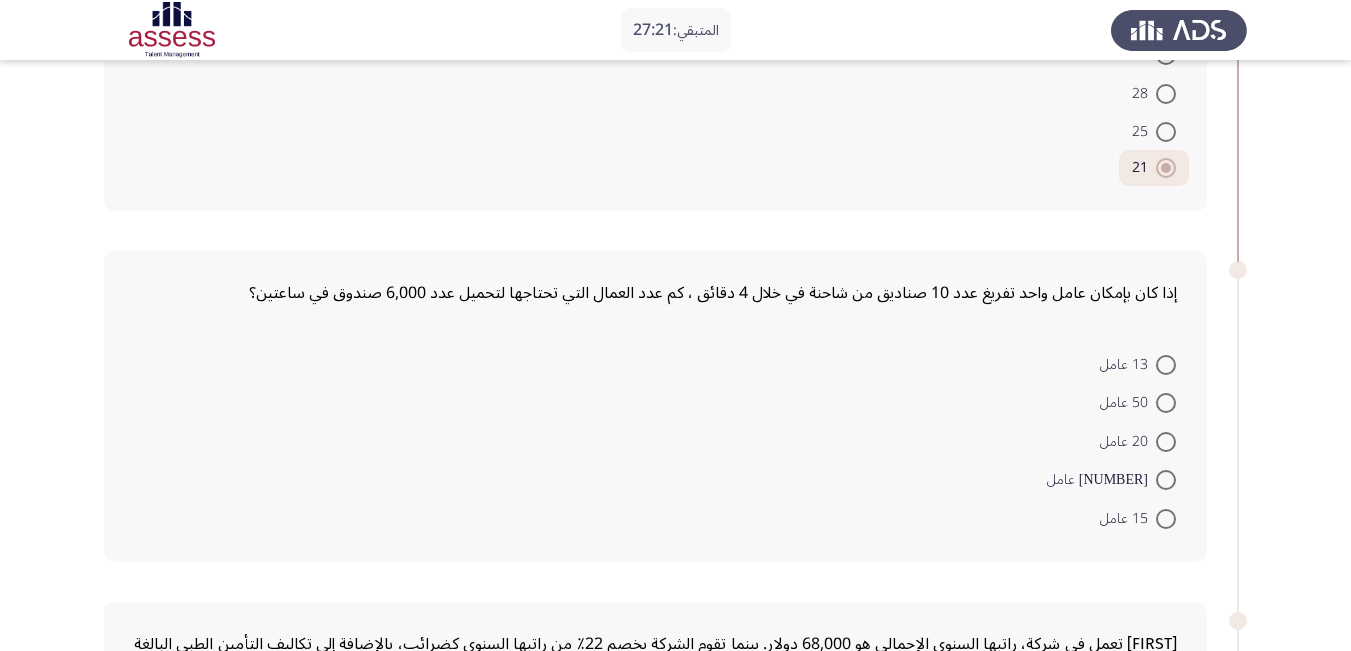 scroll, scrollTop: 300, scrollLeft: 0, axis: vertical 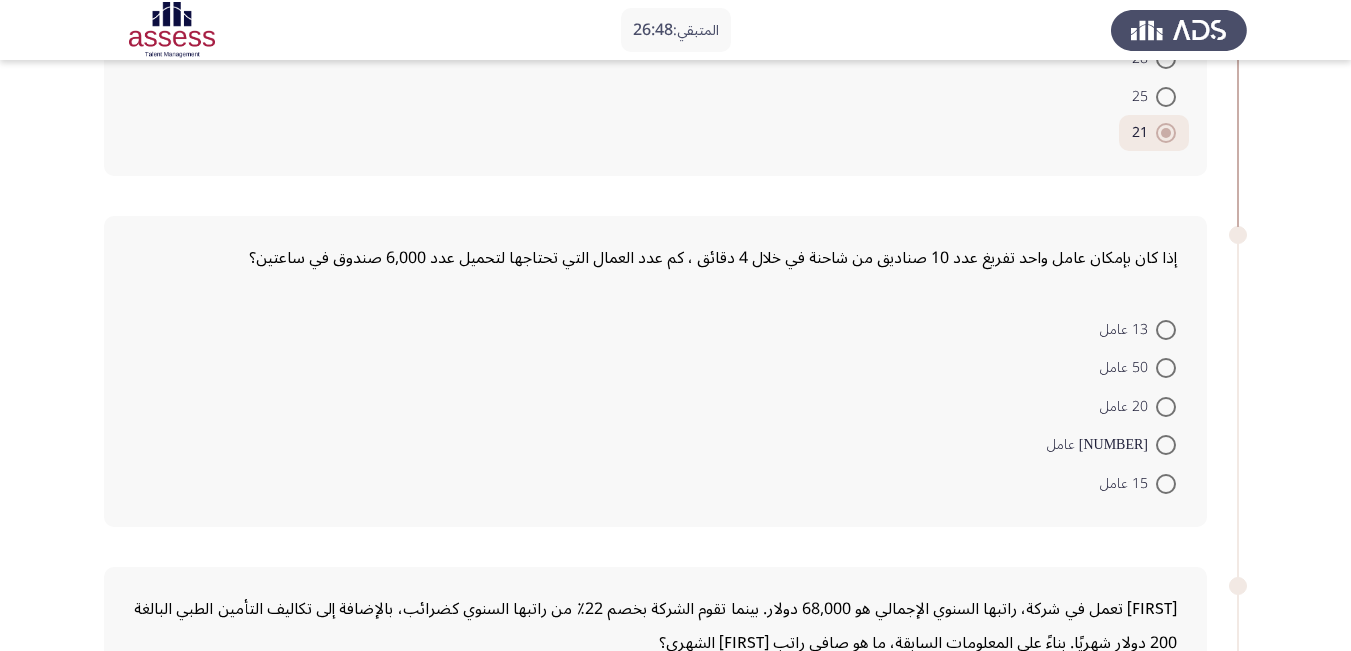click at bounding box center [1166, 407] 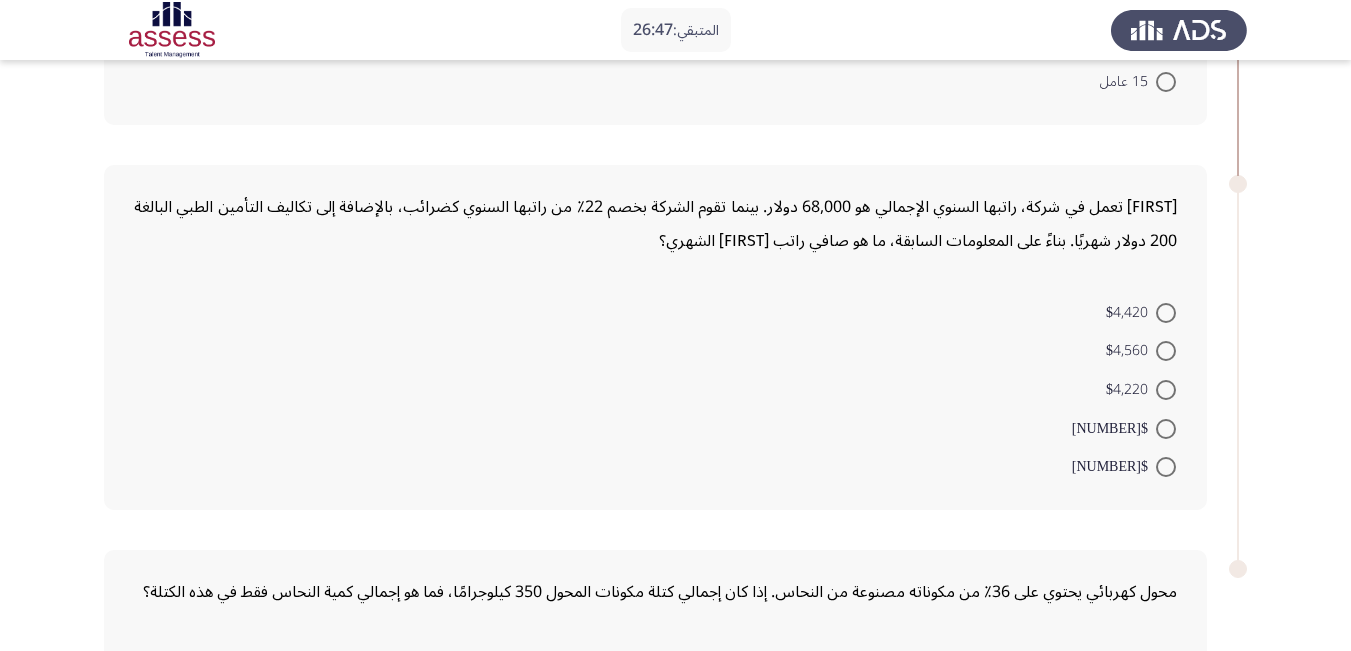 scroll, scrollTop: 700, scrollLeft: 0, axis: vertical 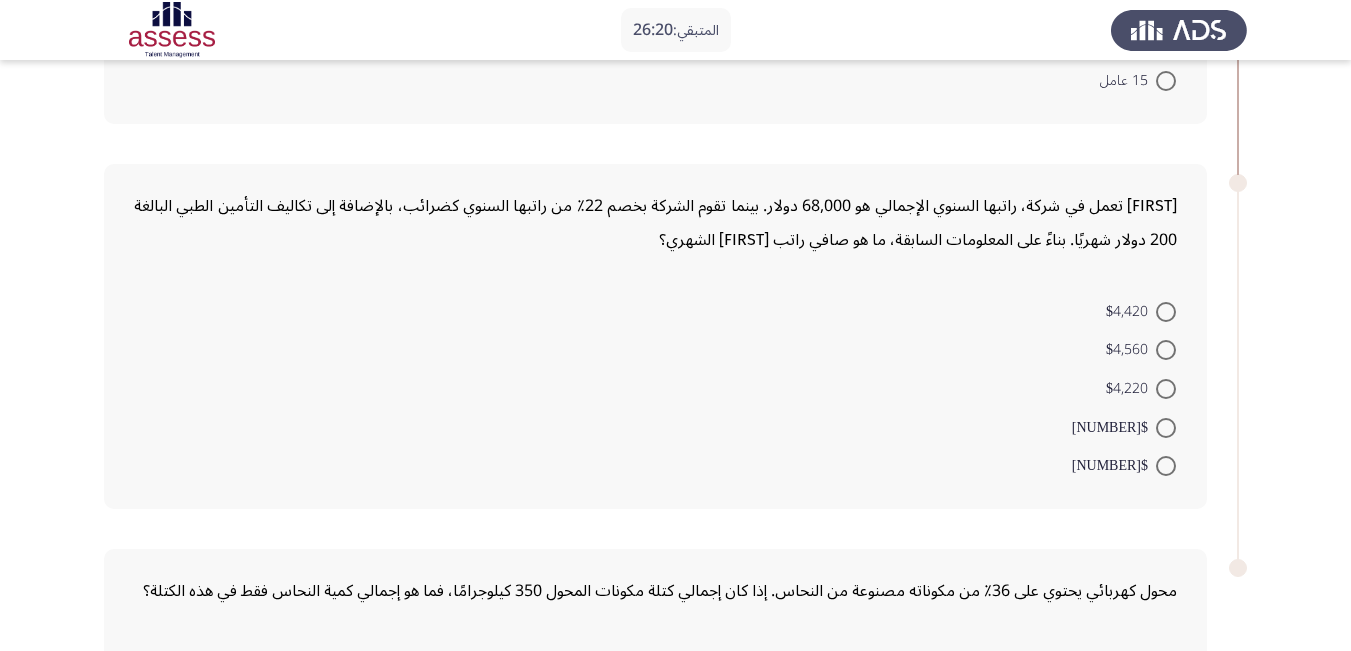 click at bounding box center (1166, 389) 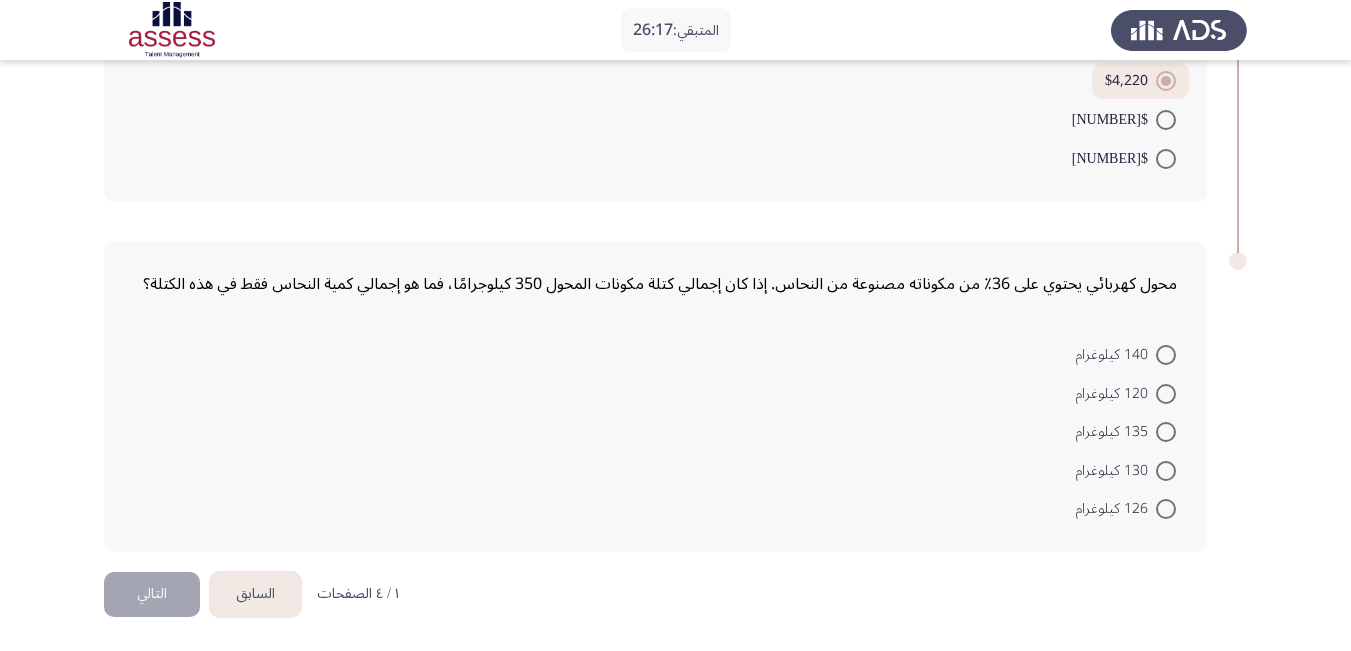 scroll, scrollTop: 1006, scrollLeft: 0, axis: vertical 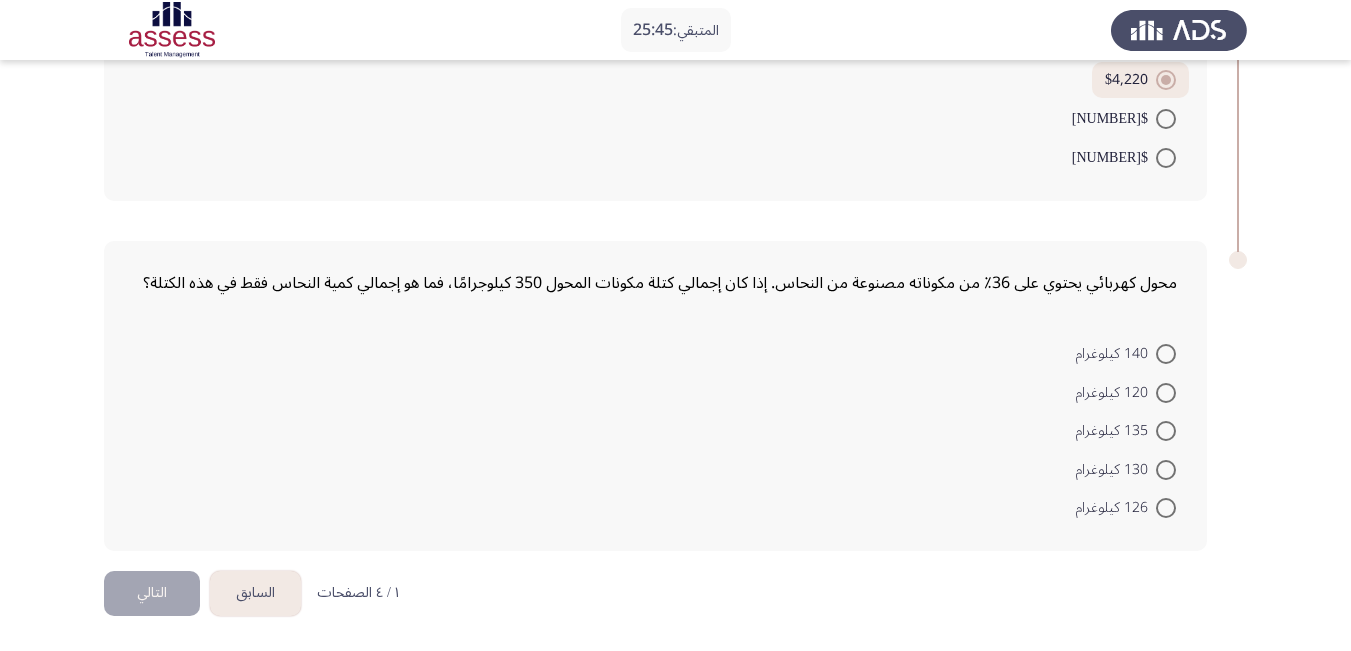 click at bounding box center (1166, 508) 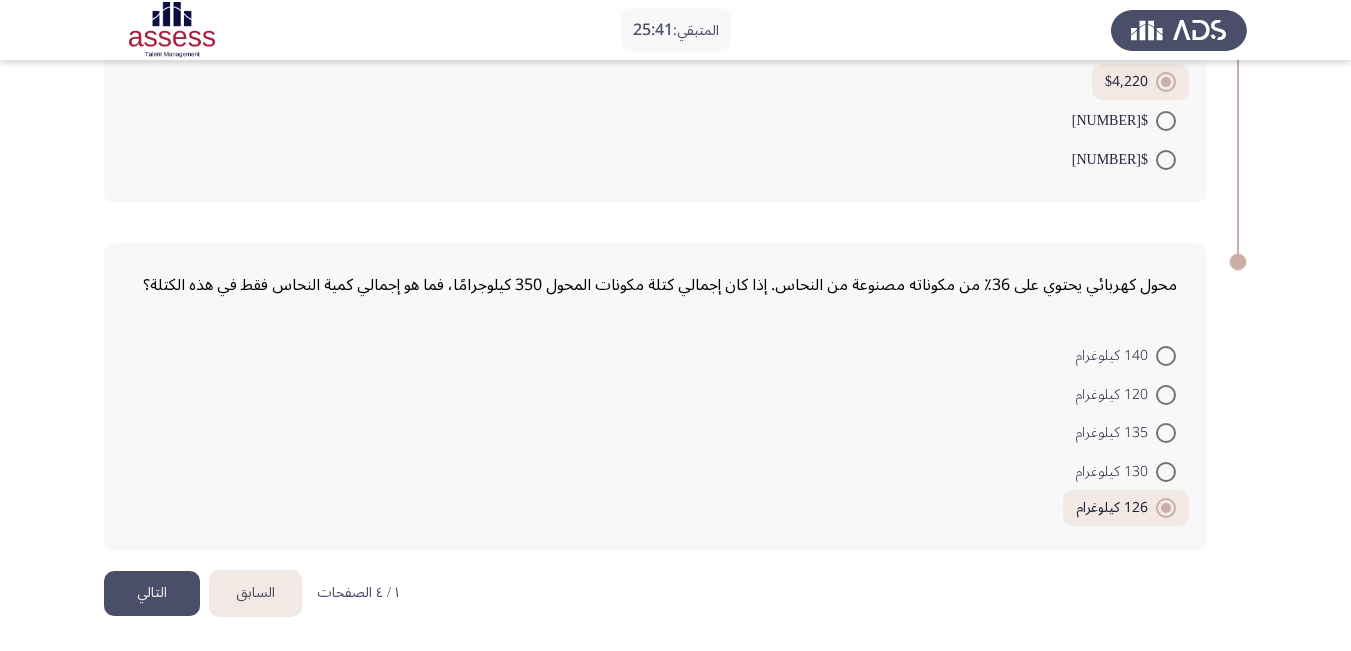 click on "التالي" 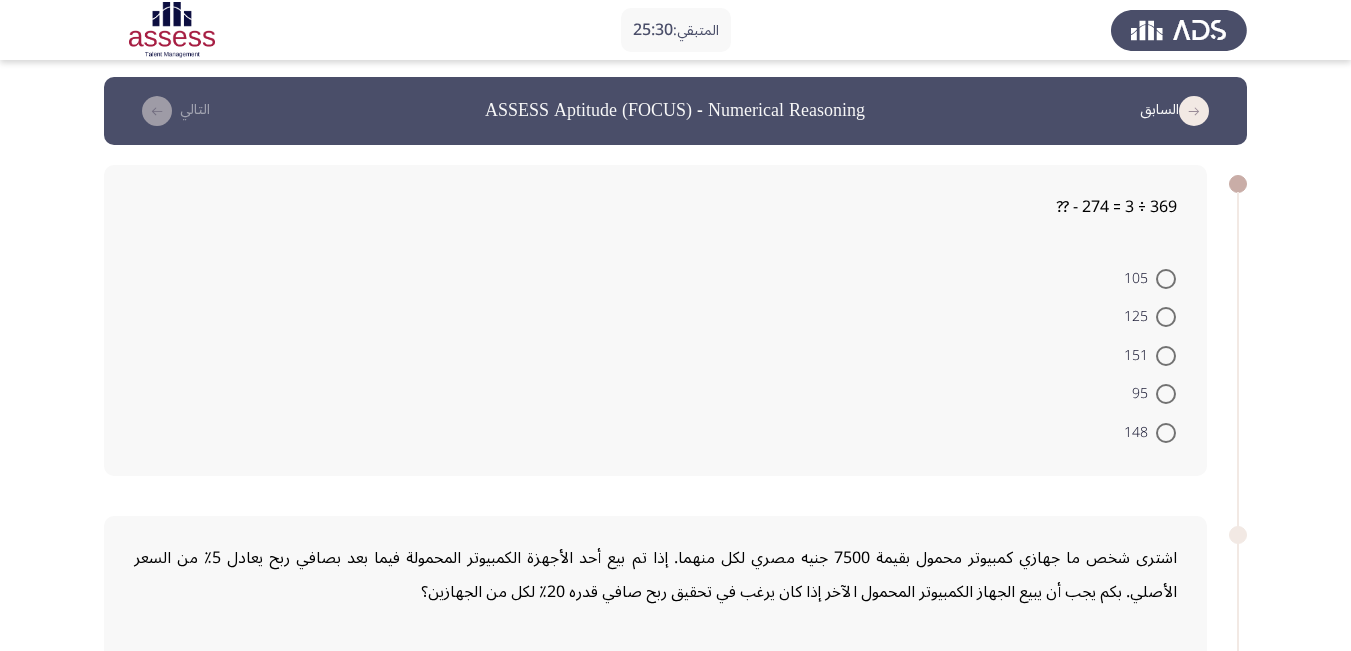 scroll, scrollTop: 0, scrollLeft: 0, axis: both 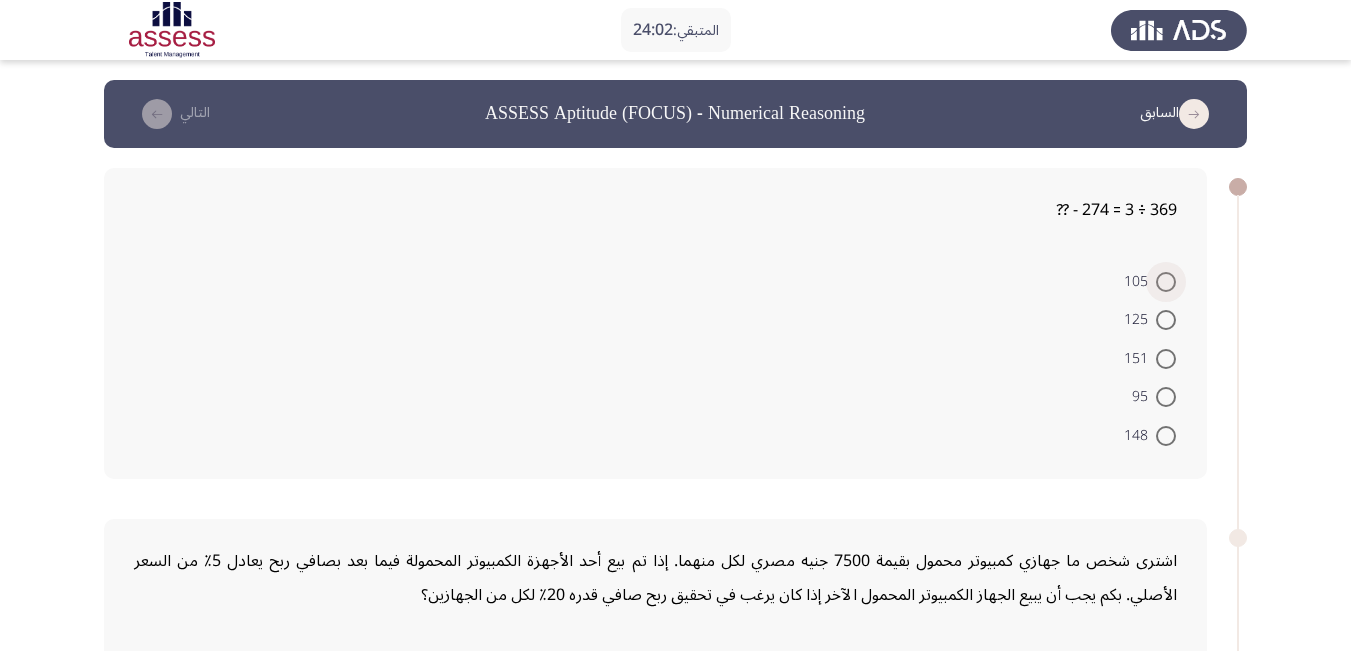 click at bounding box center [1166, 282] 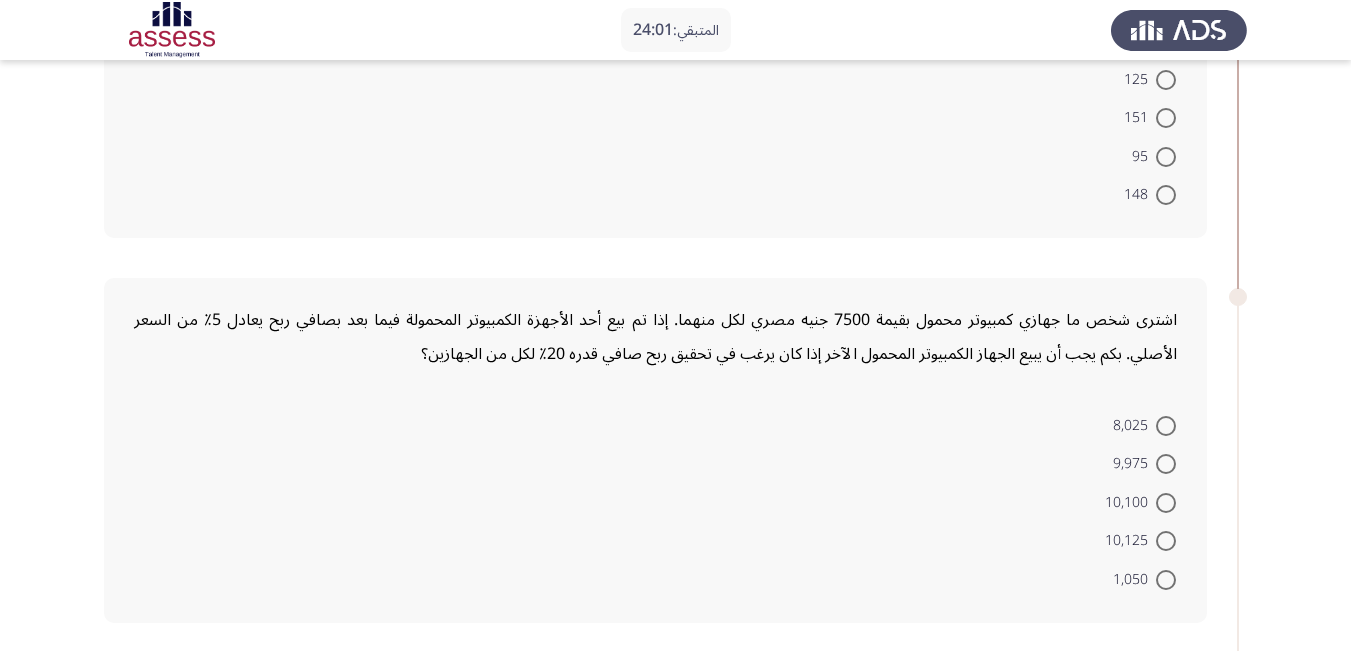 scroll, scrollTop: 300, scrollLeft: 0, axis: vertical 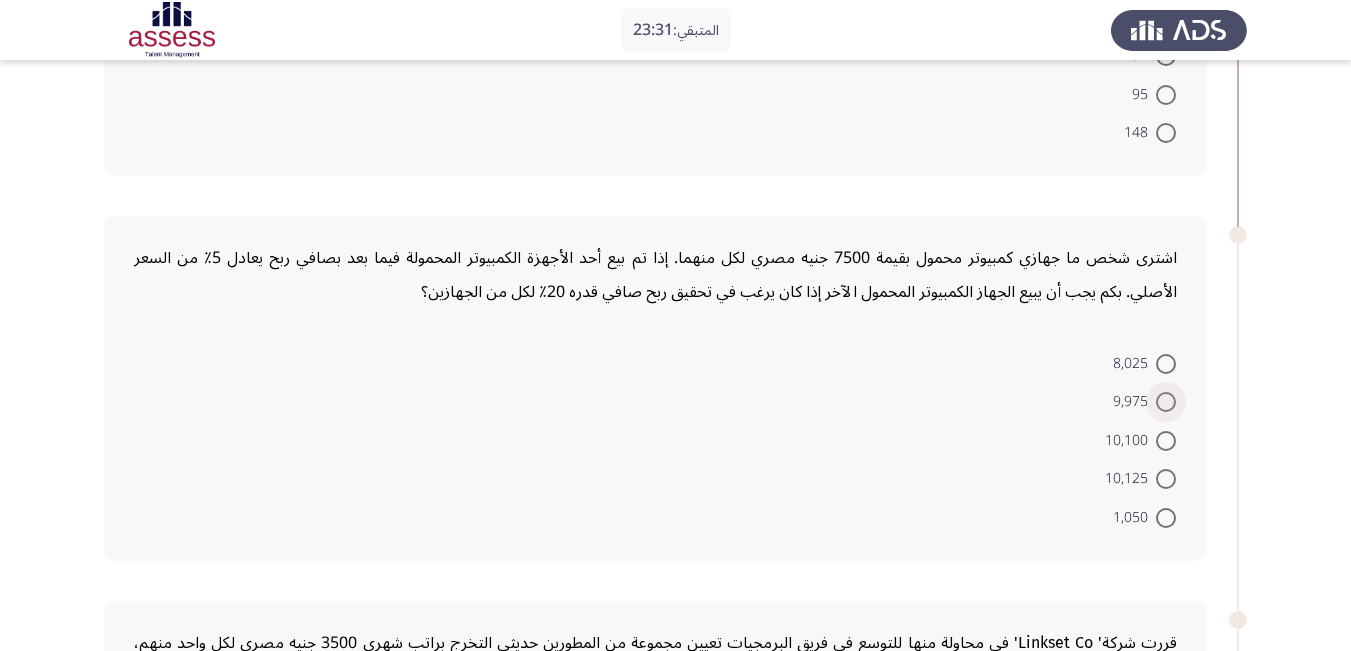 click at bounding box center [1166, 402] 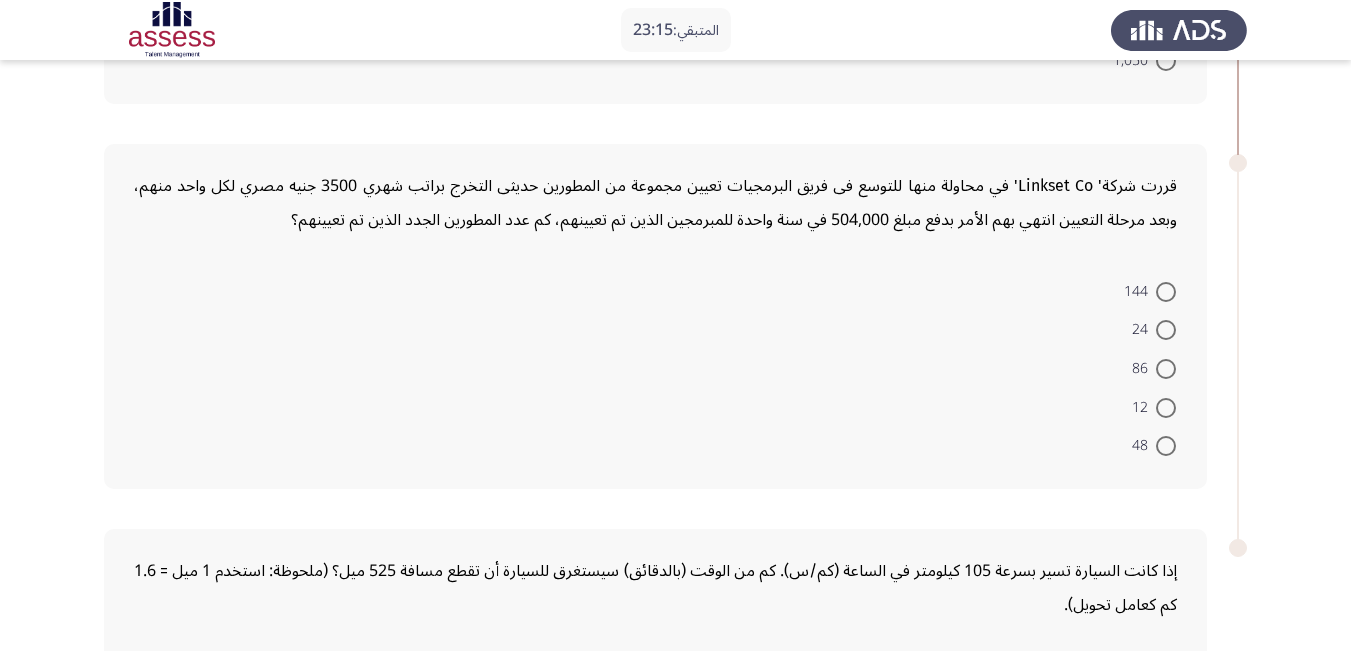 scroll, scrollTop: 777, scrollLeft: 0, axis: vertical 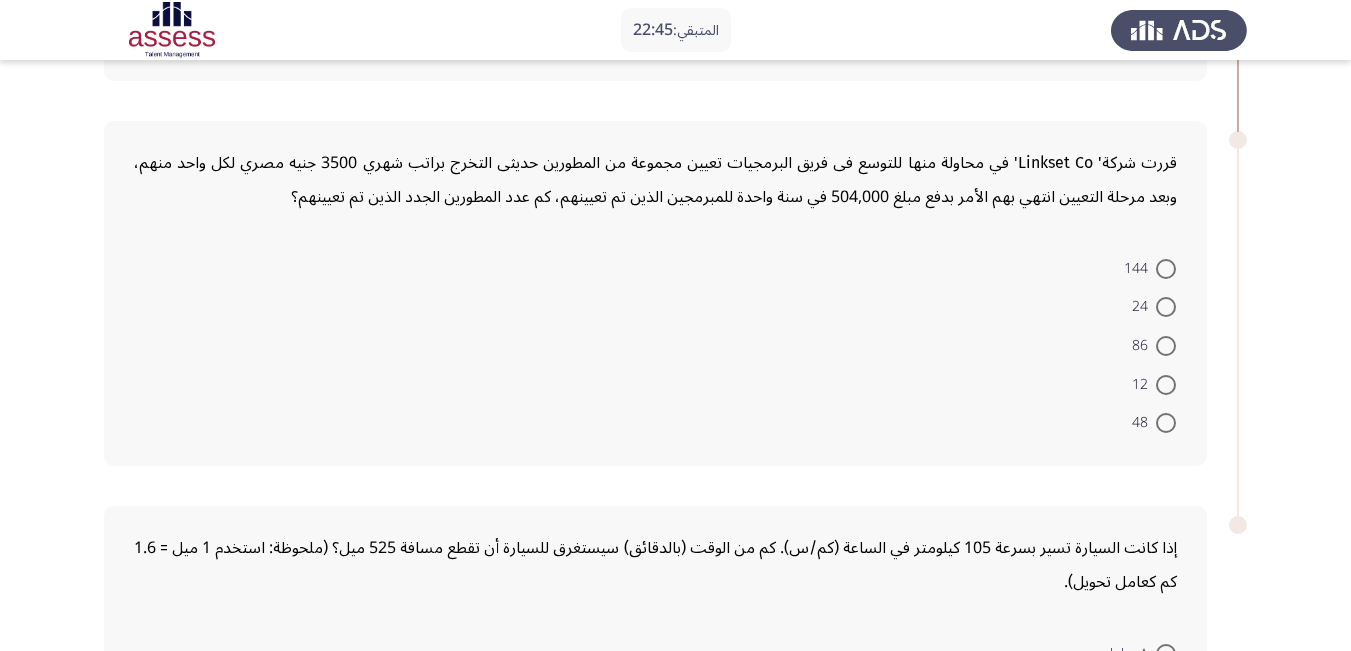 click at bounding box center (1166, 307) 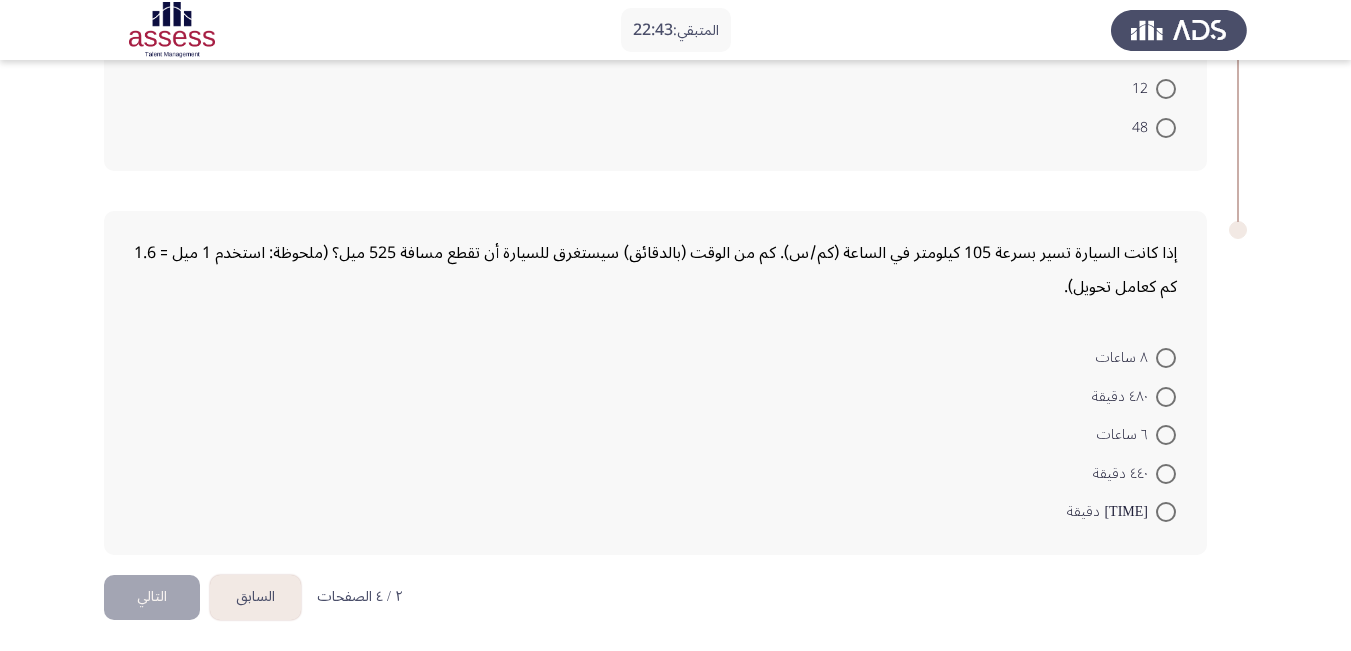 scroll, scrollTop: 1074, scrollLeft: 0, axis: vertical 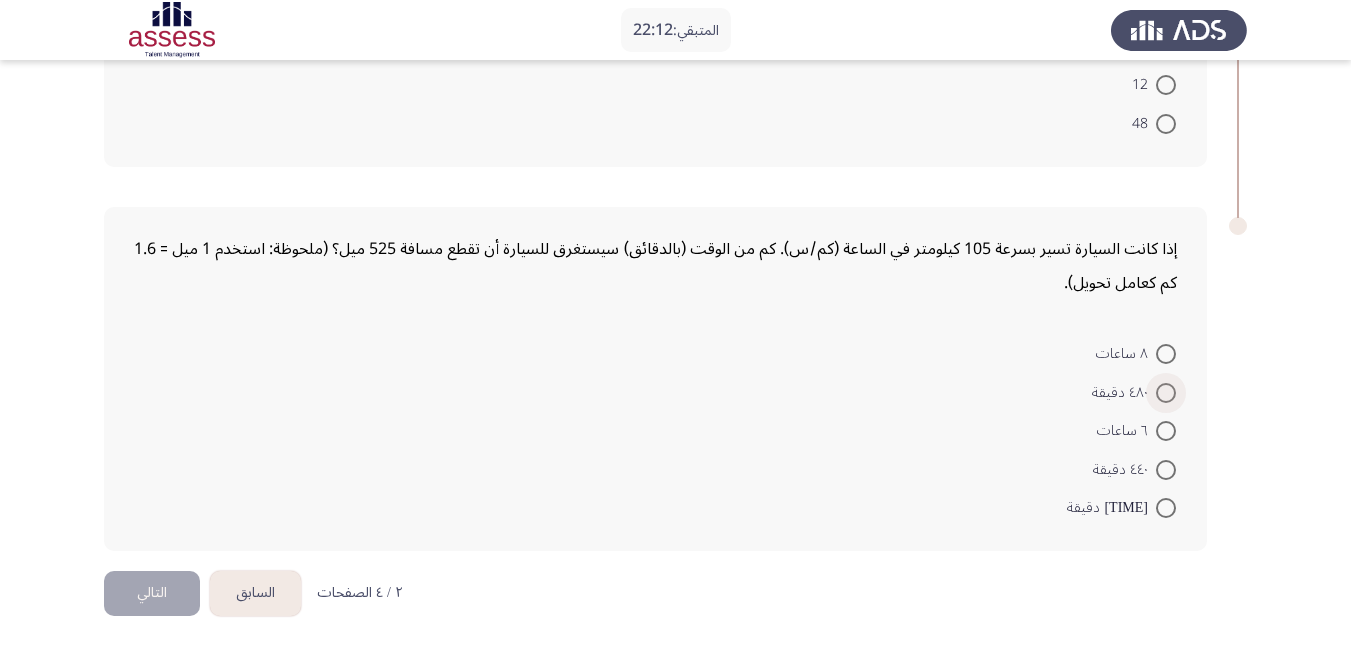 click at bounding box center [1166, 393] 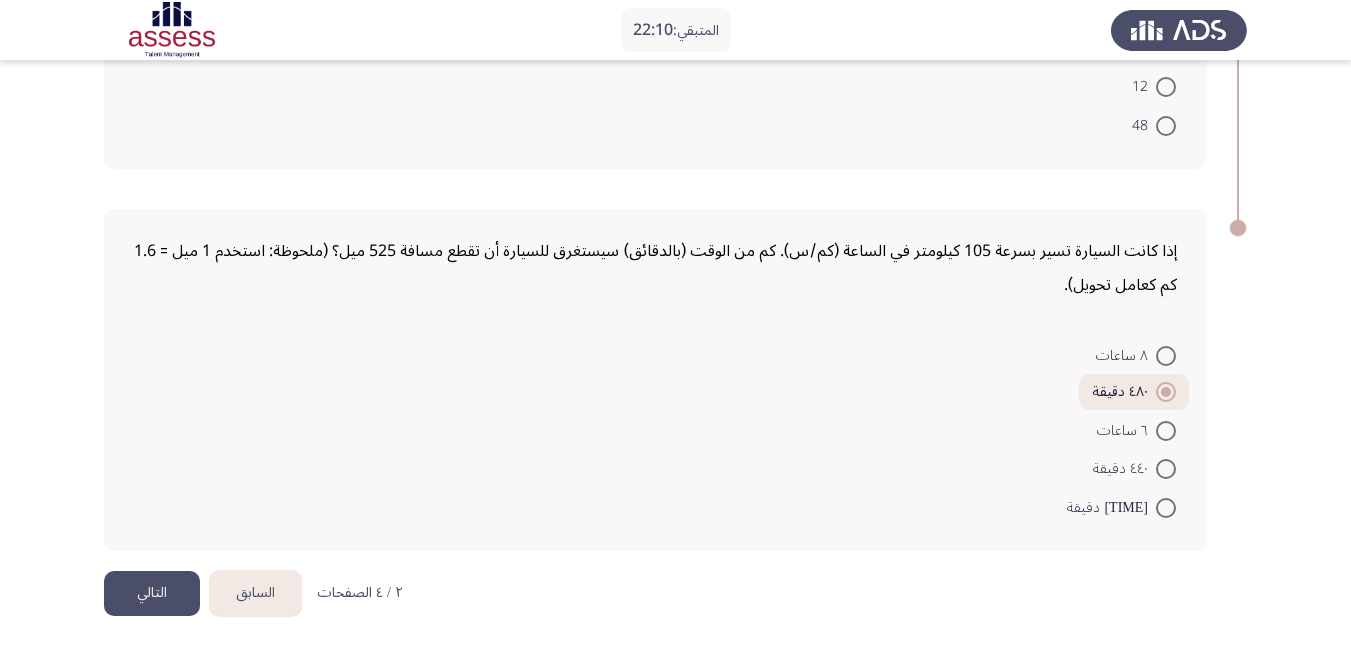 click on "التالي" 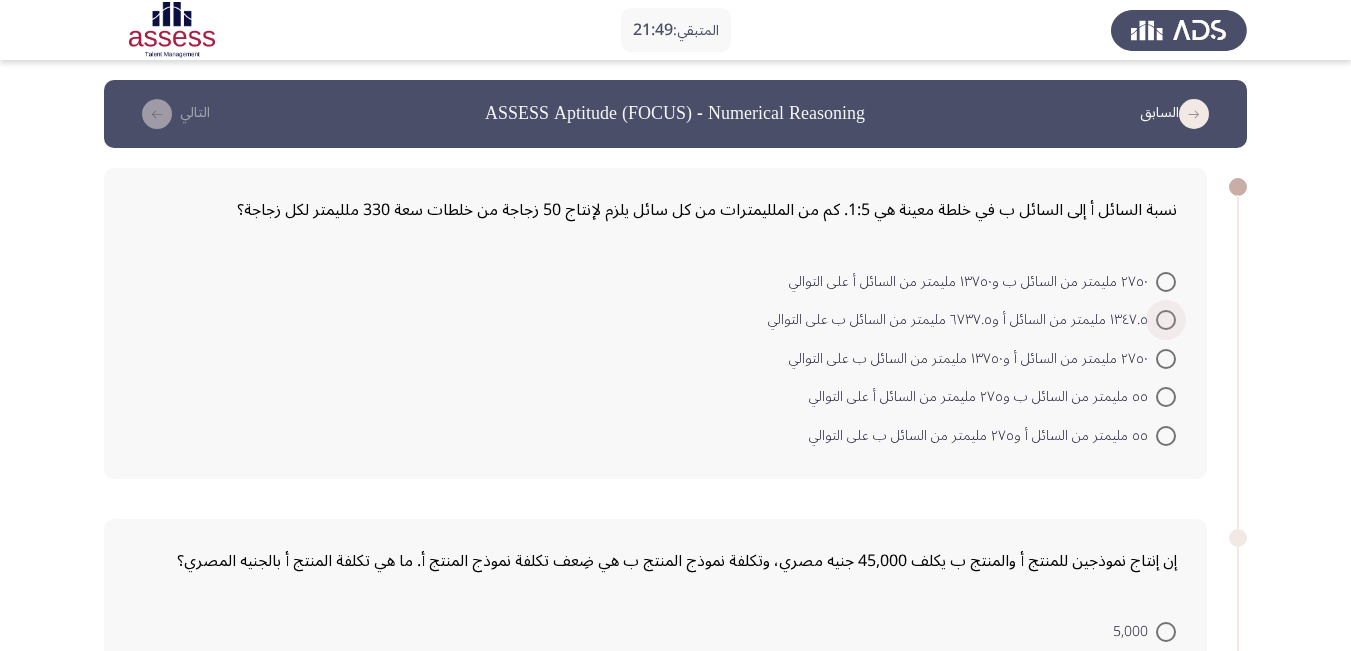 drag, startPoint x: 1061, startPoint y: 320, endPoint x: 1024, endPoint y: 320, distance: 37 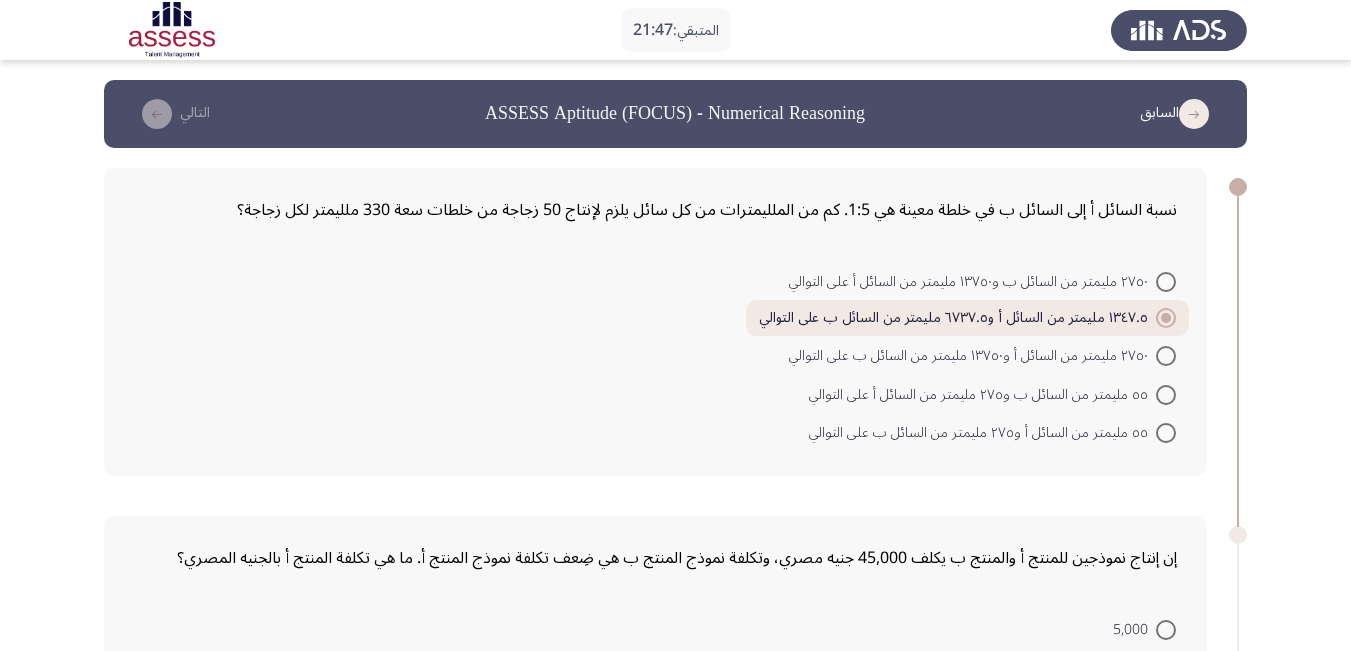 click at bounding box center [1166, 282] 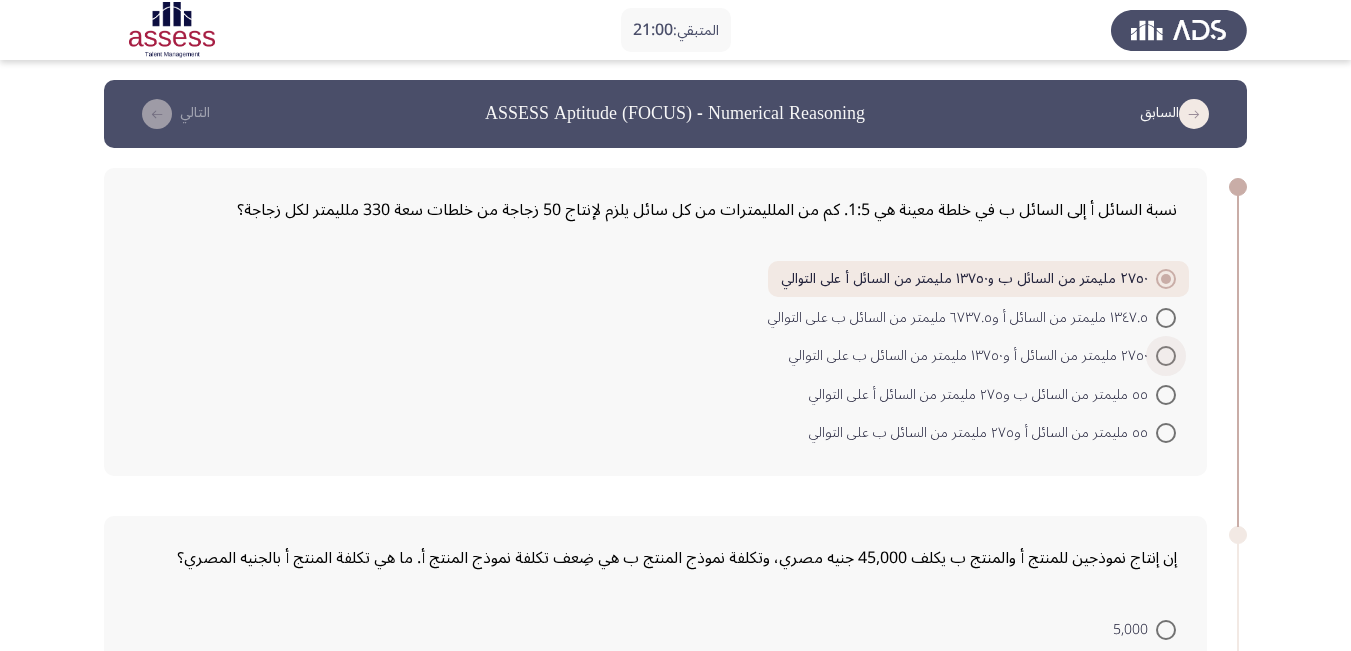 click at bounding box center [1166, 356] 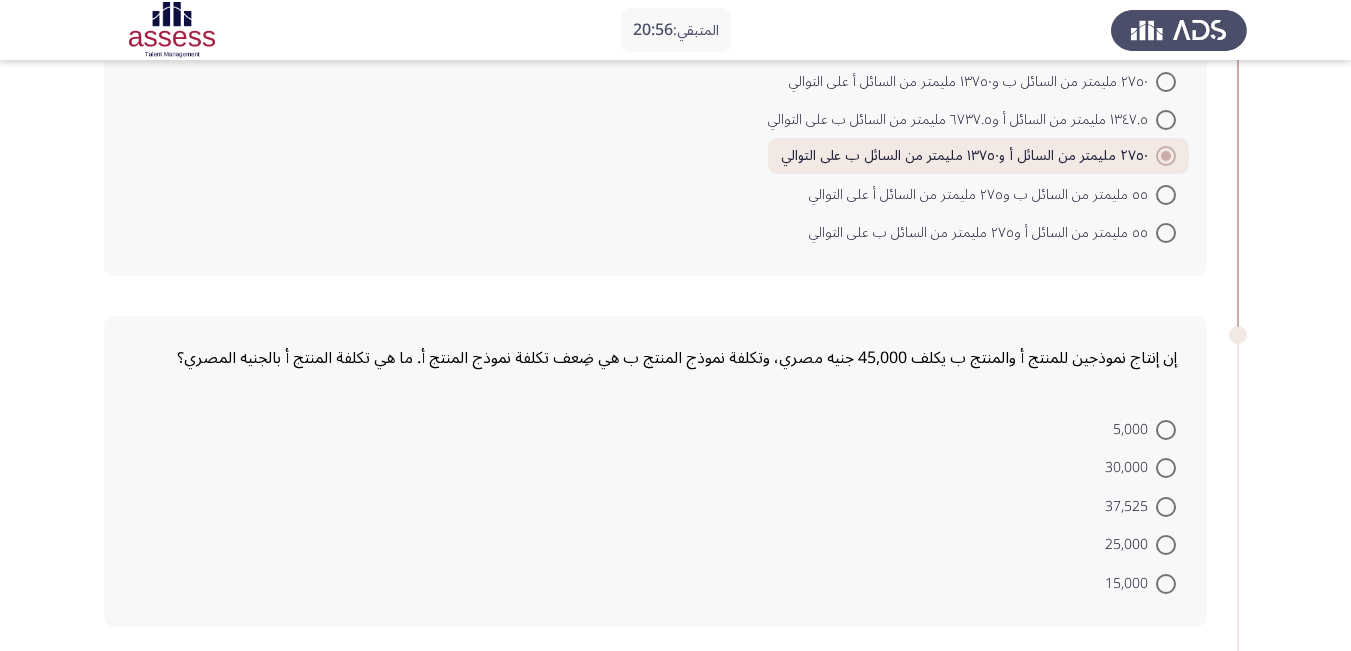 scroll, scrollTop: 300, scrollLeft: 0, axis: vertical 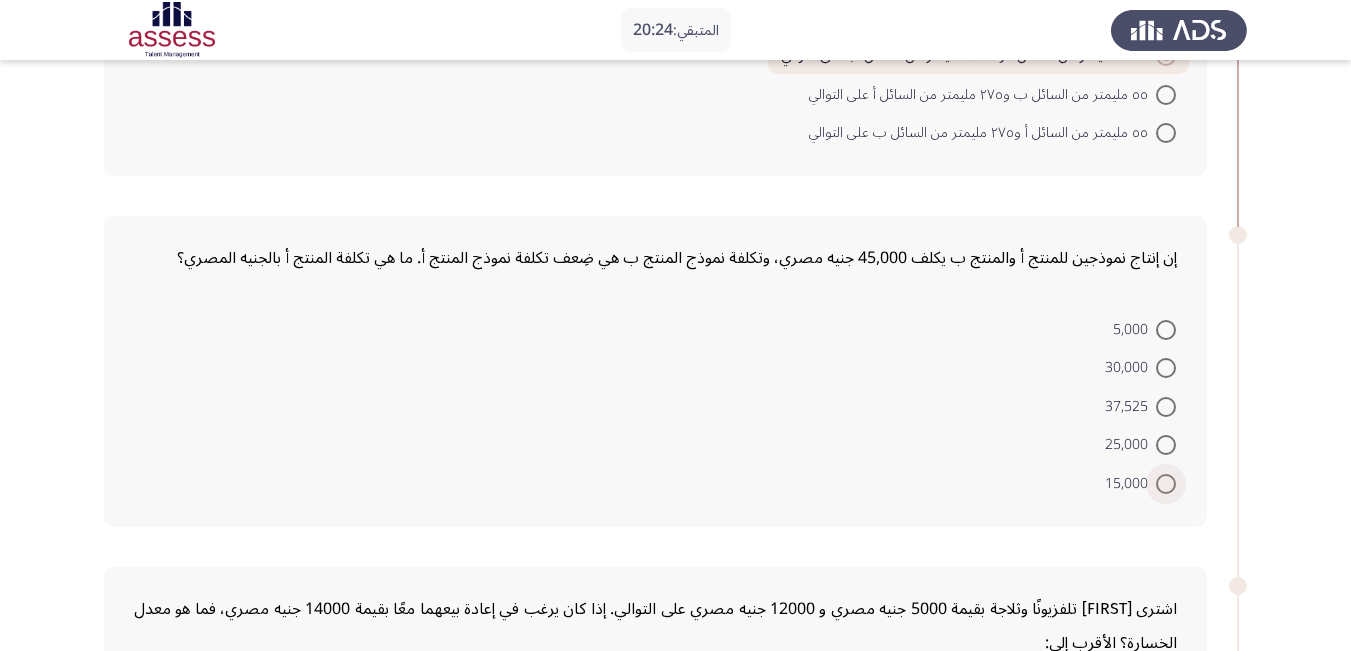 click at bounding box center (1166, 484) 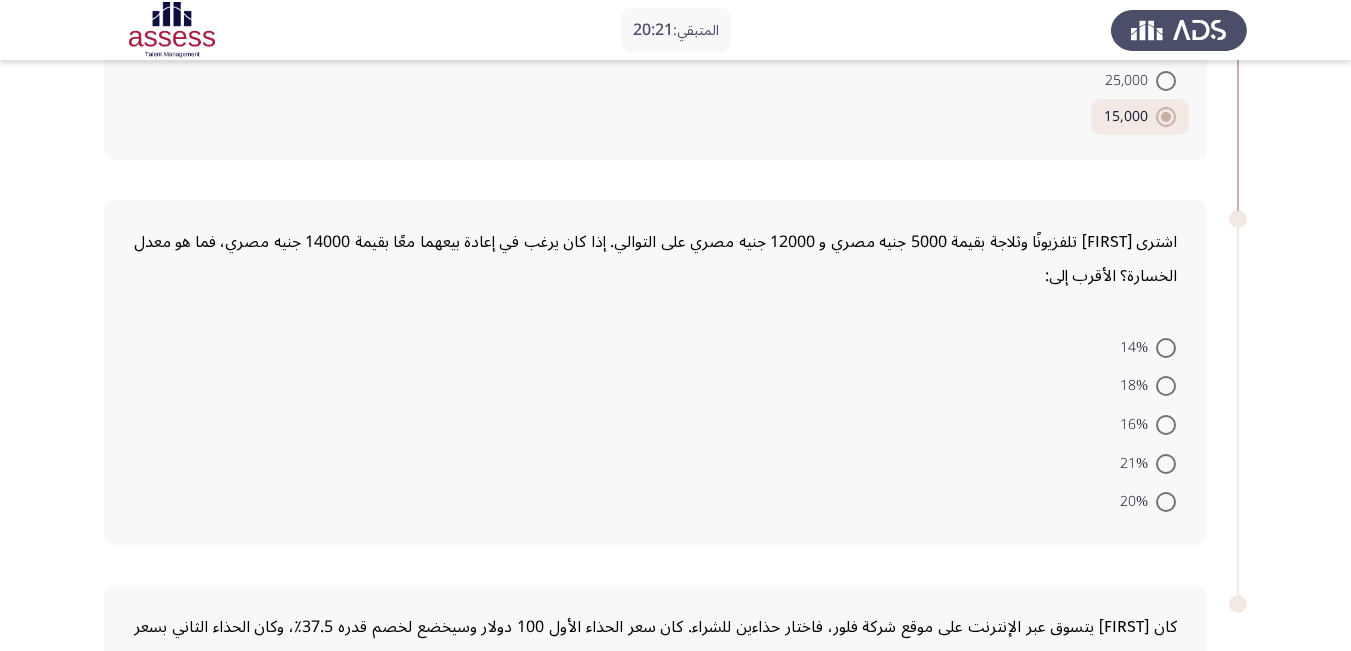scroll, scrollTop: 700, scrollLeft: 0, axis: vertical 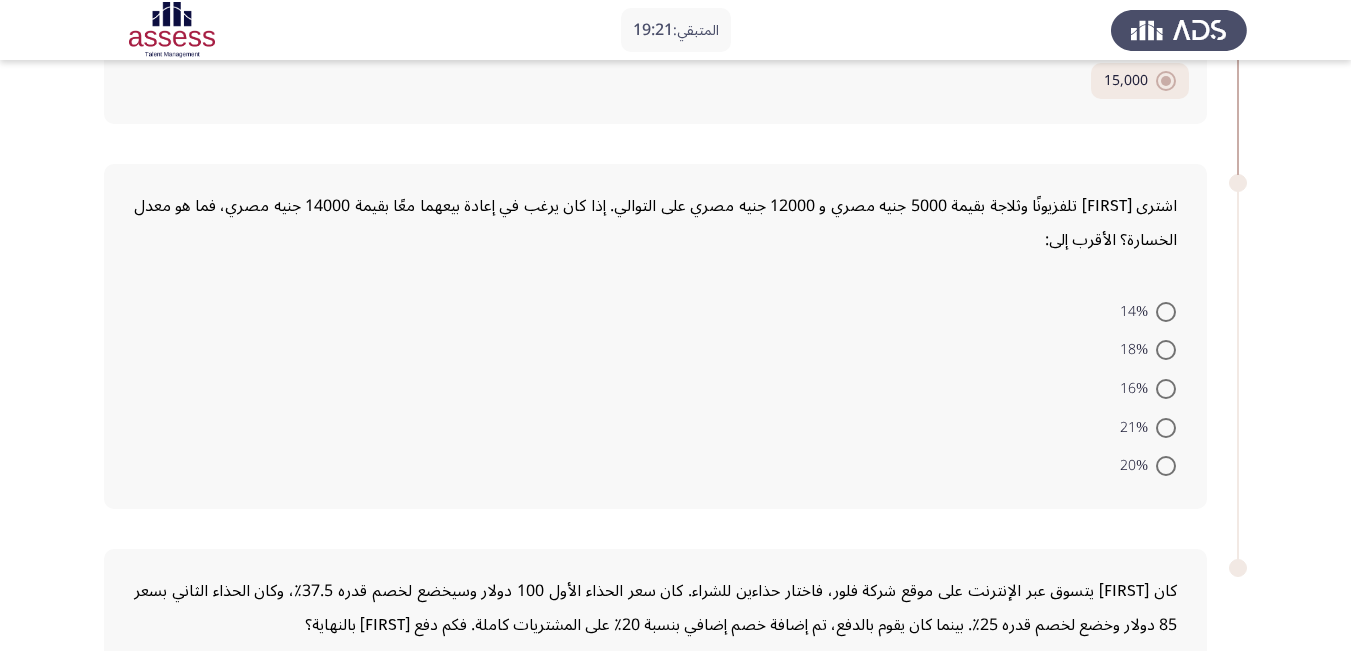 click at bounding box center [1166, 350] 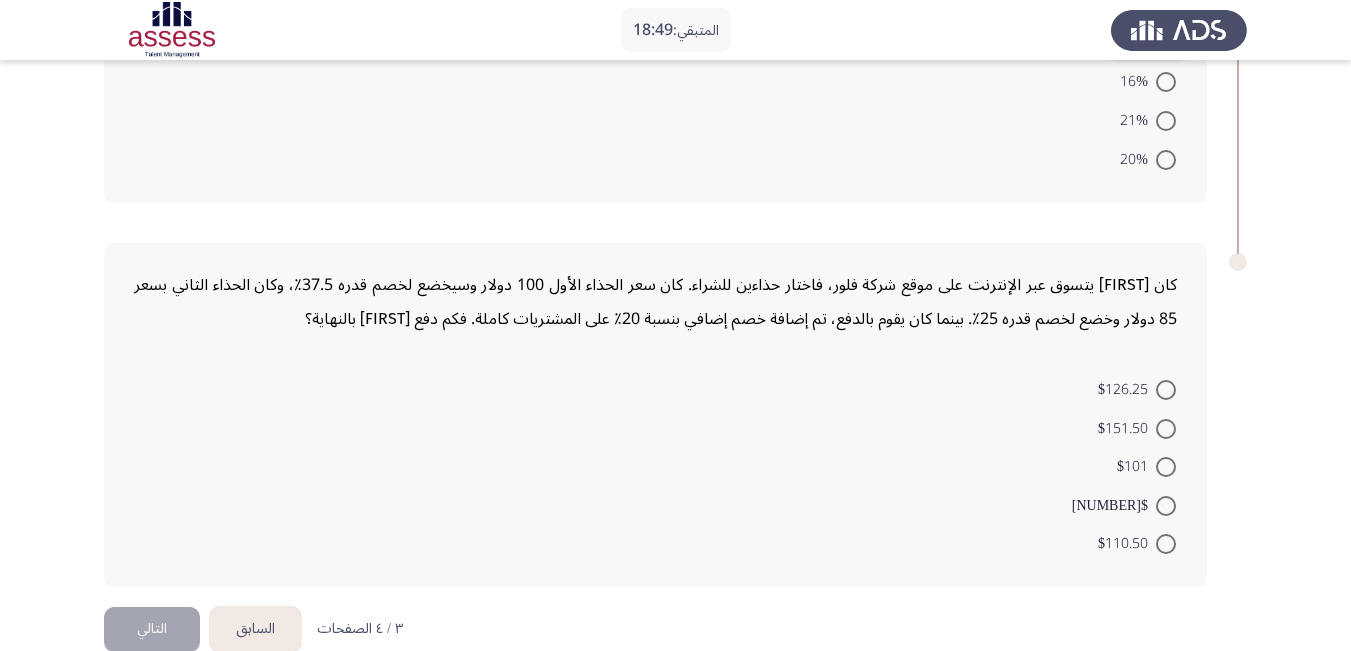 scroll, scrollTop: 1040, scrollLeft: 0, axis: vertical 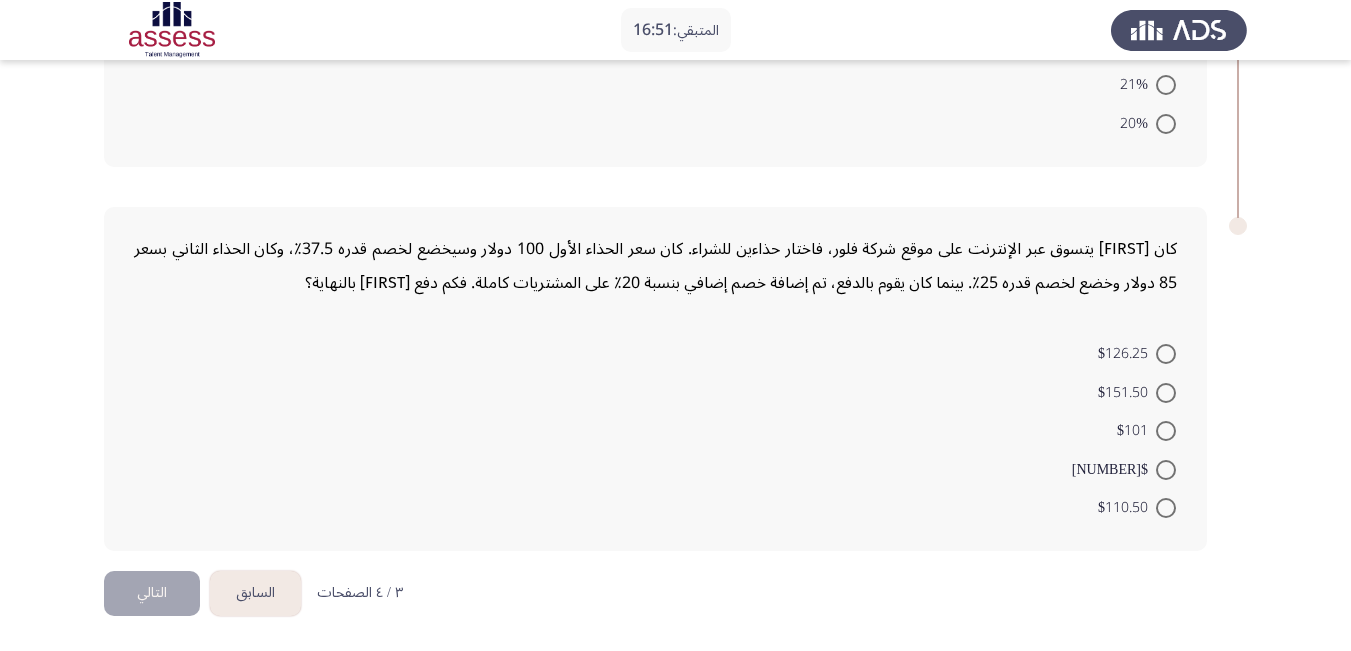 click at bounding box center [1166, 470] 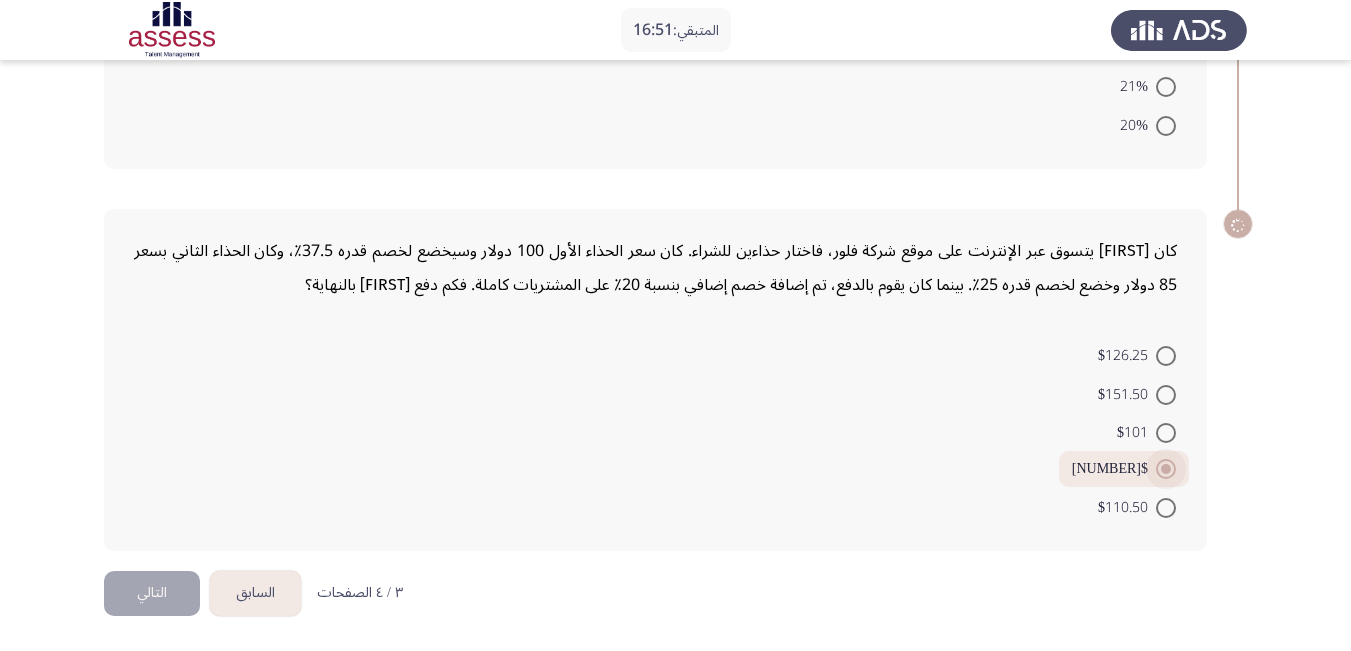 scroll, scrollTop: 1038, scrollLeft: 0, axis: vertical 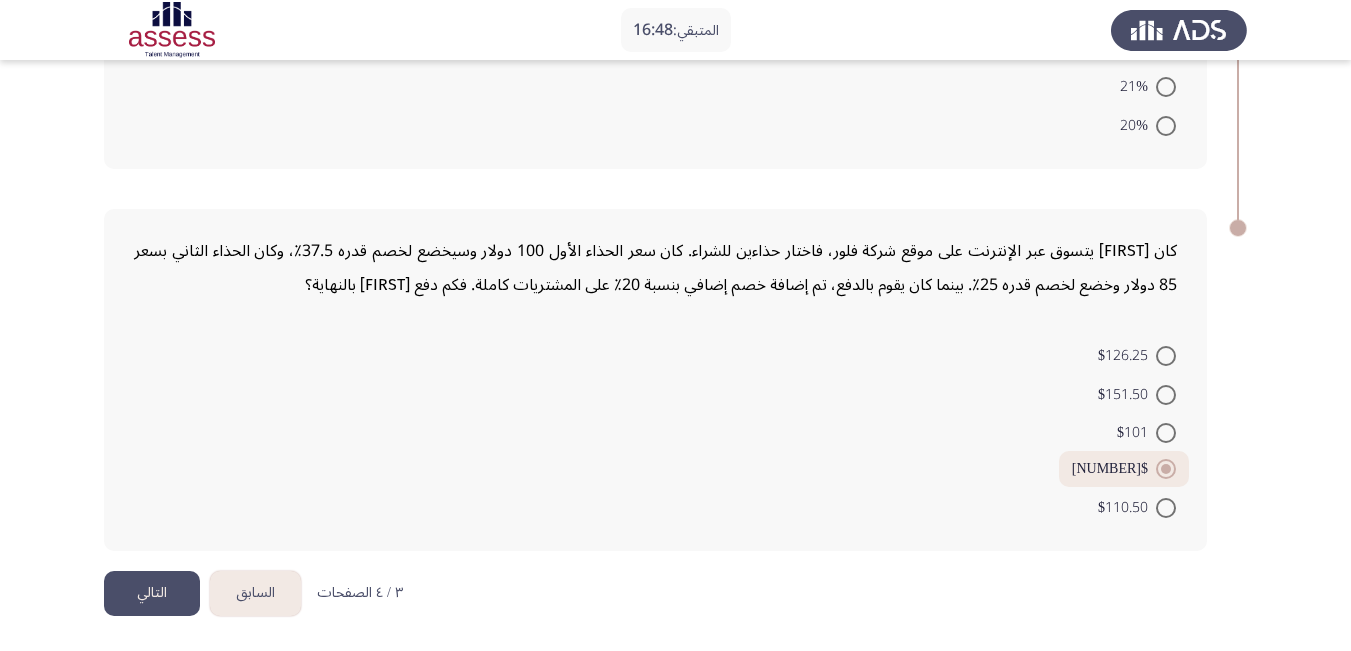 click on "التالي" 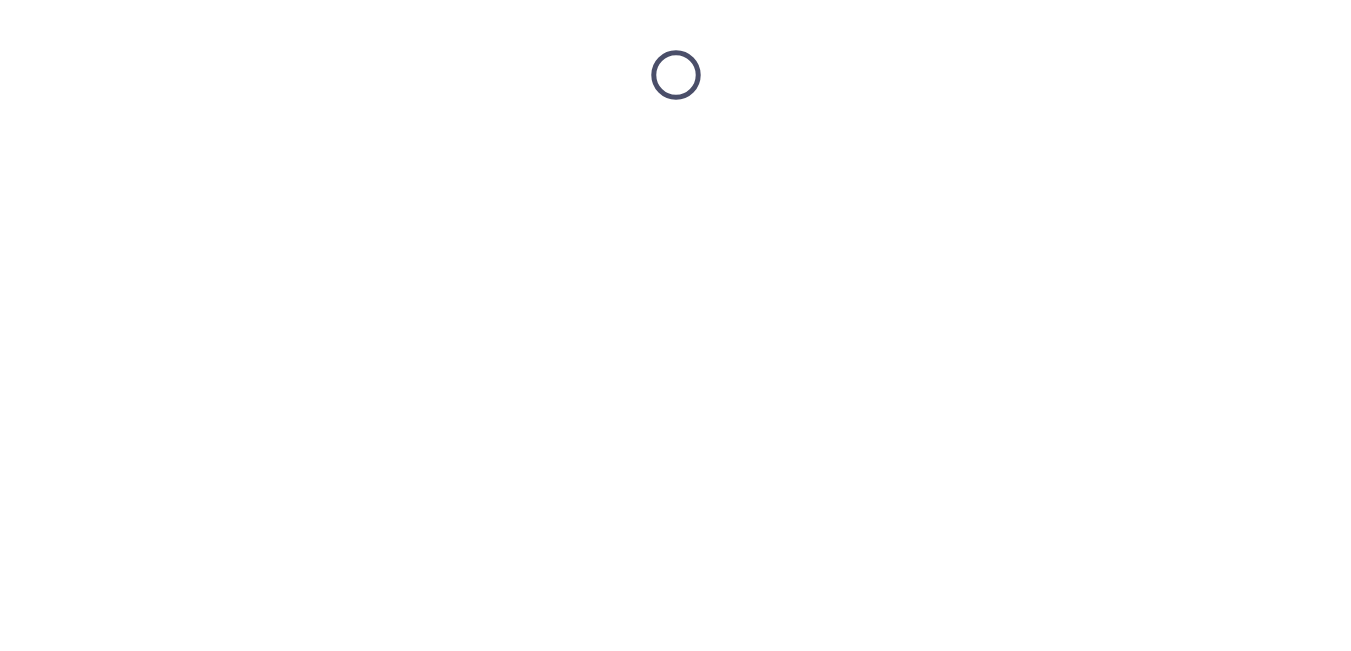 scroll, scrollTop: 0, scrollLeft: 0, axis: both 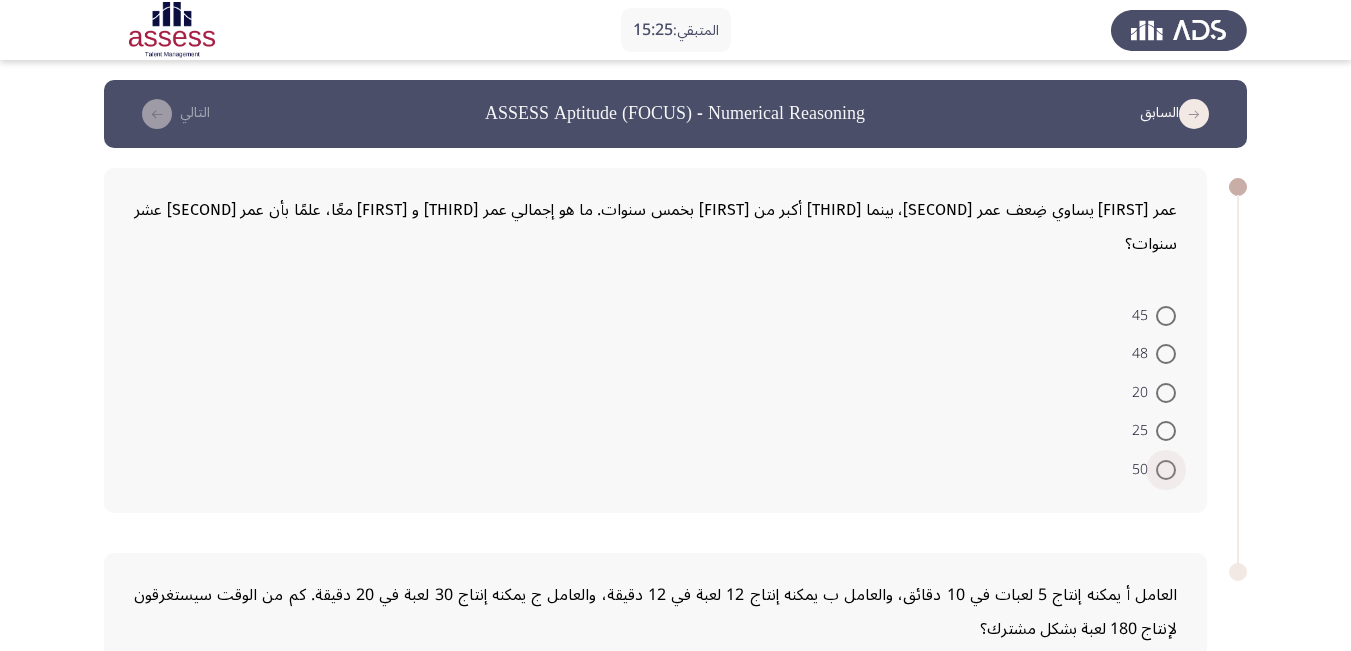 click at bounding box center (1166, 470) 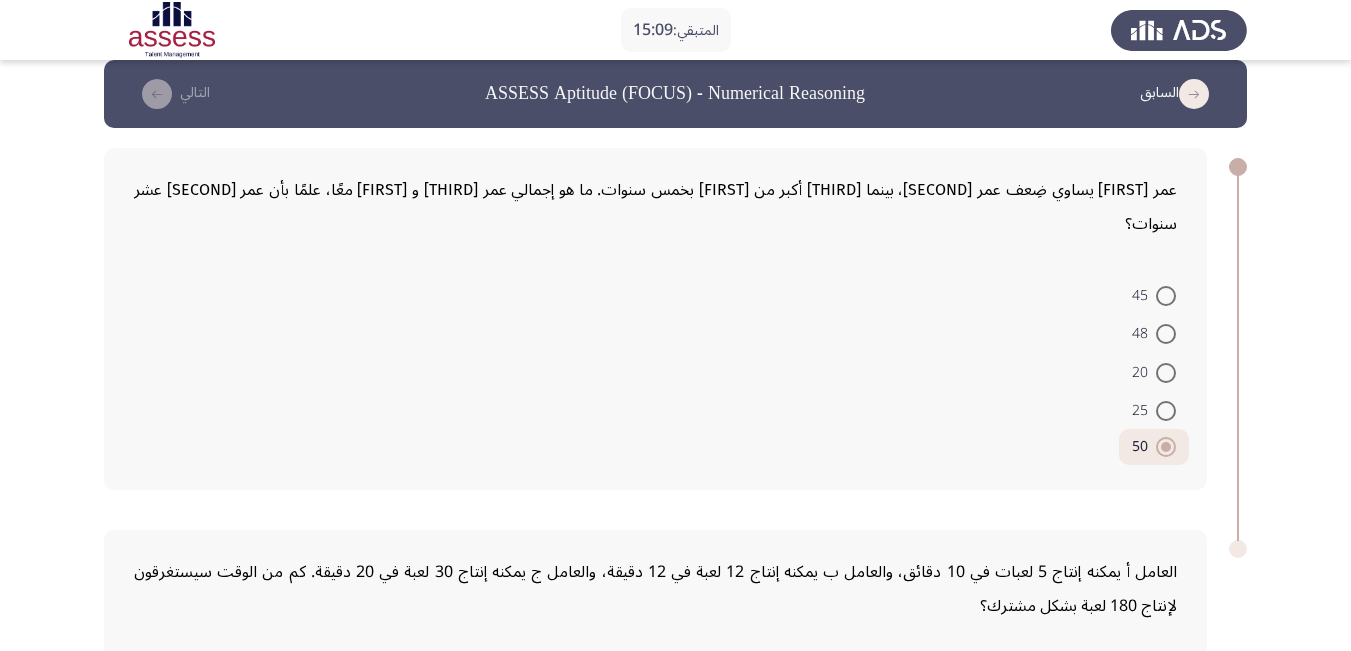 scroll, scrollTop: 10, scrollLeft: 0, axis: vertical 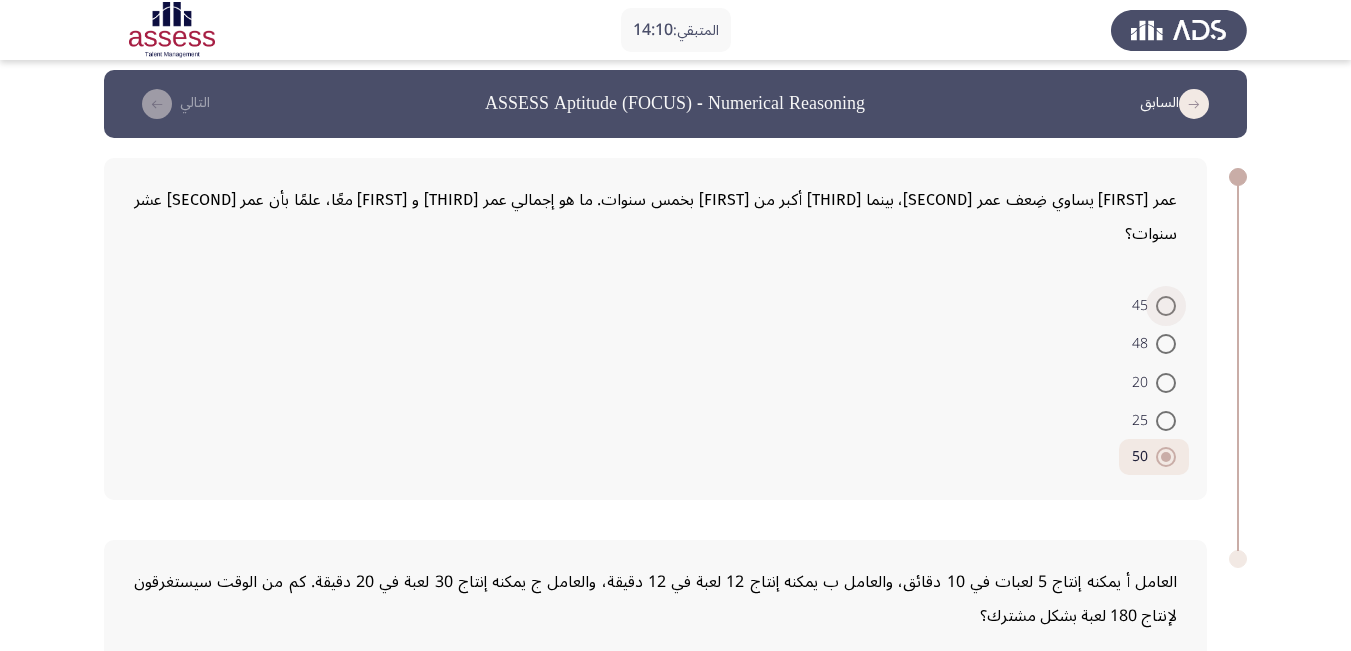 click at bounding box center [1166, 306] 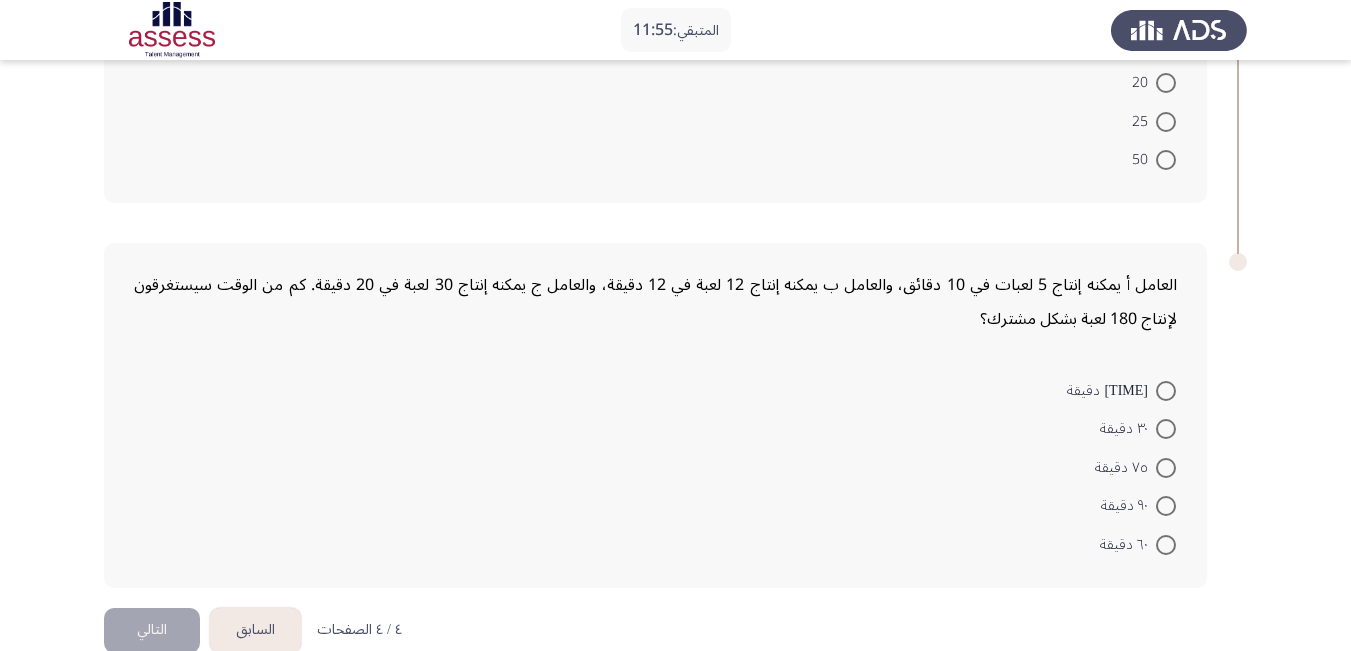 scroll, scrollTop: 310, scrollLeft: 0, axis: vertical 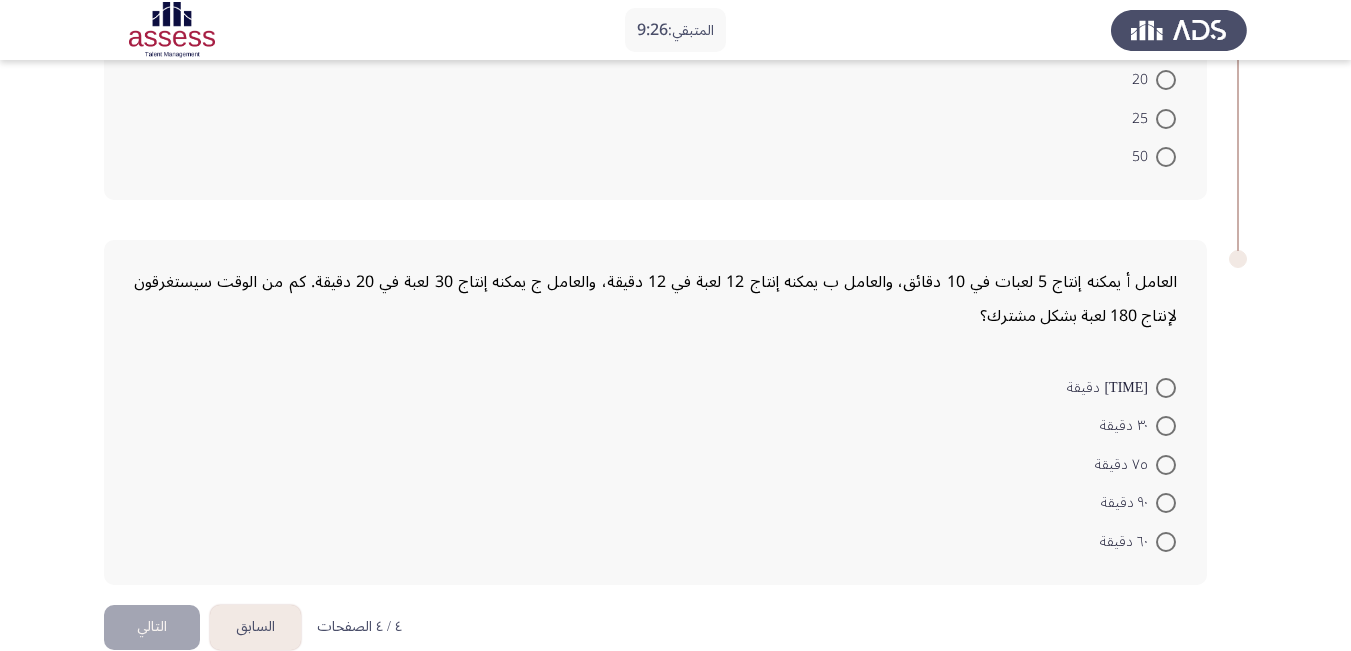 click at bounding box center (1166, 503) 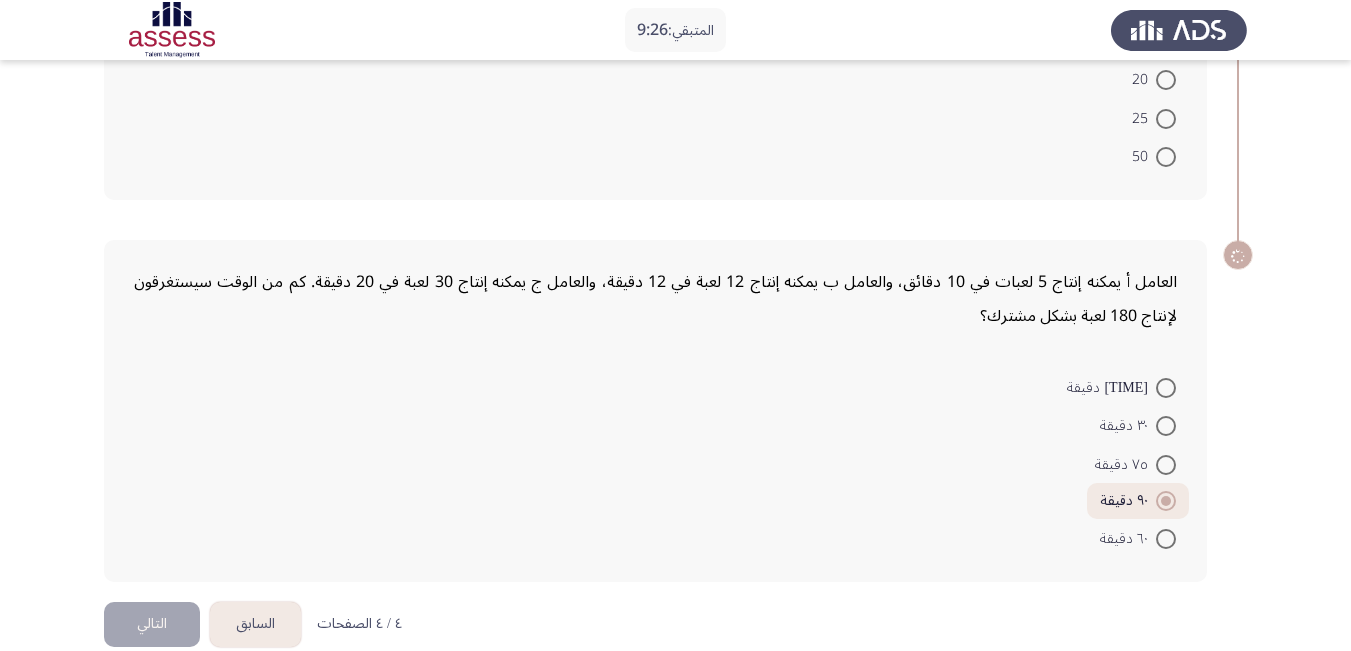 scroll, scrollTop: 307, scrollLeft: 0, axis: vertical 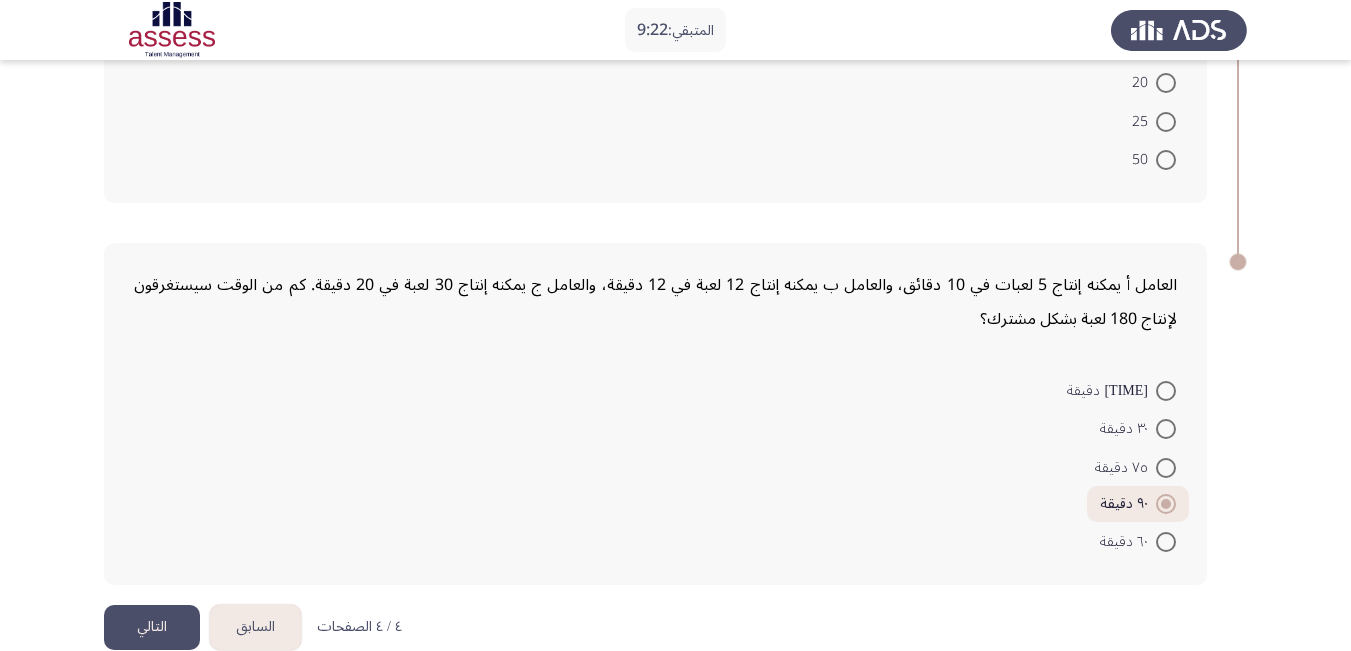 click on "التالي" 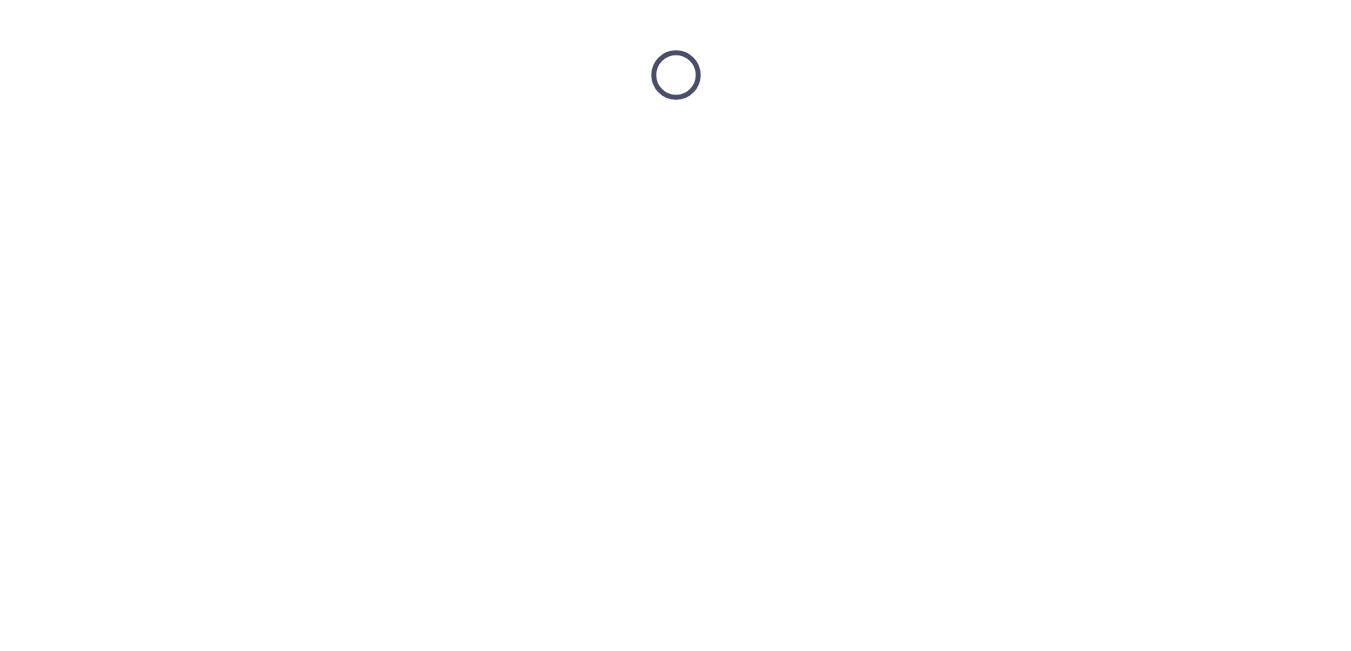 scroll, scrollTop: 0, scrollLeft: 0, axis: both 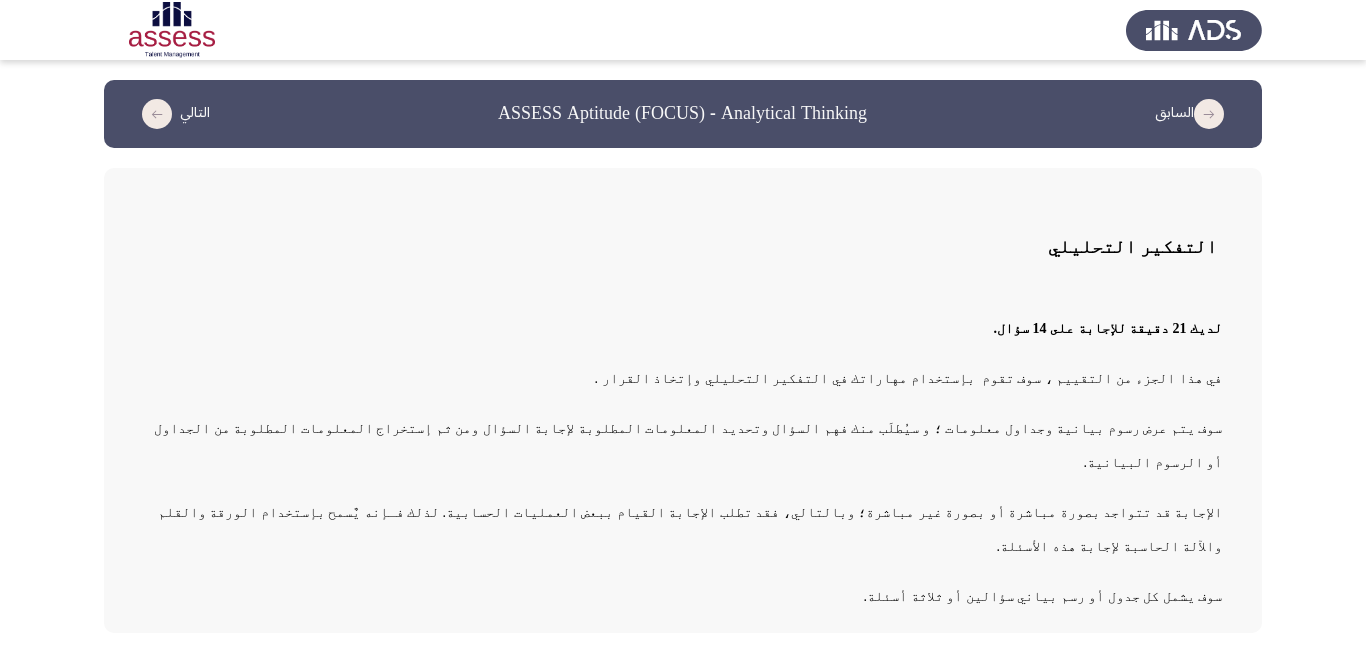 click on "التالي" 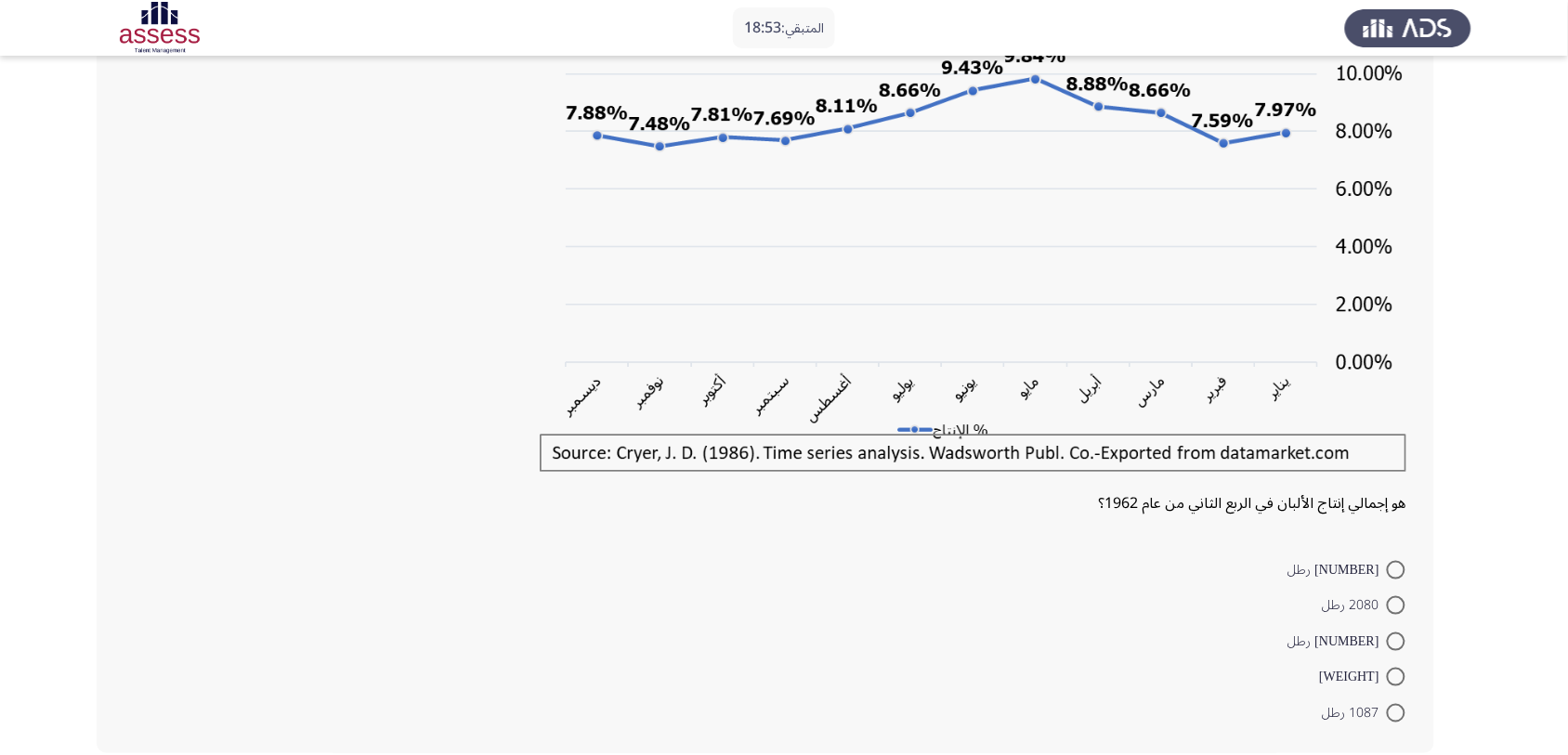 scroll, scrollTop: 279, scrollLeft: 0, axis: vertical 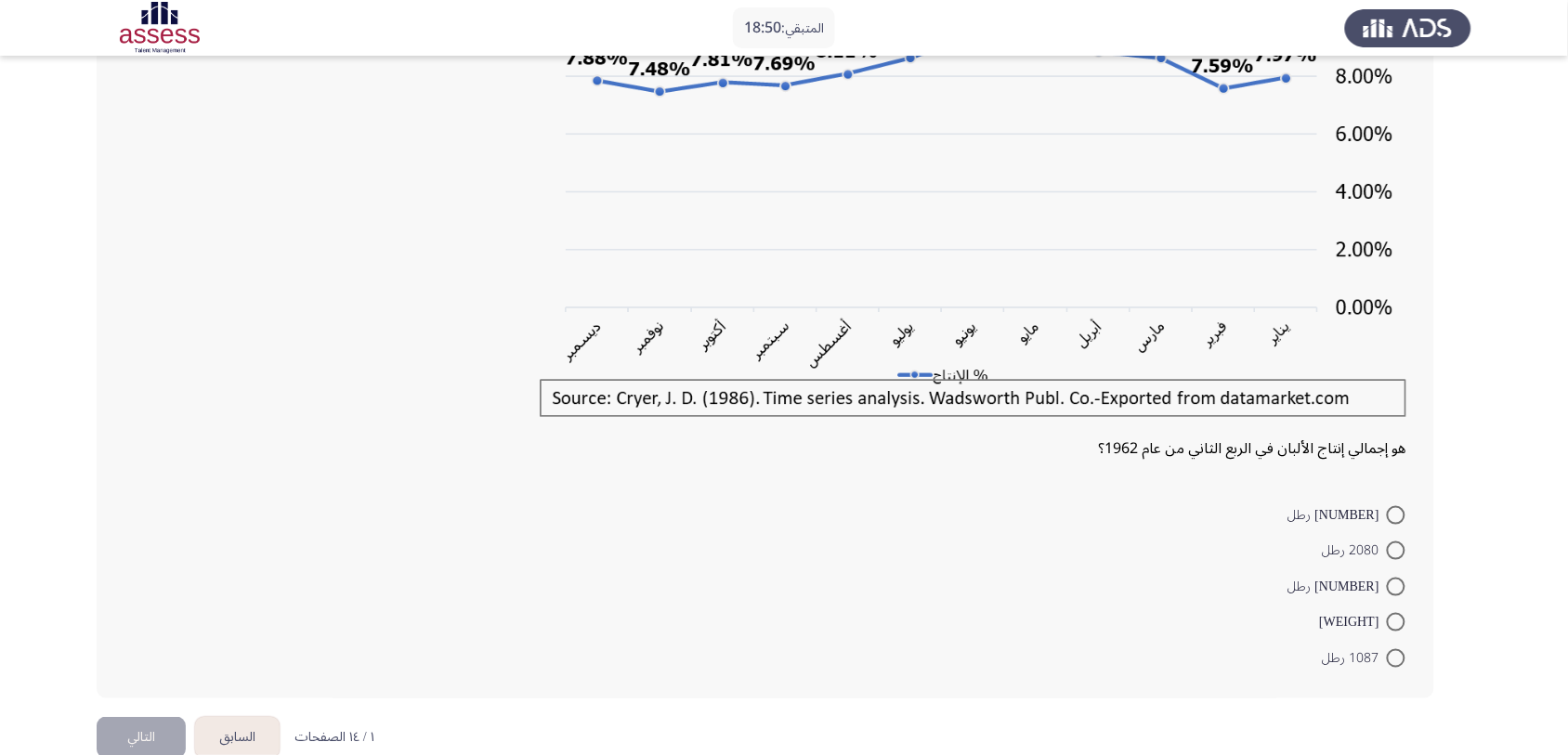 click at bounding box center [1396, 551] 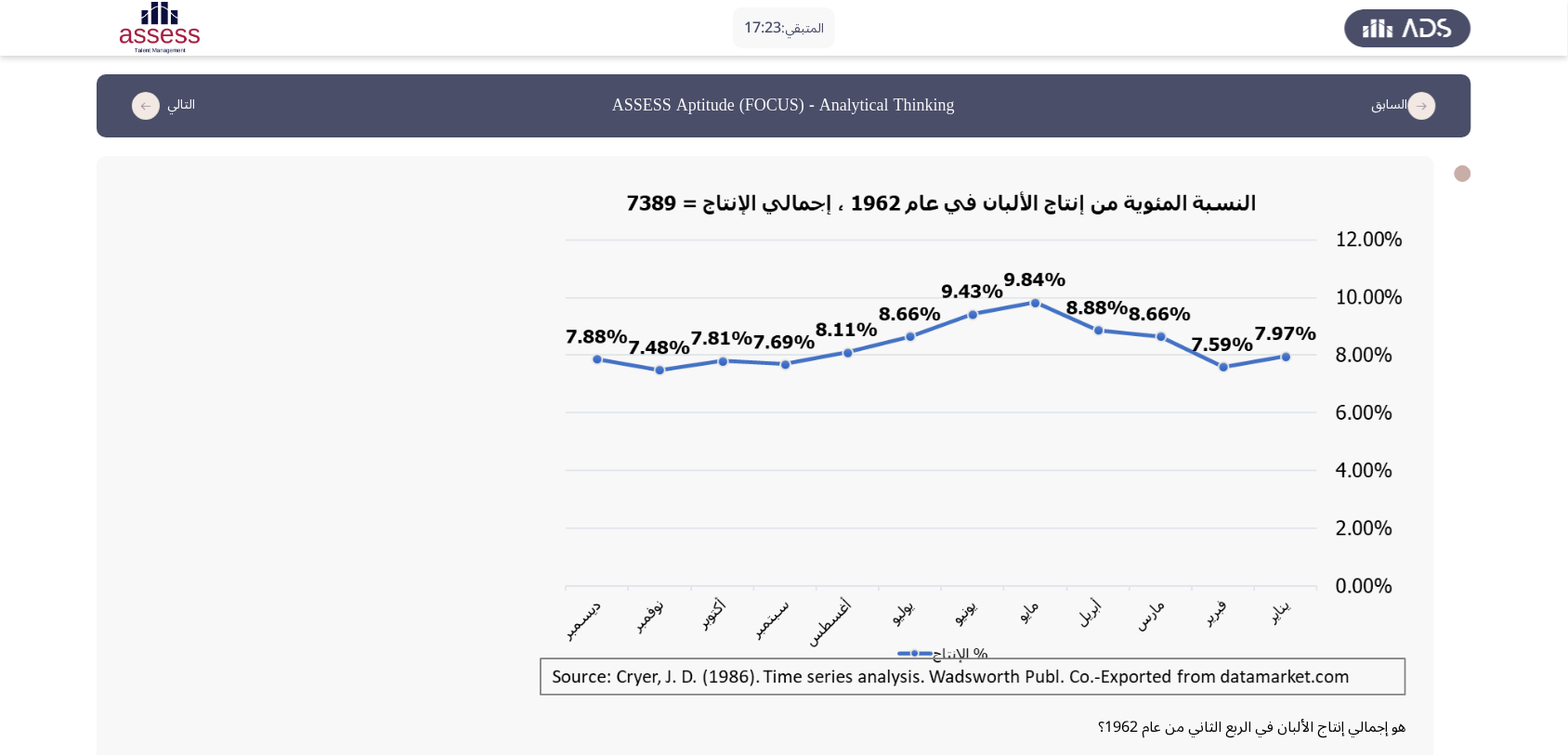 scroll, scrollTop: 307, scrollLeft: 0, axis: vertical 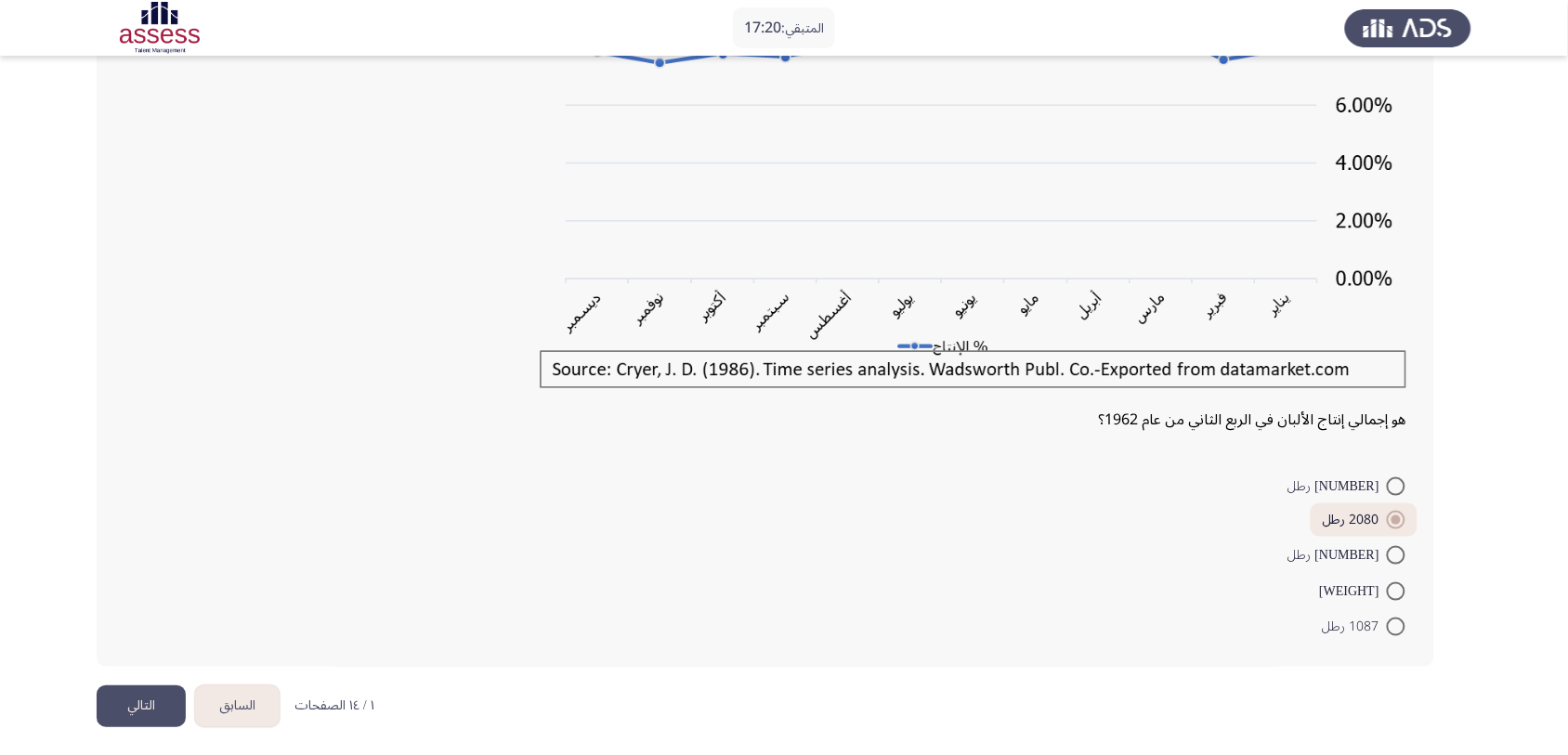 click on "التالي" 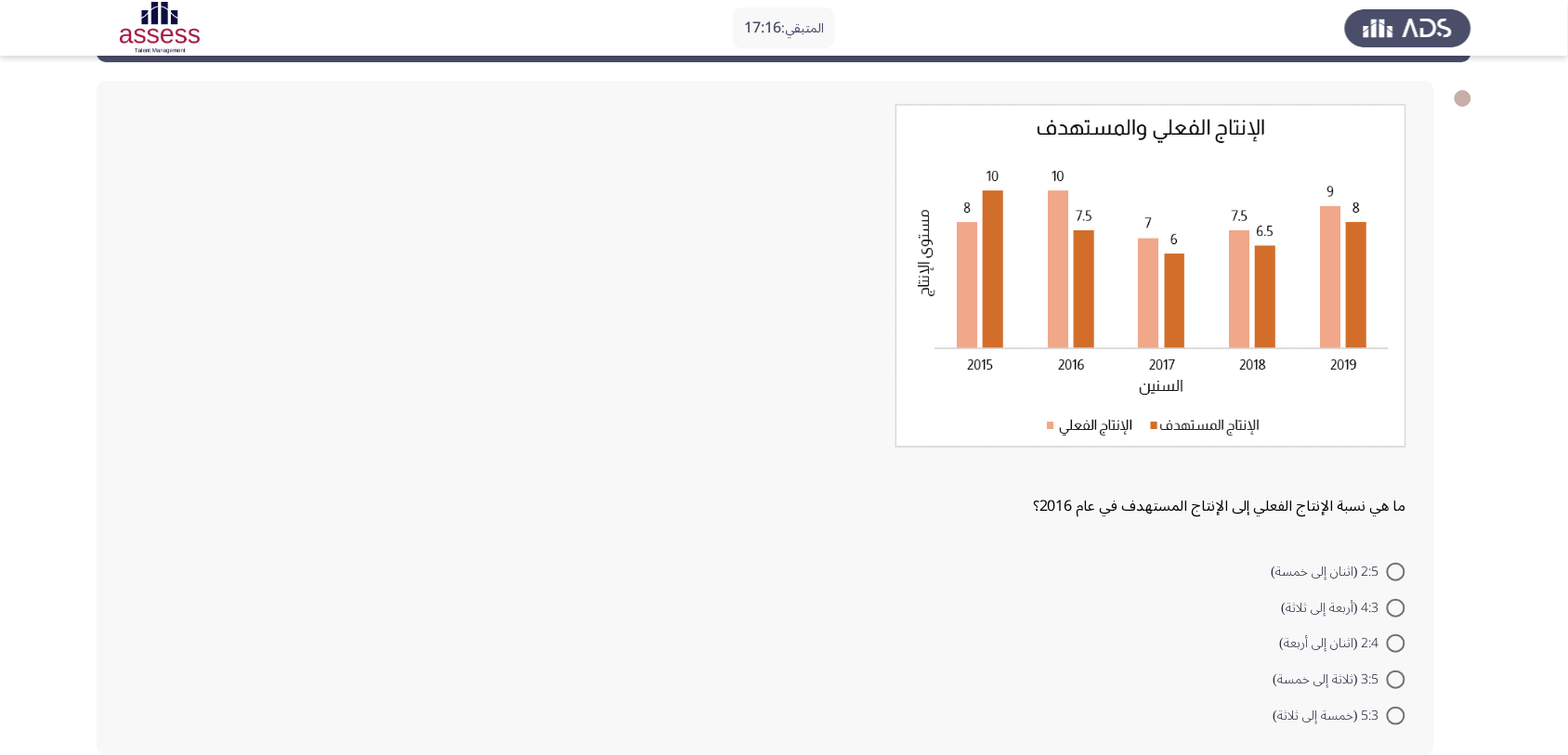 scroll, scrollTop: 116, scrollLeft: 0, axis: vertical 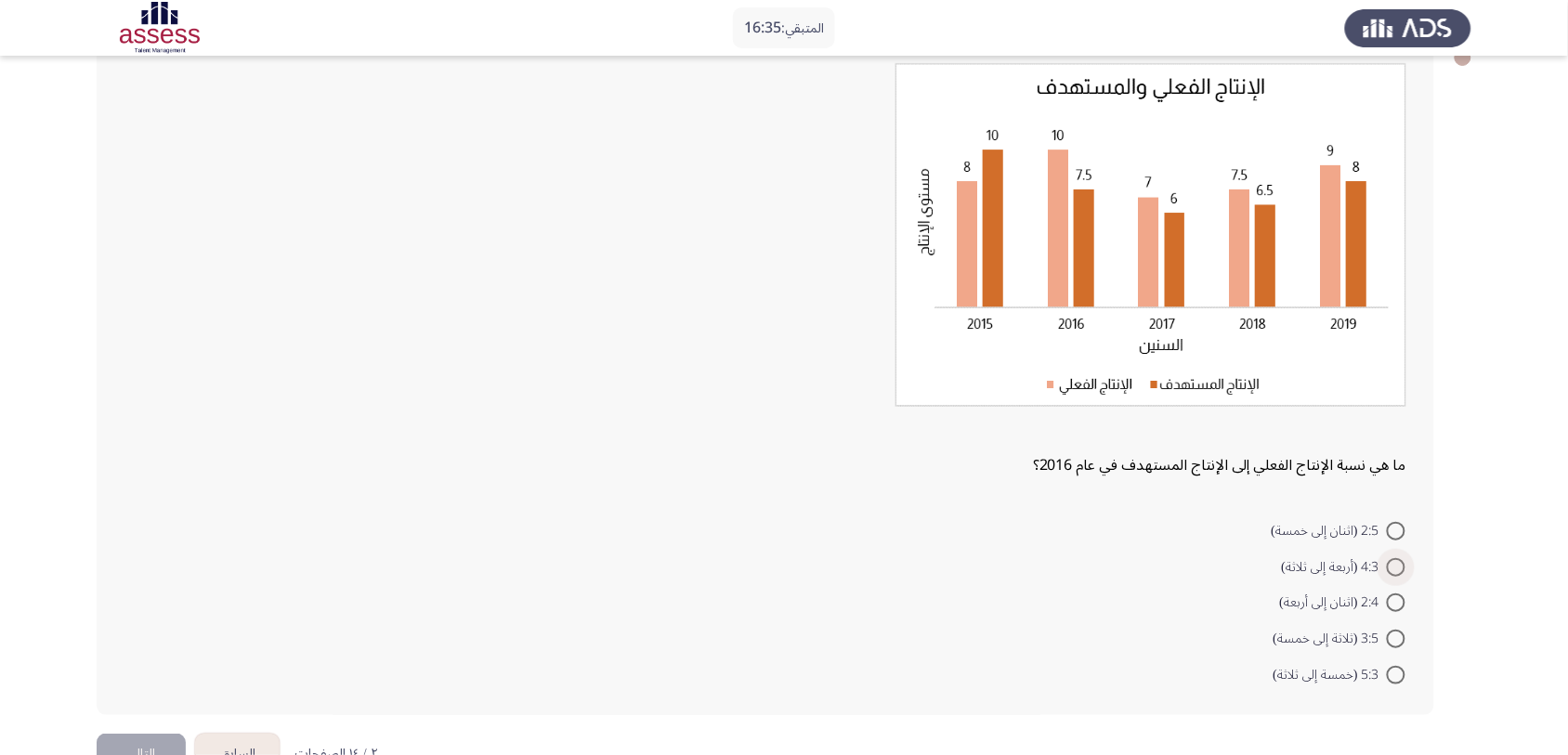 click at bounding box center (1396, 567) 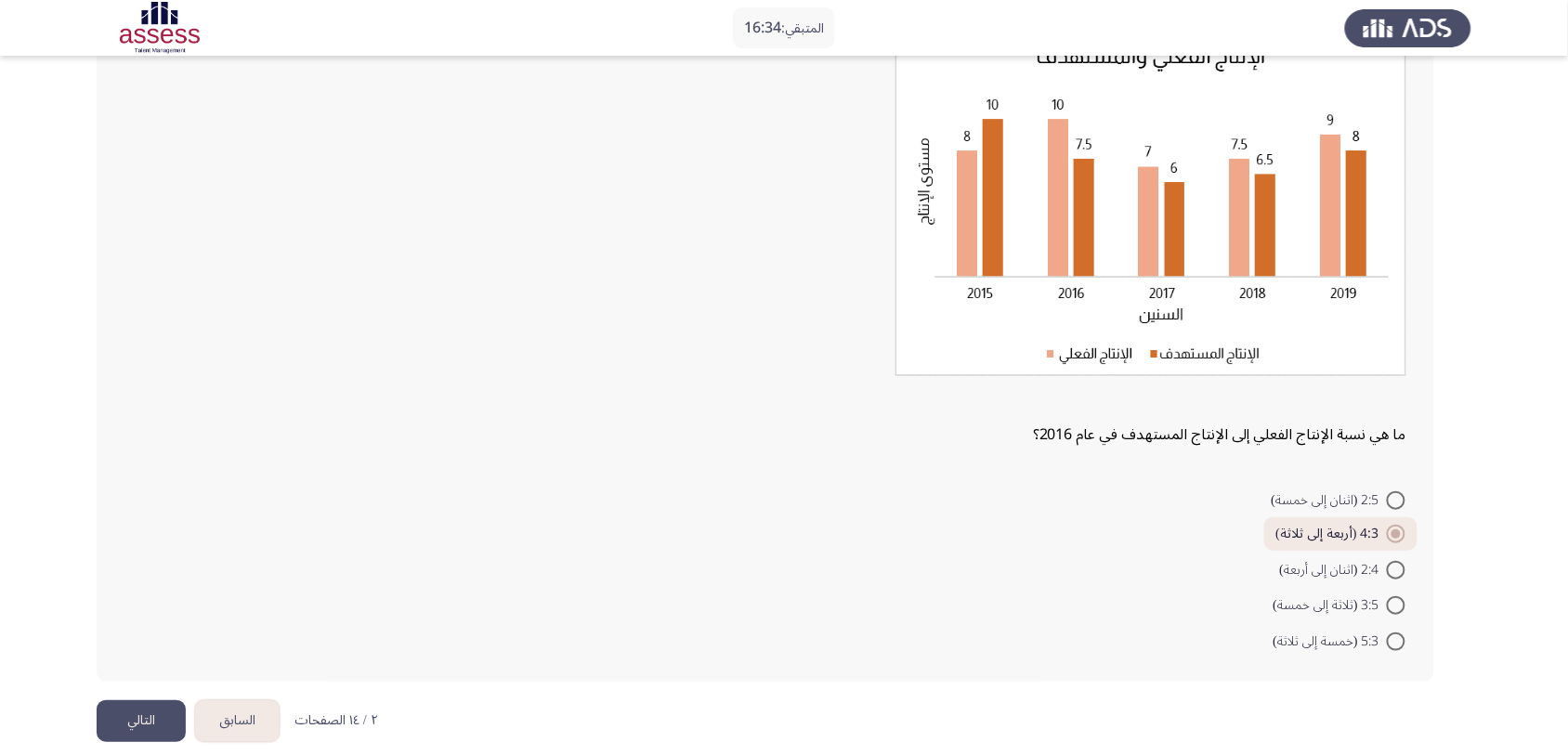 scroll, scrollTop: 161, scrollLeft: 0, axis: vertical 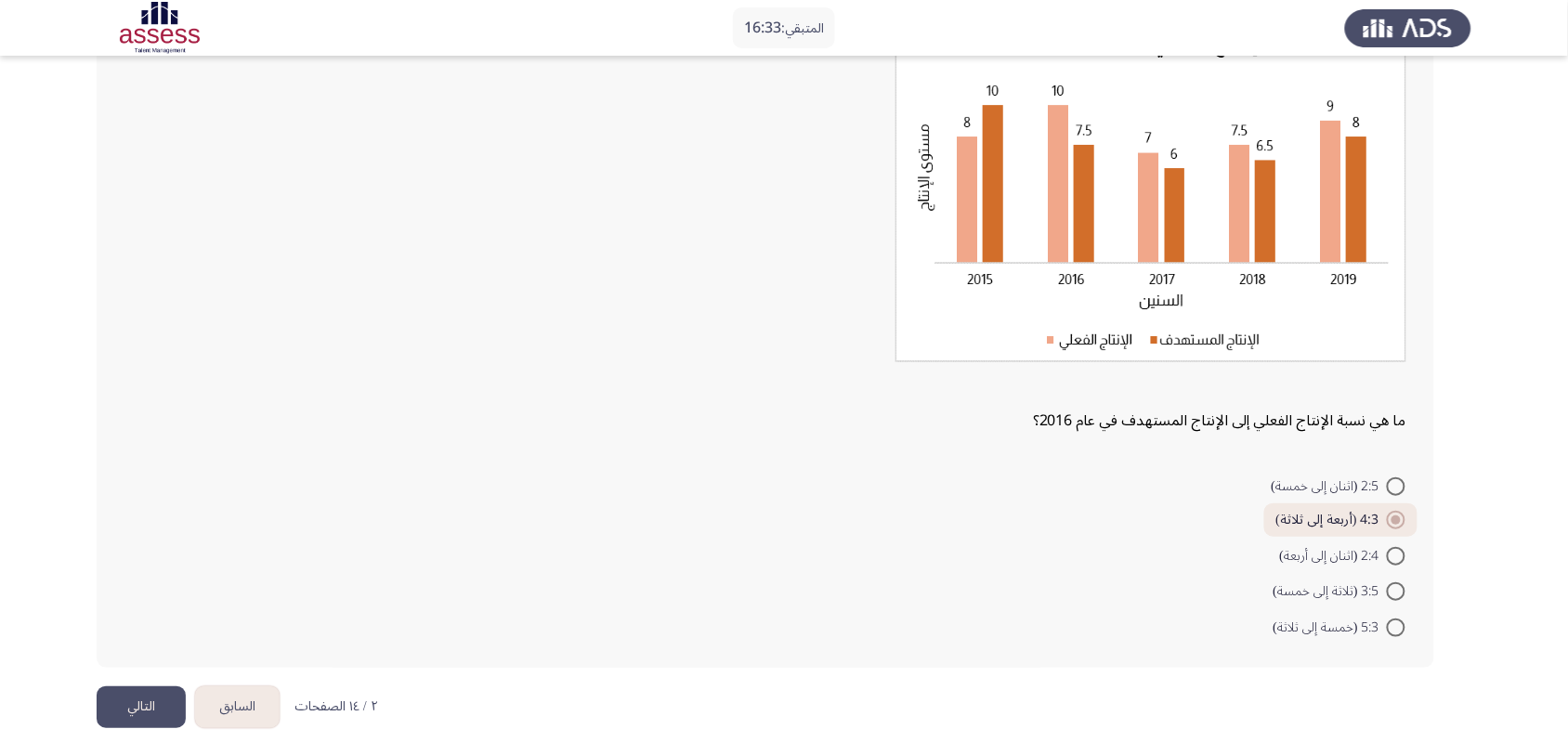 click on "التالي" 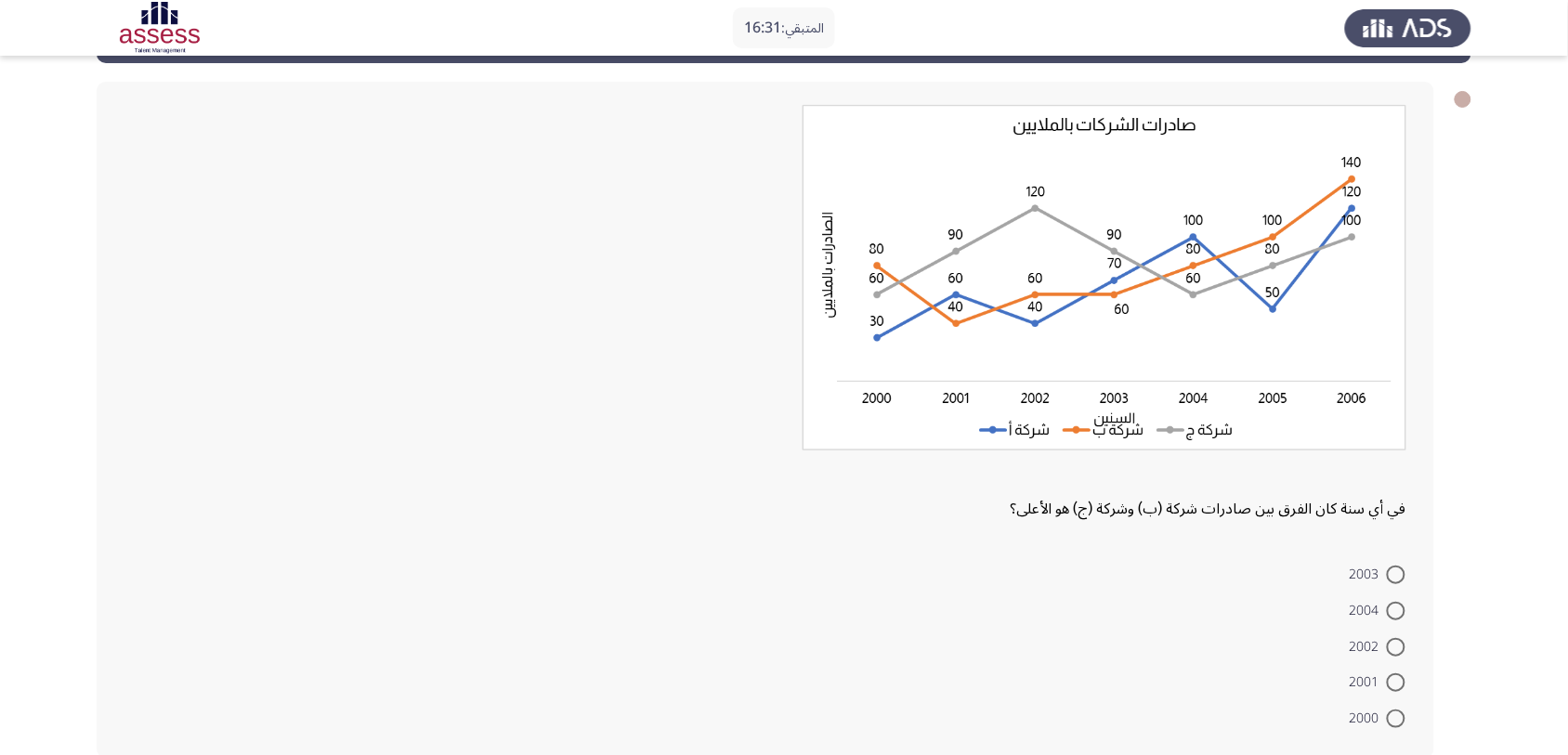 scroll, scrollTop: 116, scrollLeft: 0, axis: vertical 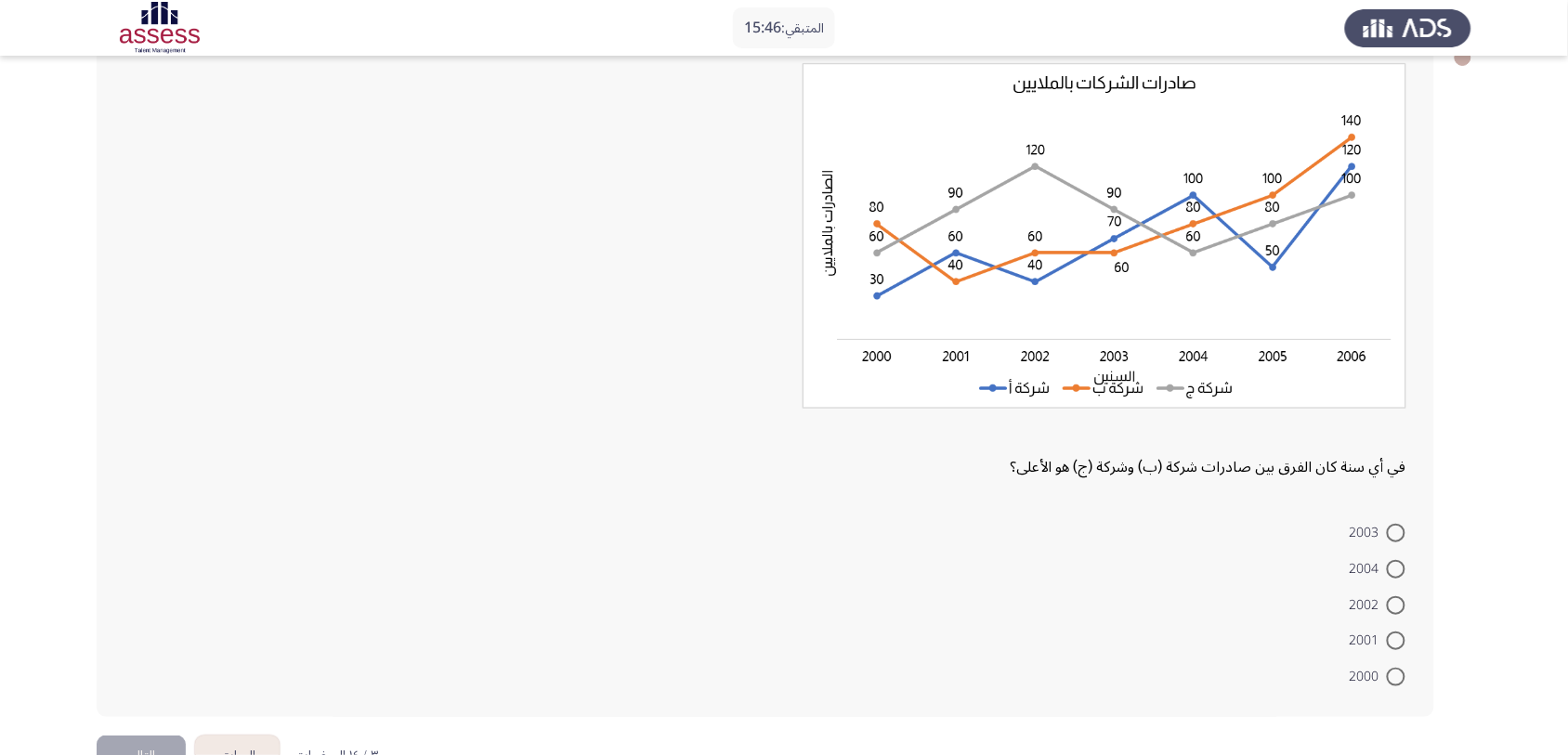 click on "2003     2004     2002     2001     2000" 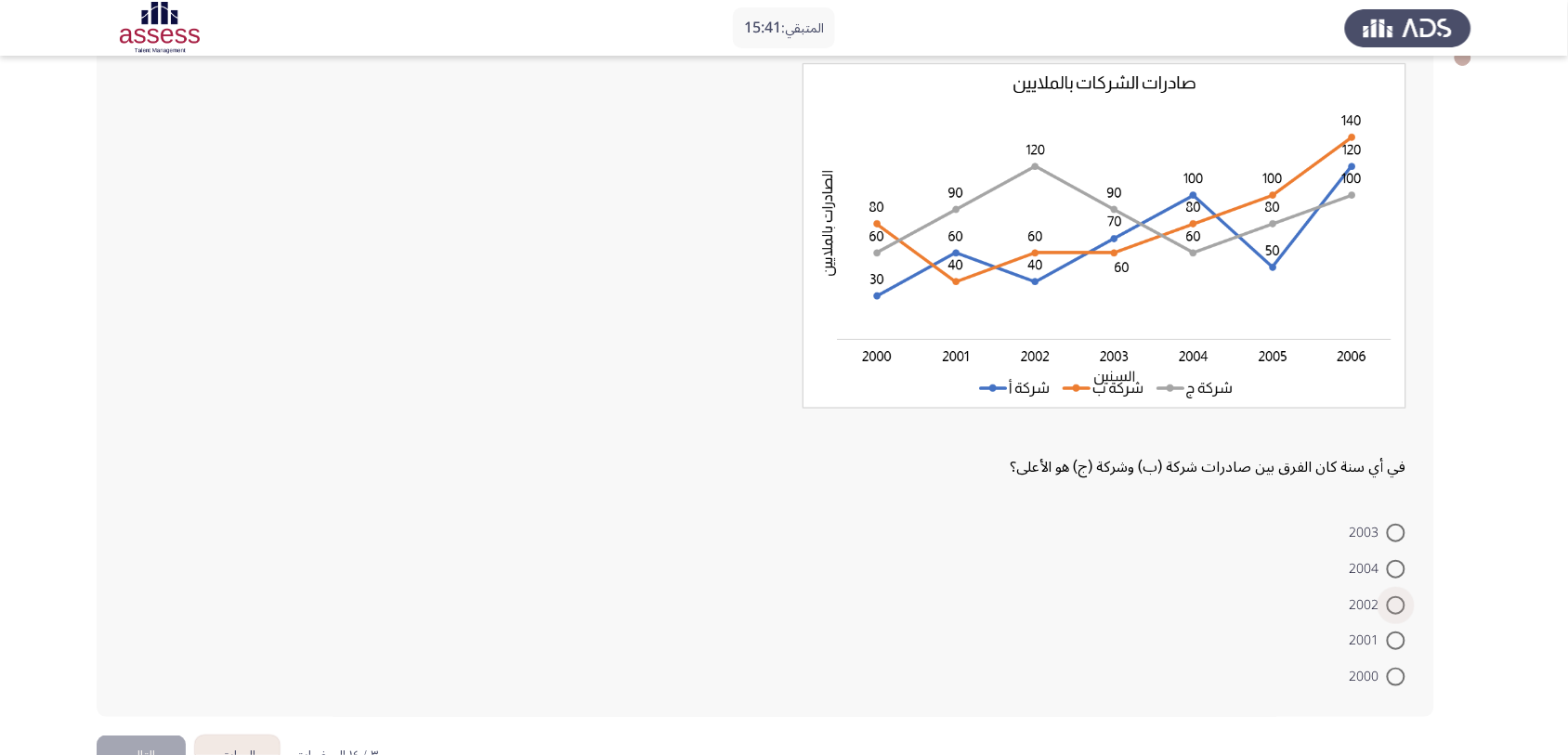 click at bounding box center [1396, 605] 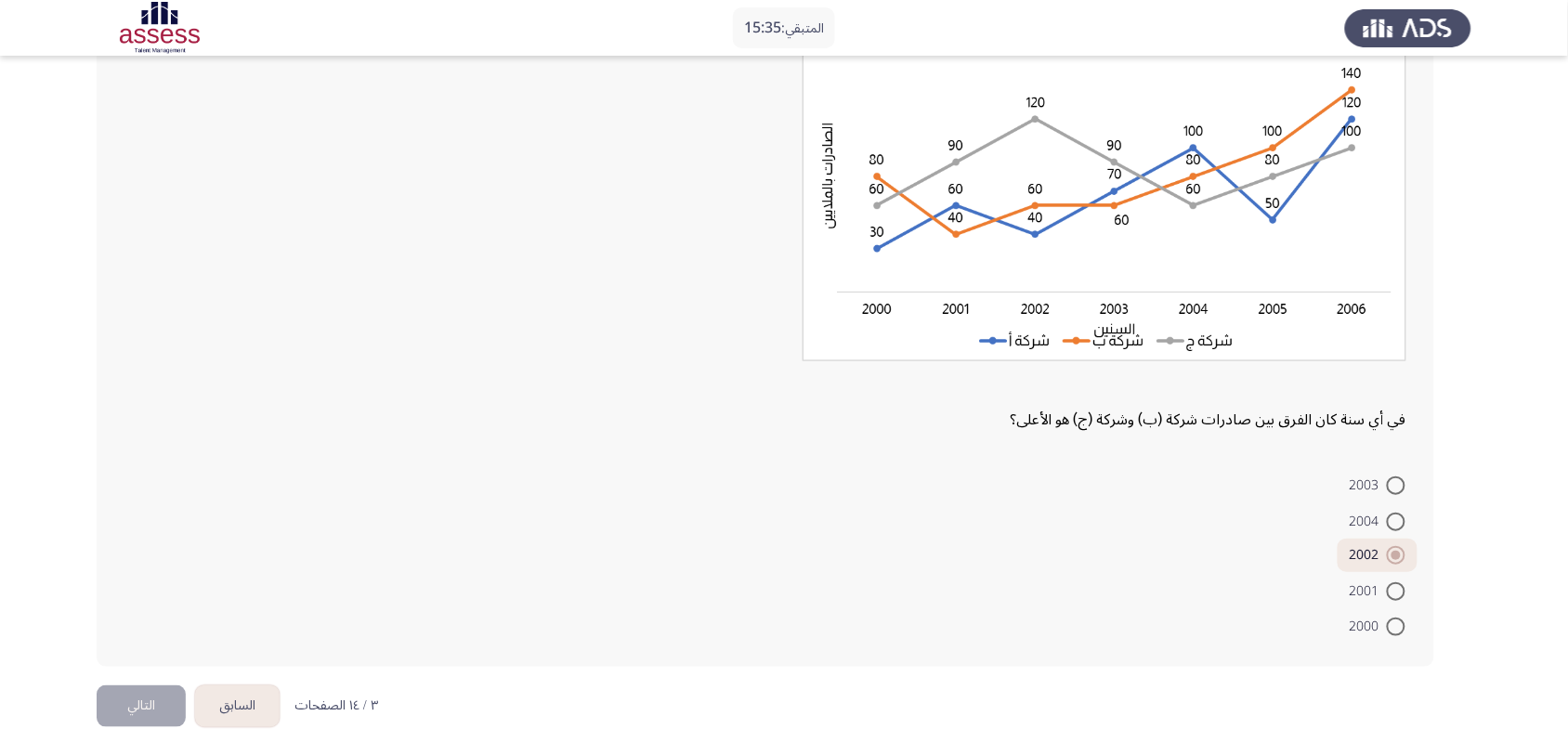 scroll, scrollTop: 47, scrollLeft: 0, axis: vertical 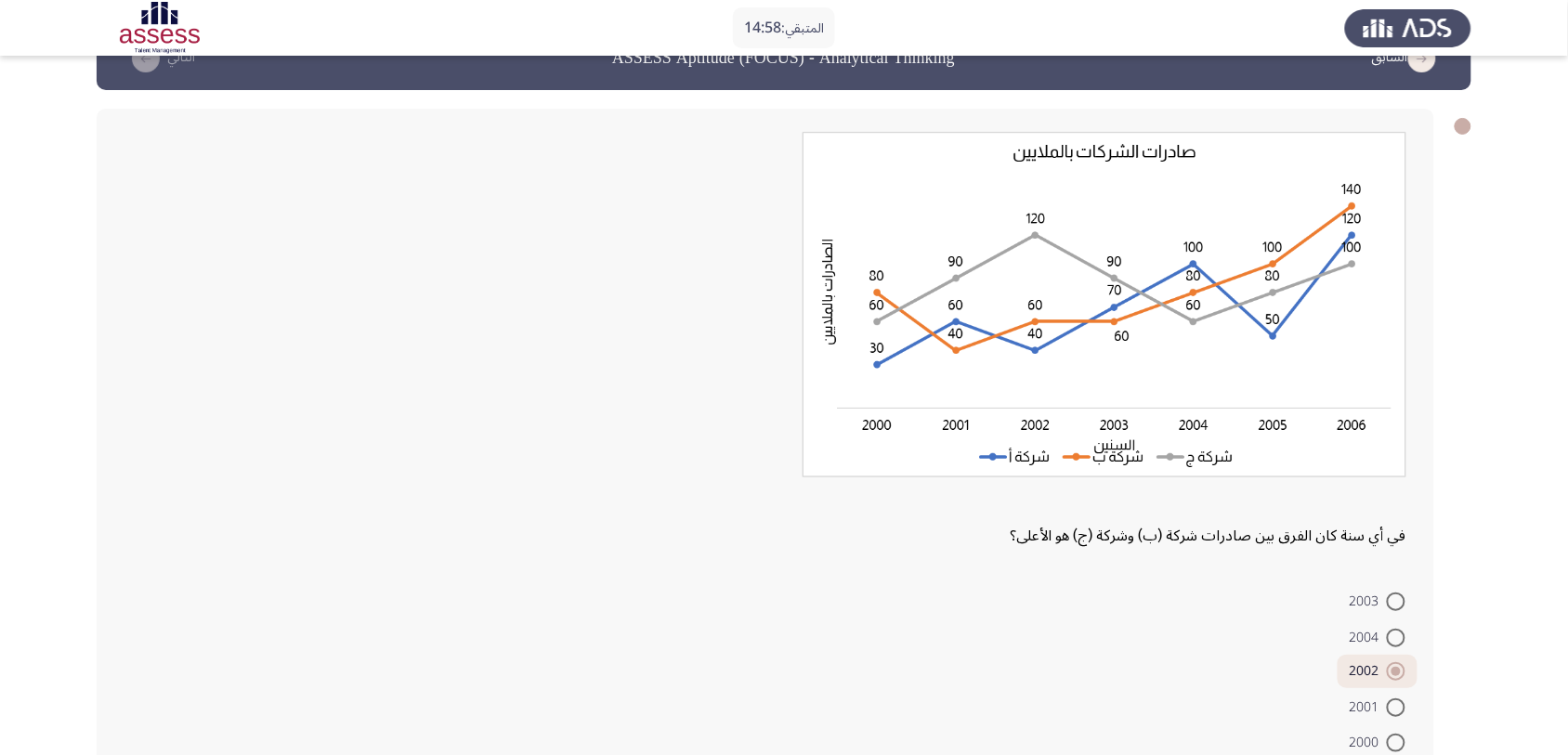 click 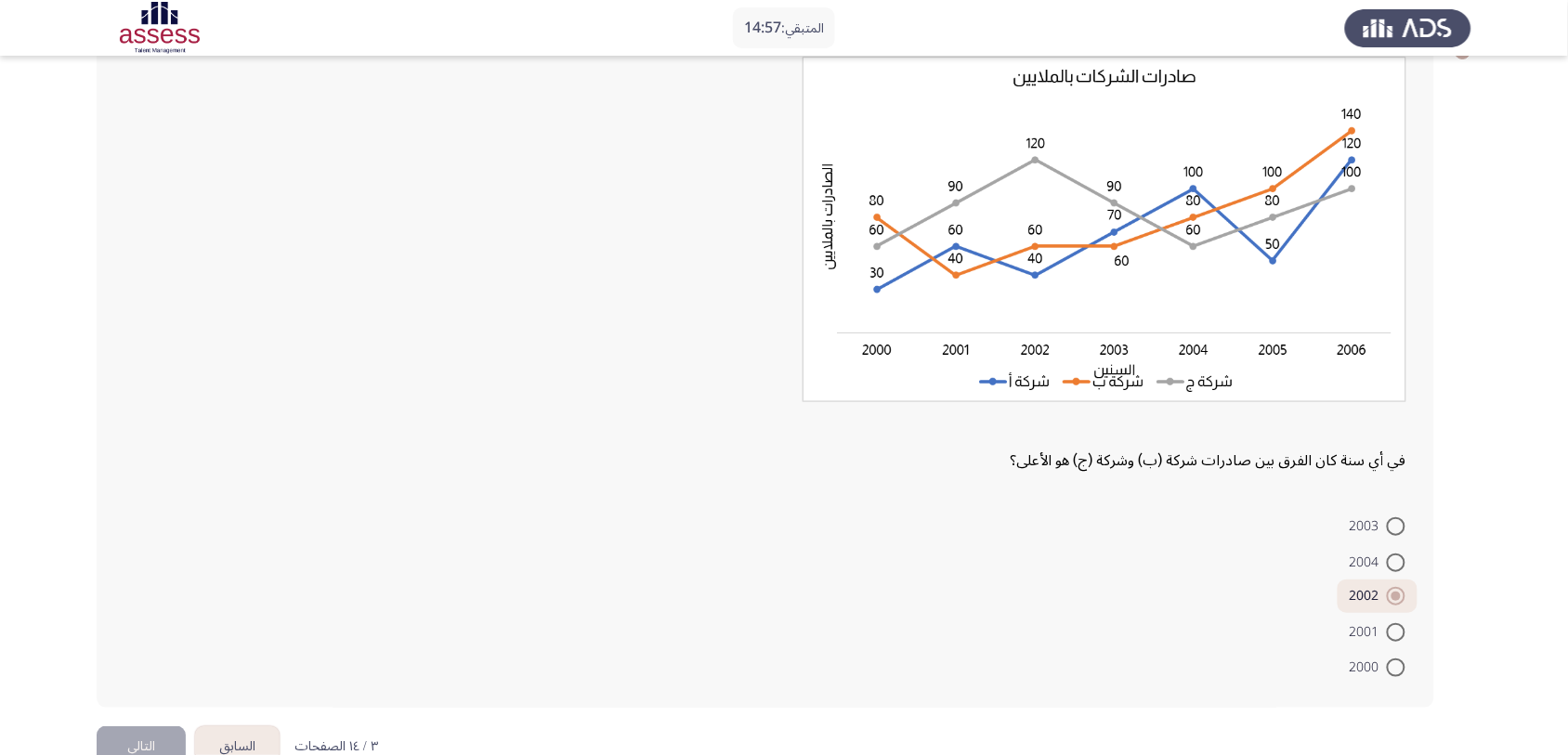 scroll, scrollTop: 163, scrollLeft: 0, axis: vertical 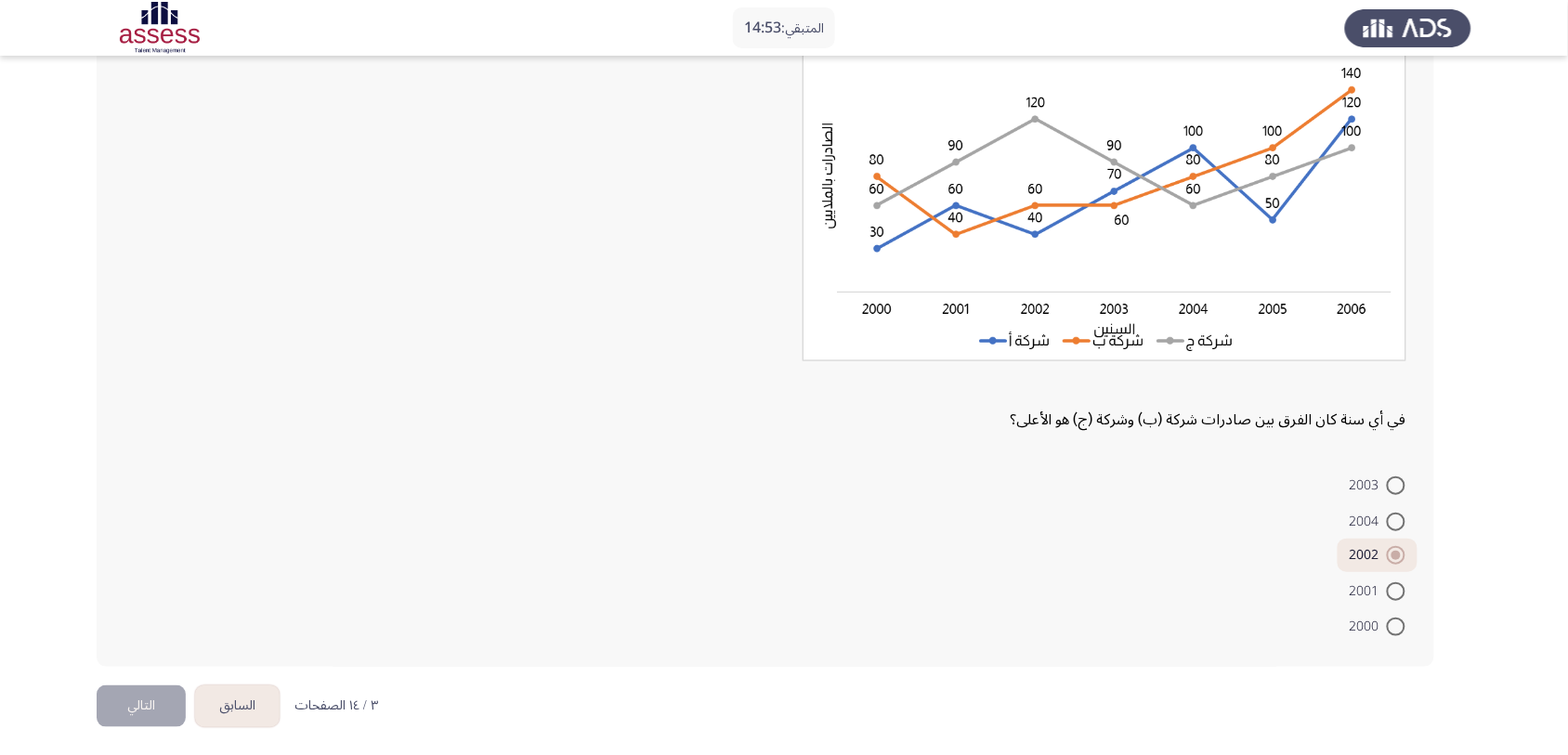click at bounding box center [1396, 522] 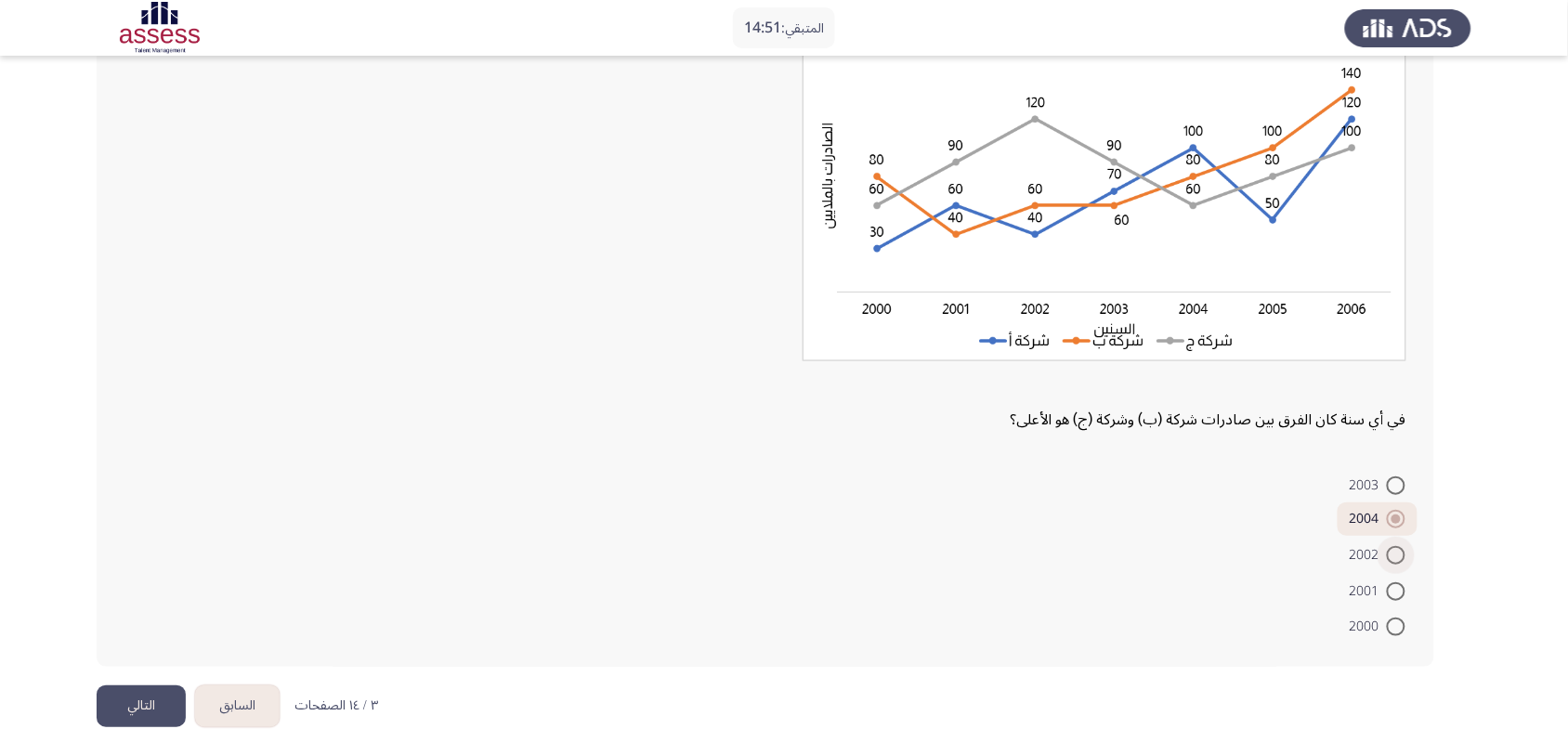 click at bounding box center (1396, 555) 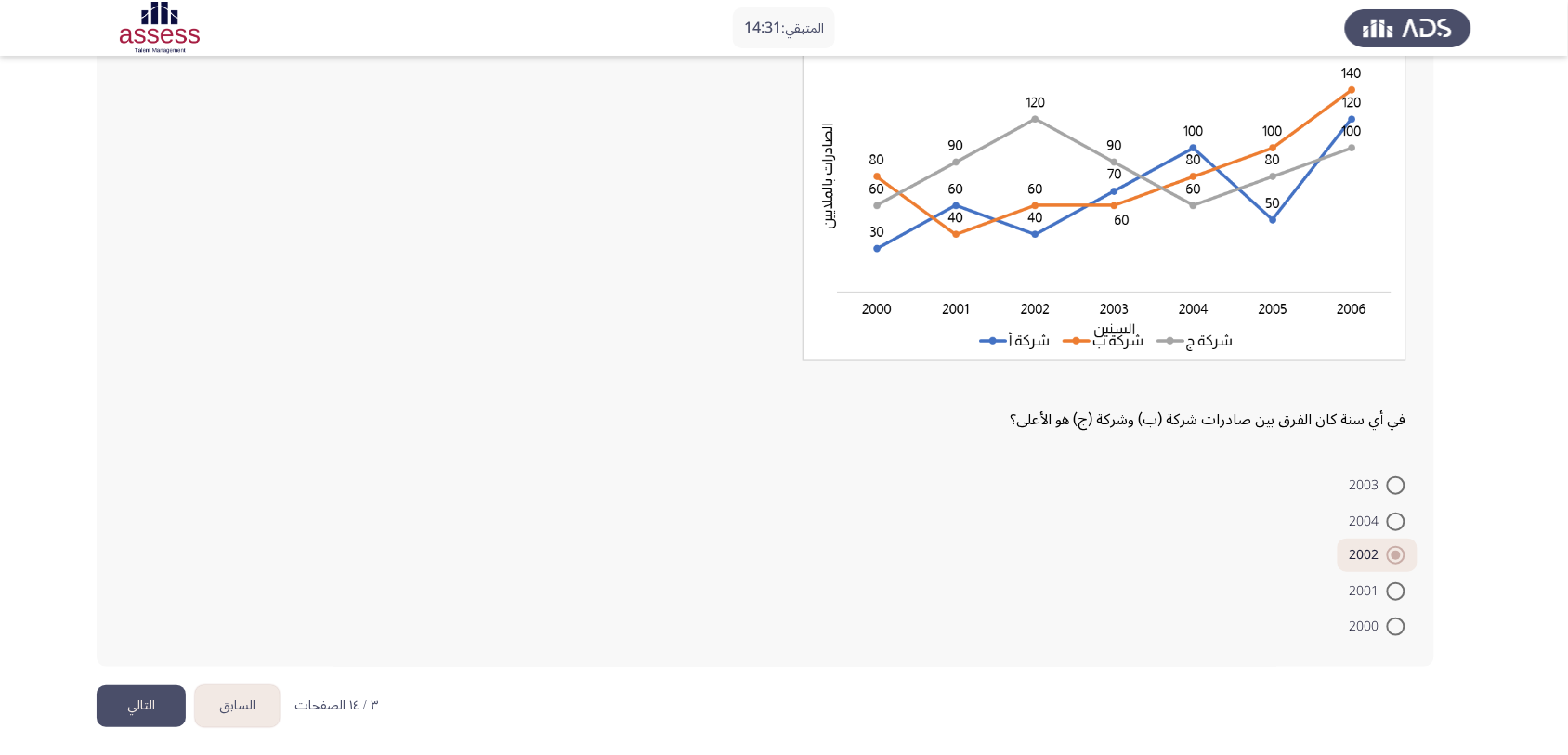 click on "التالي" 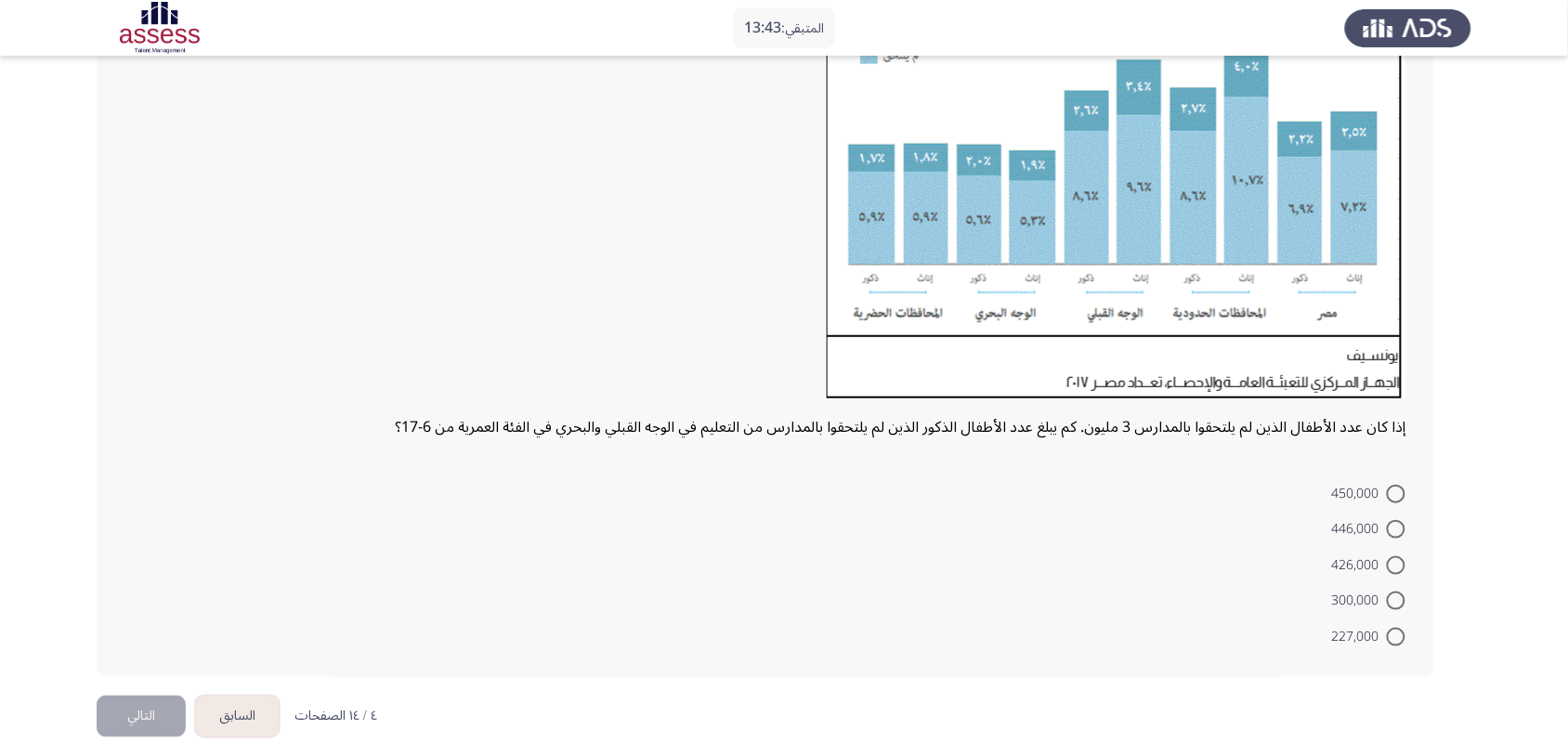 scroll, scrollTop: 267, scrollLeft: 0, axis: vertical 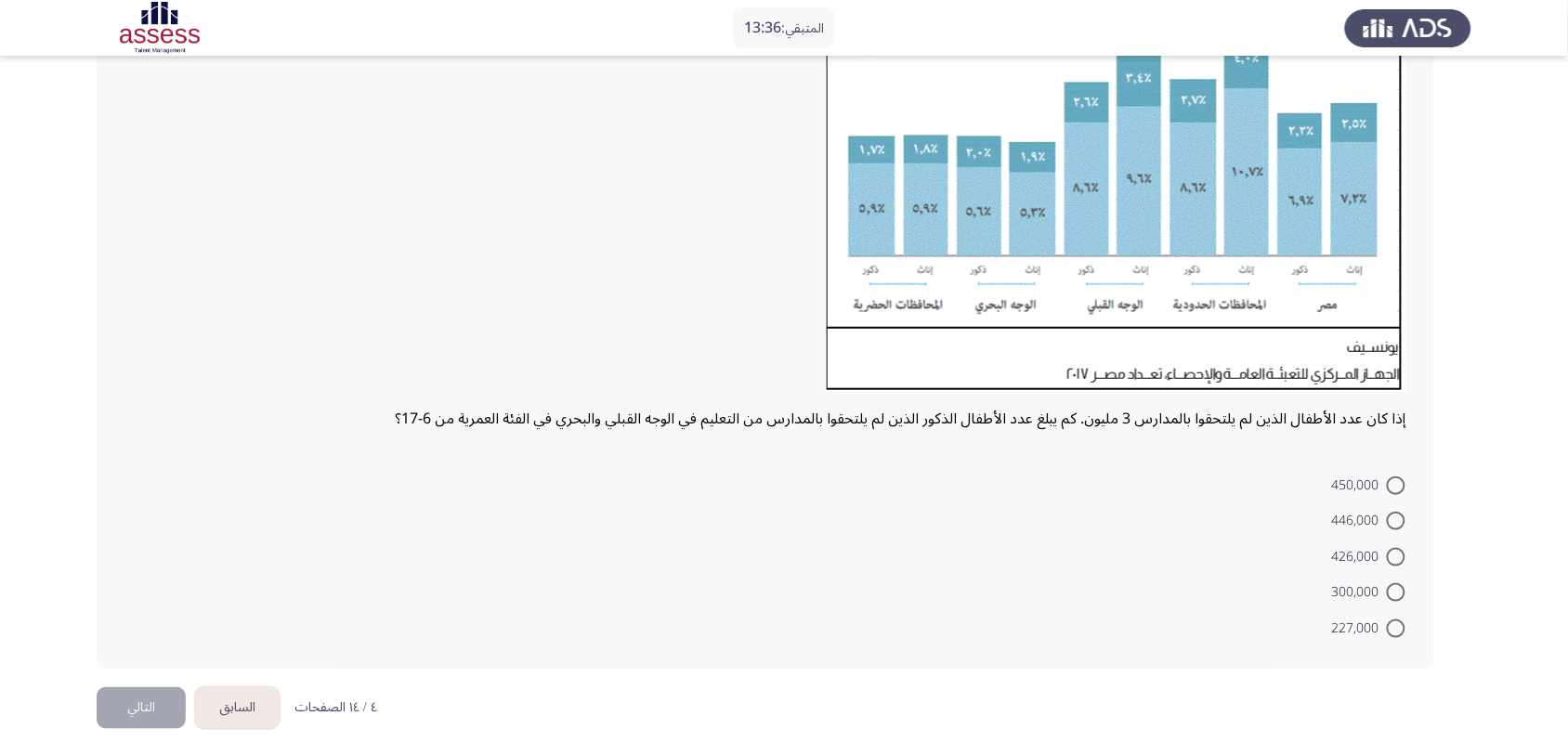 click on "426,000" at bounding box center [1359, 557] 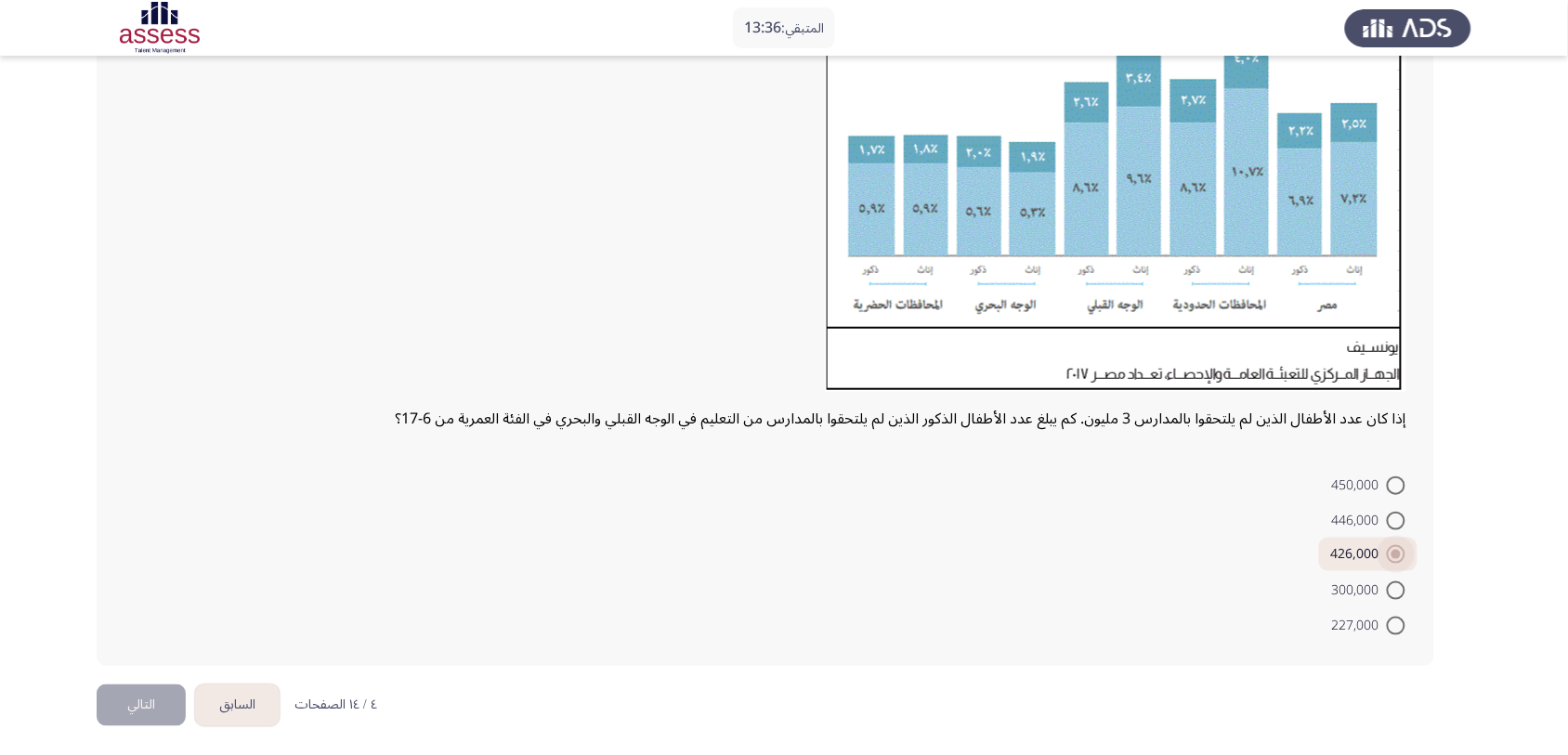 scroll, scrollTop: 266, scrollLeft: 0, axis: vertical 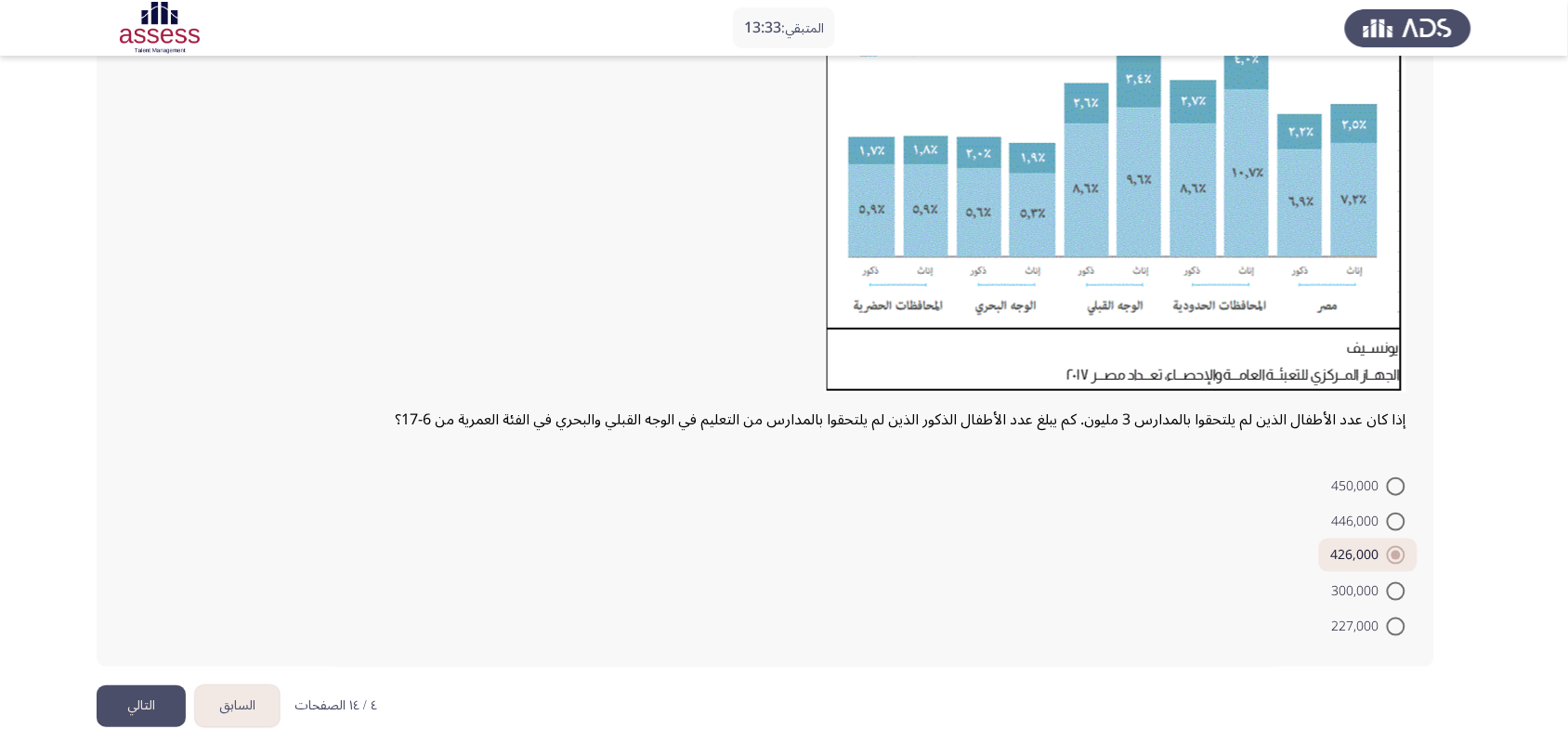 click on "التالي" 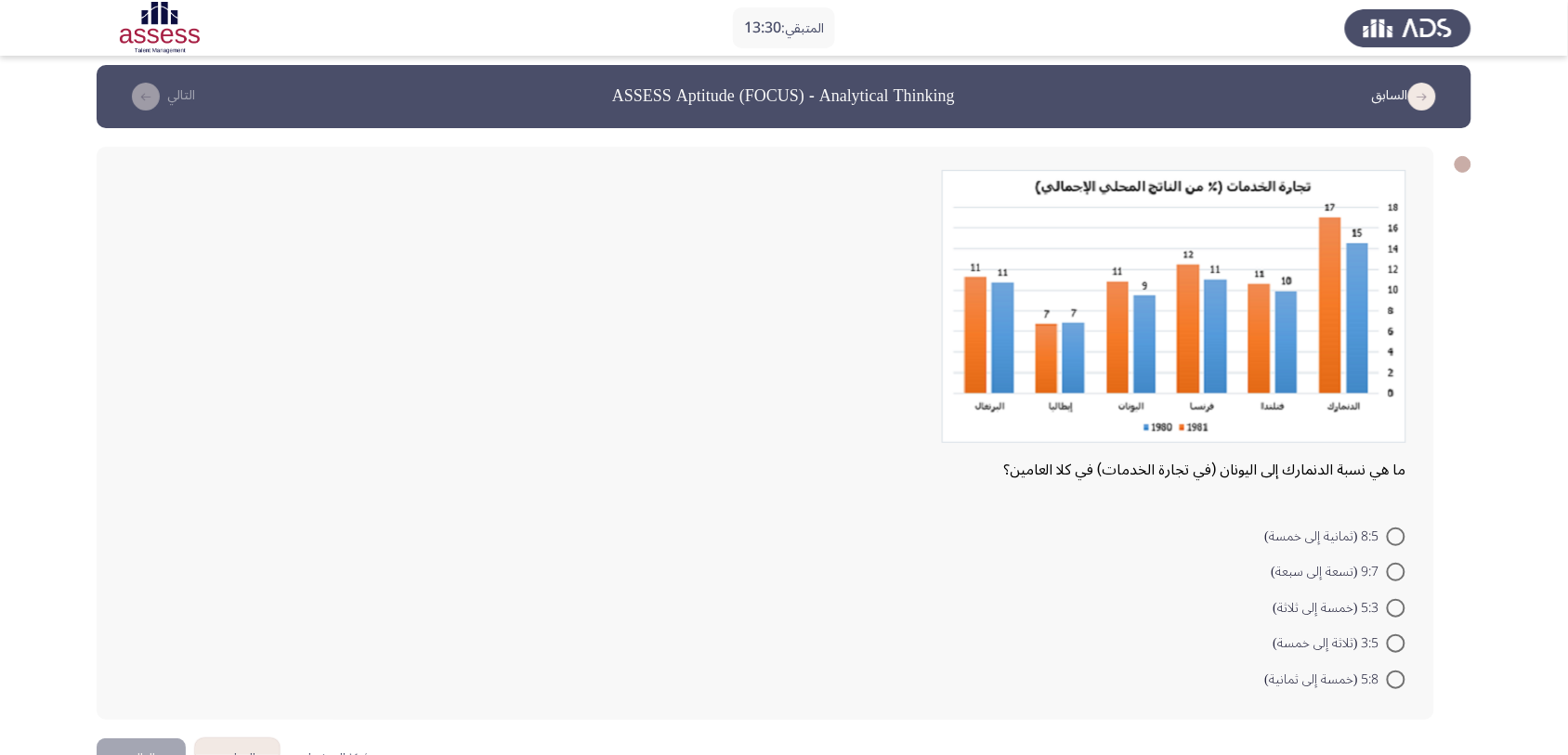 scroll, scrollTop: 61, scrollLeft: 0, axis: vertical 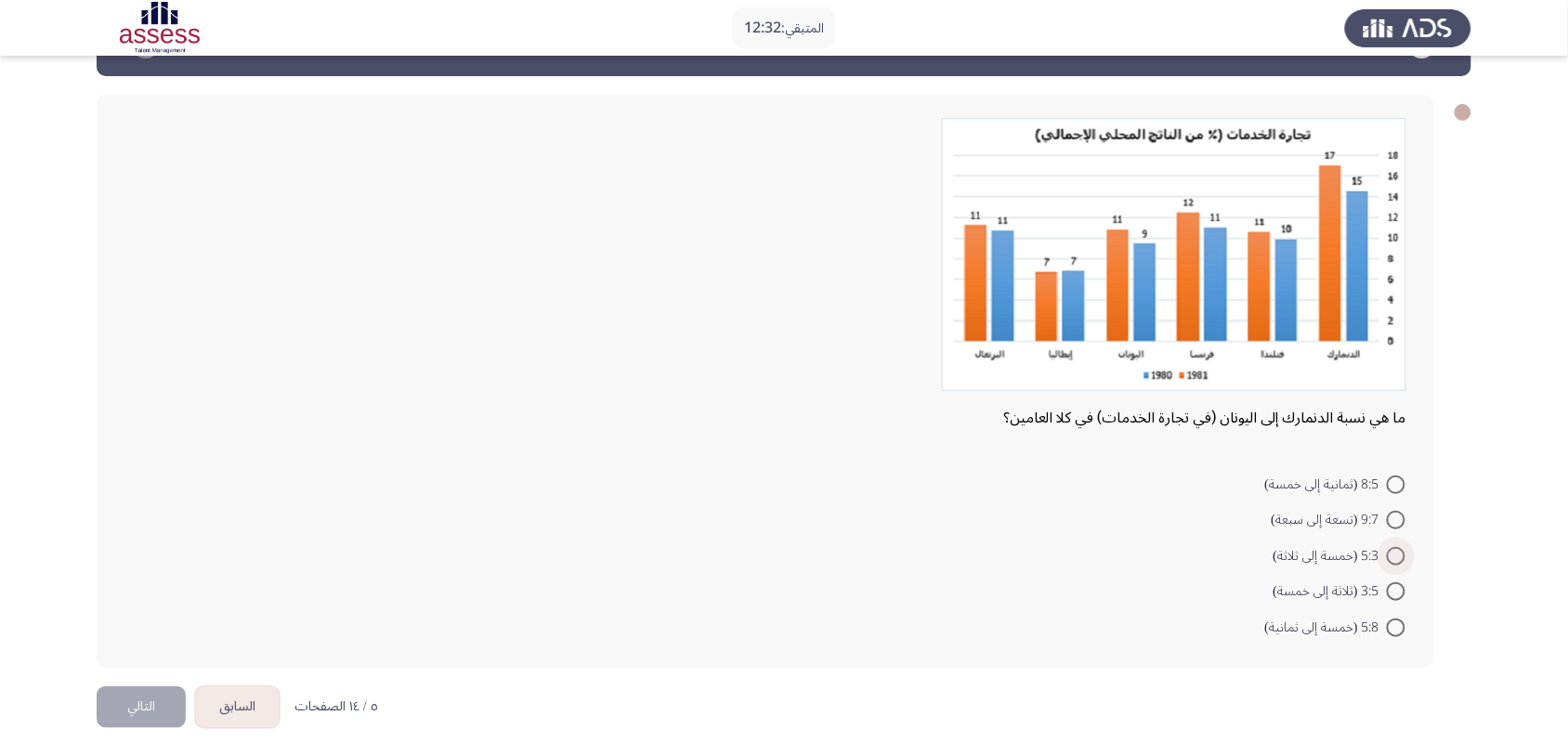 click on "5:3 (خمسة إلى ثلاثة)" at bounding box center (1330, 556) 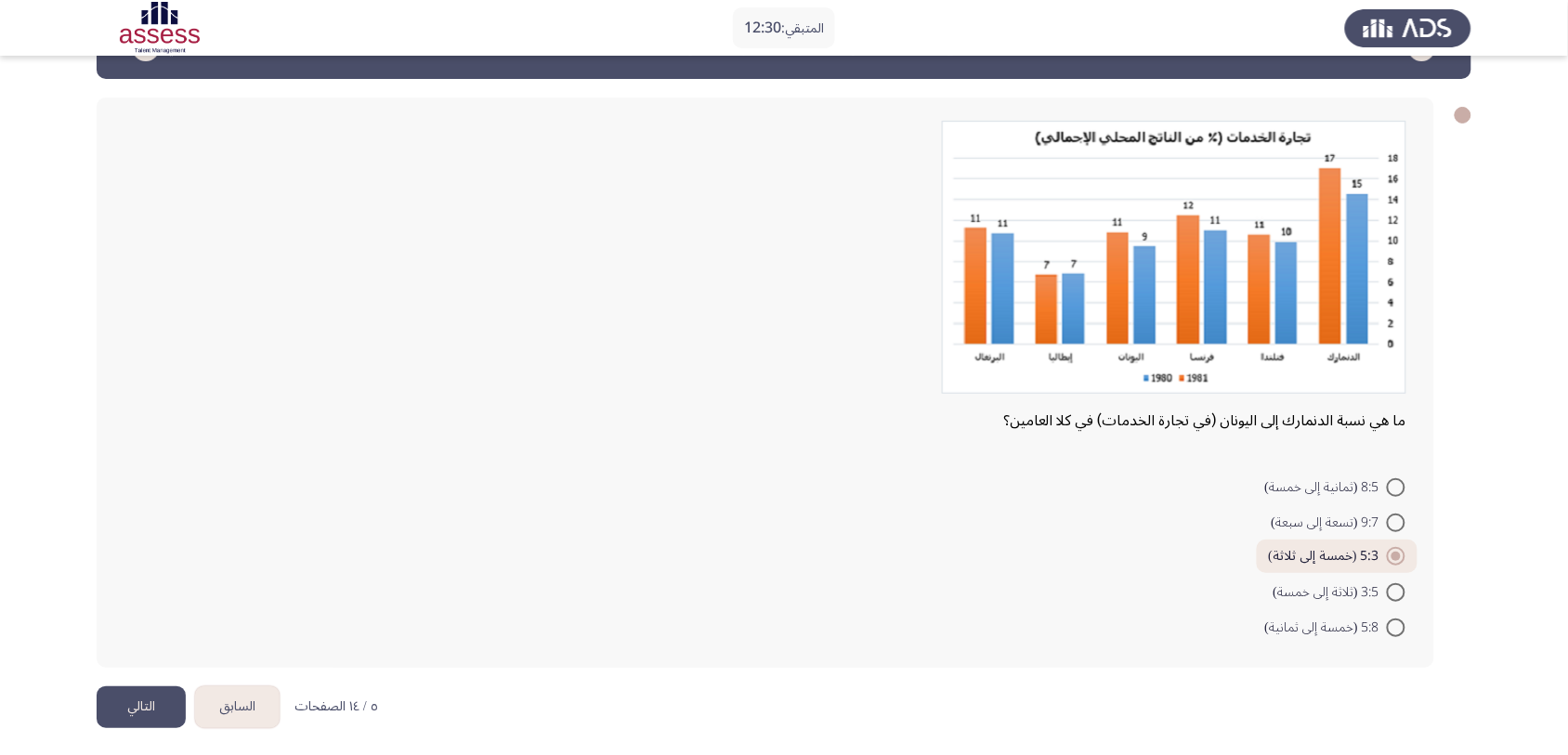 click on "التالي" 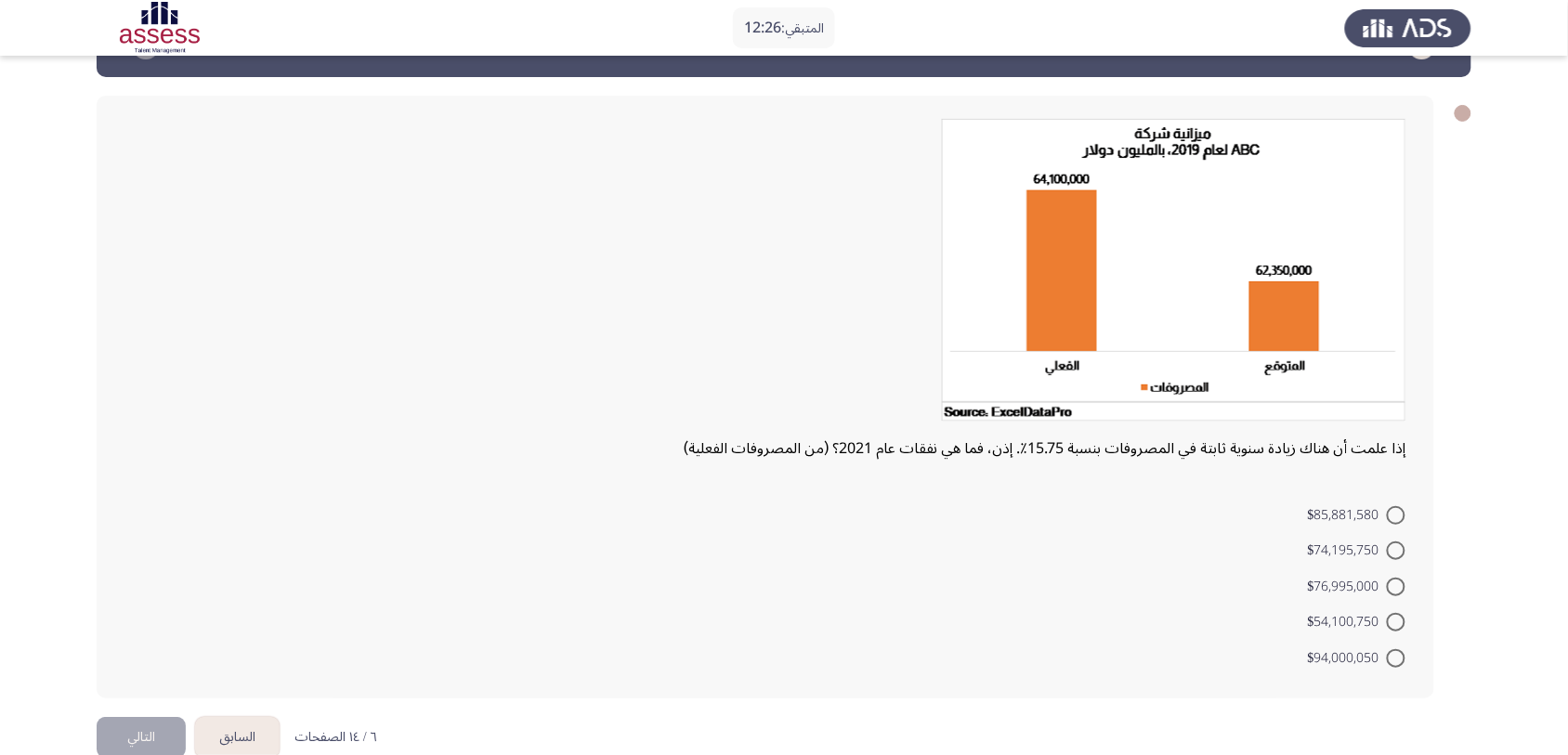 scroll, scrollTop: 90, scrollLeft: 0, axis: vertical 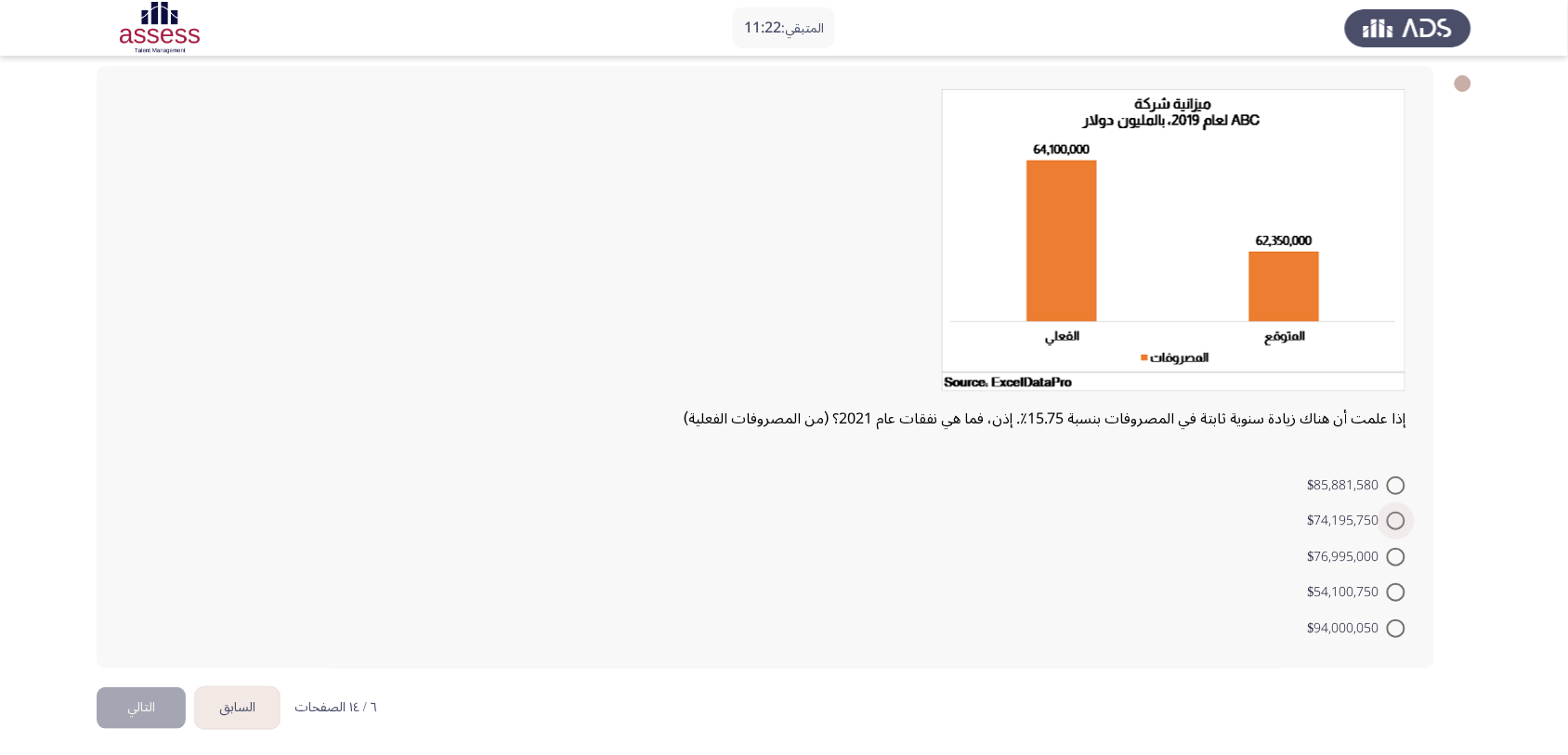 click at bounding box center (1396, 521) 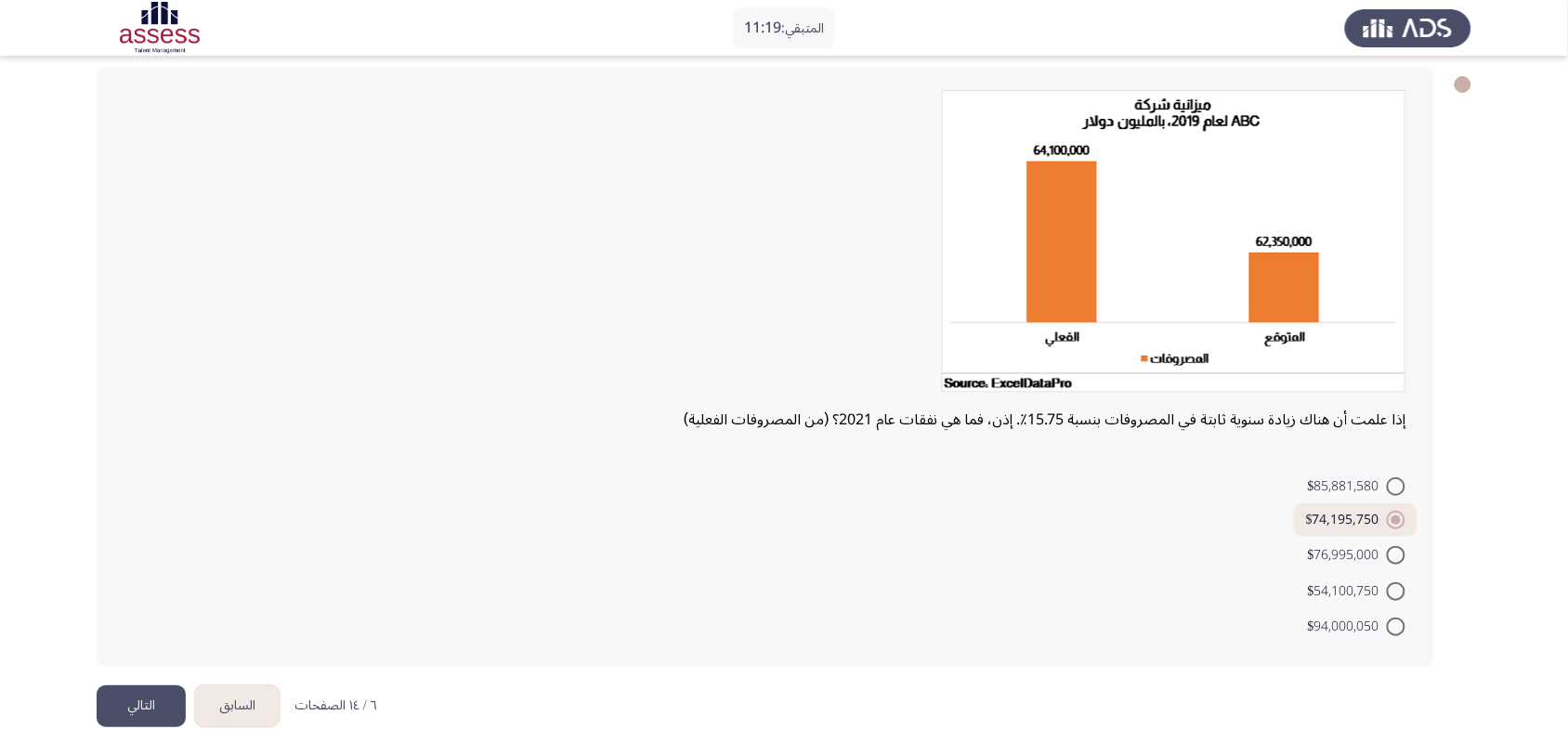 click on "التالي" 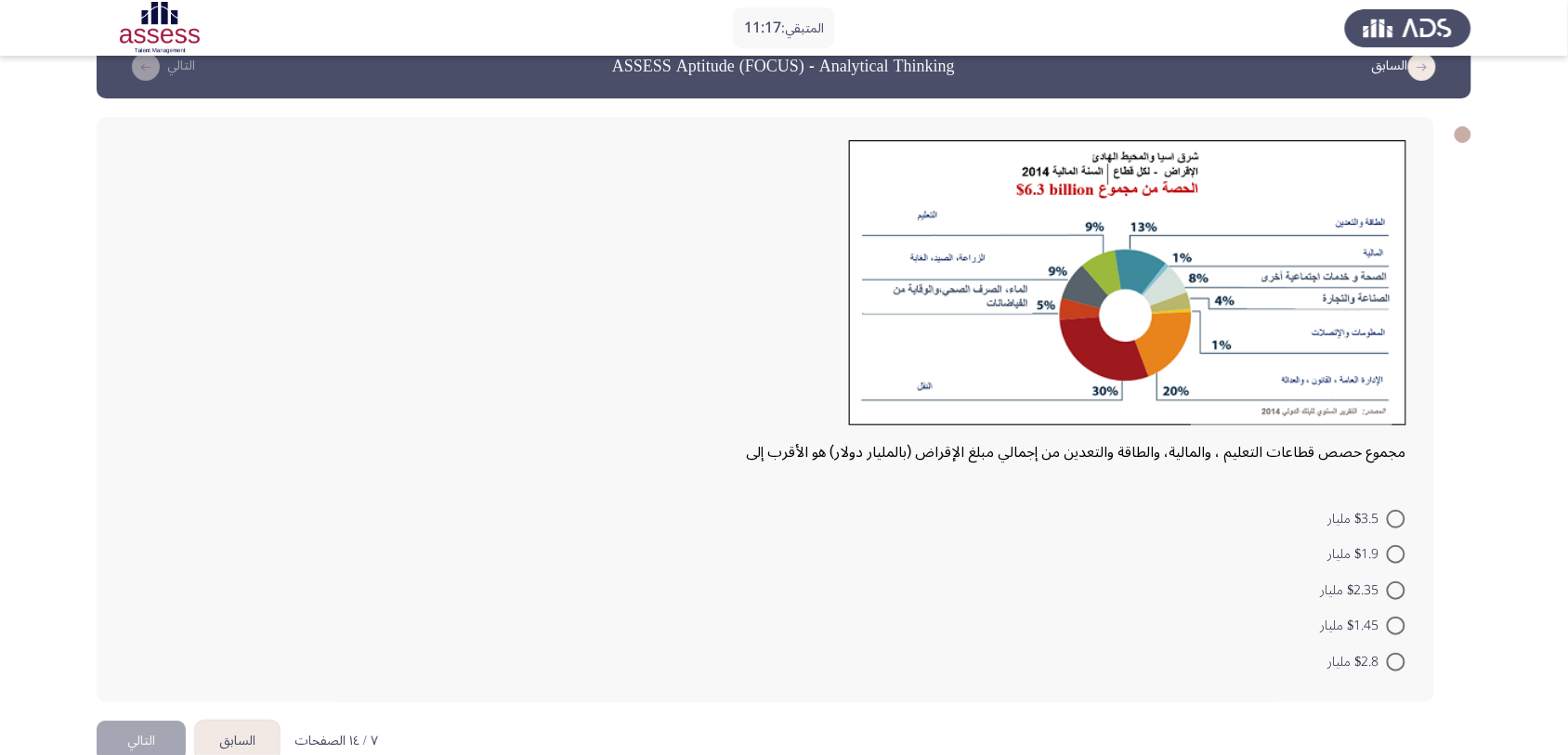 scroll, scrollTop: 72, scrollLeft: 0, axis: vertical 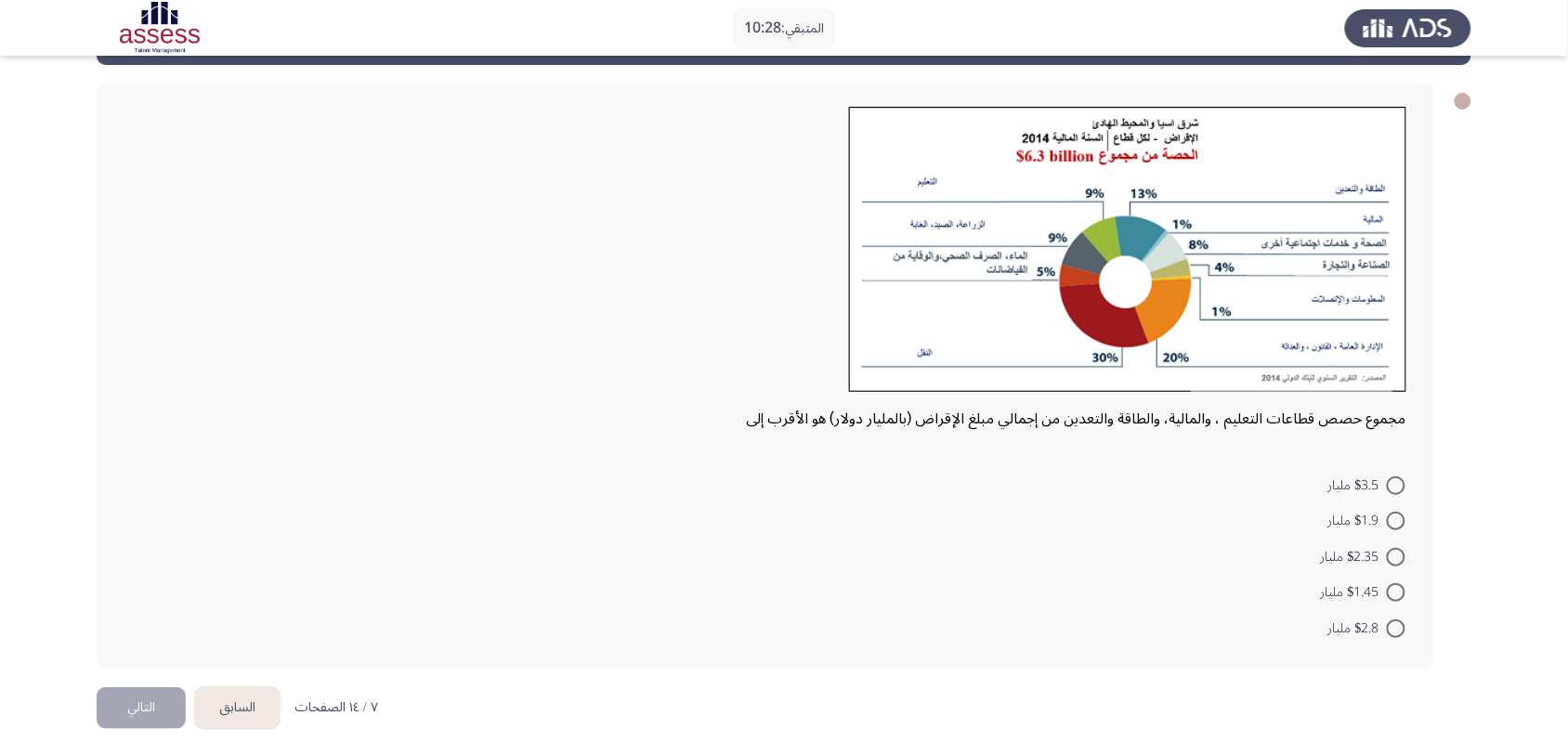 click at bounding box center (1396, 521) 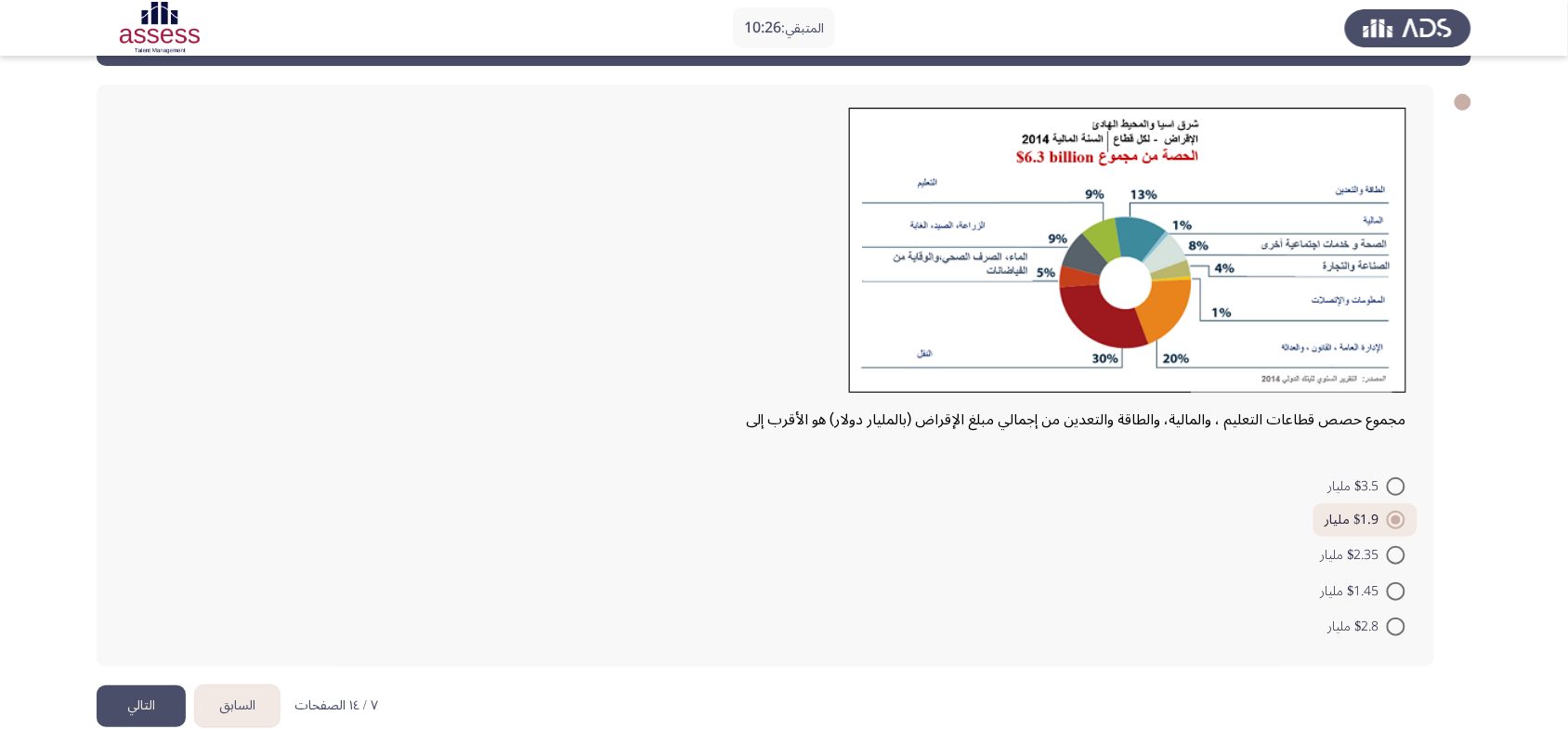 click on "التالي" 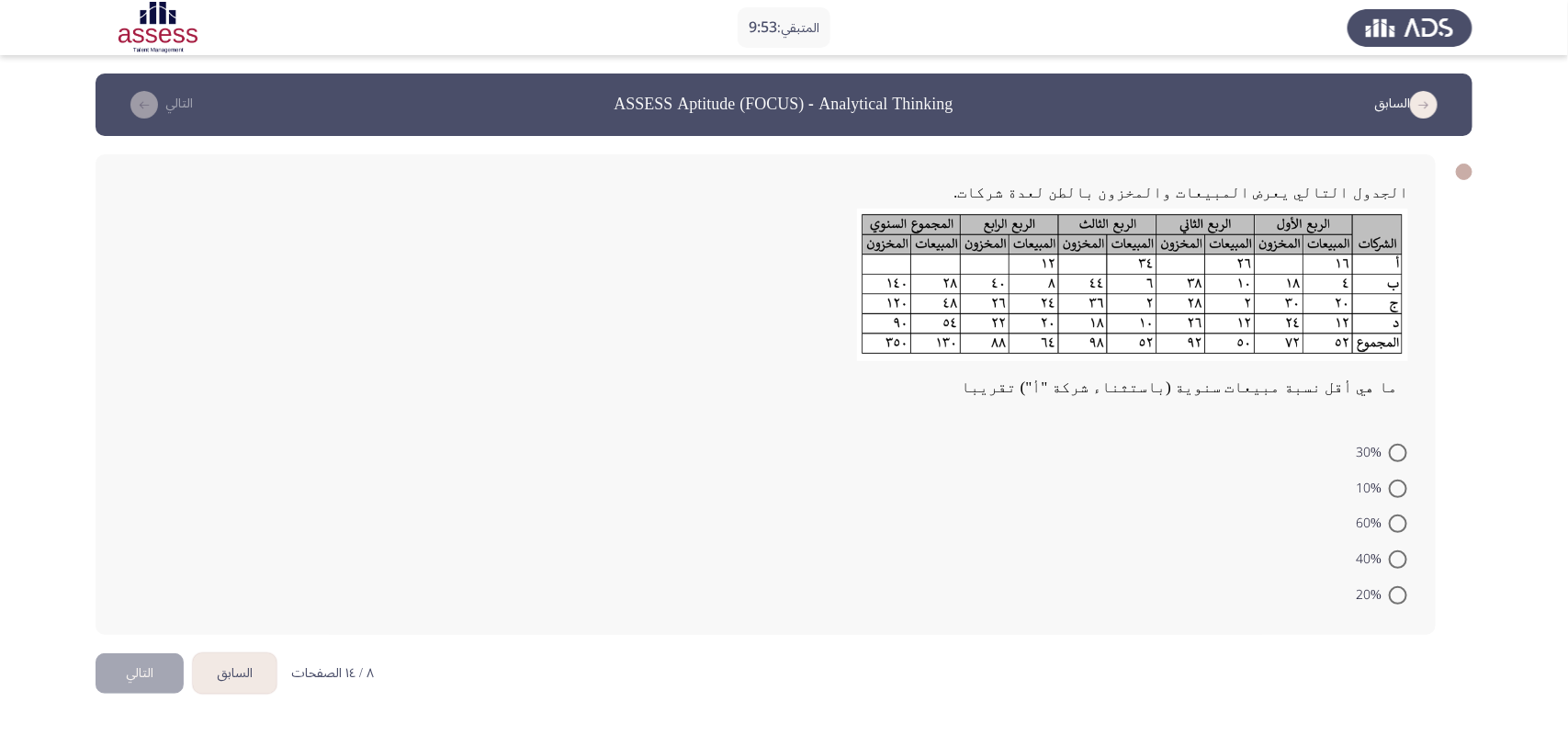 click at bounding box center [1398, 560] 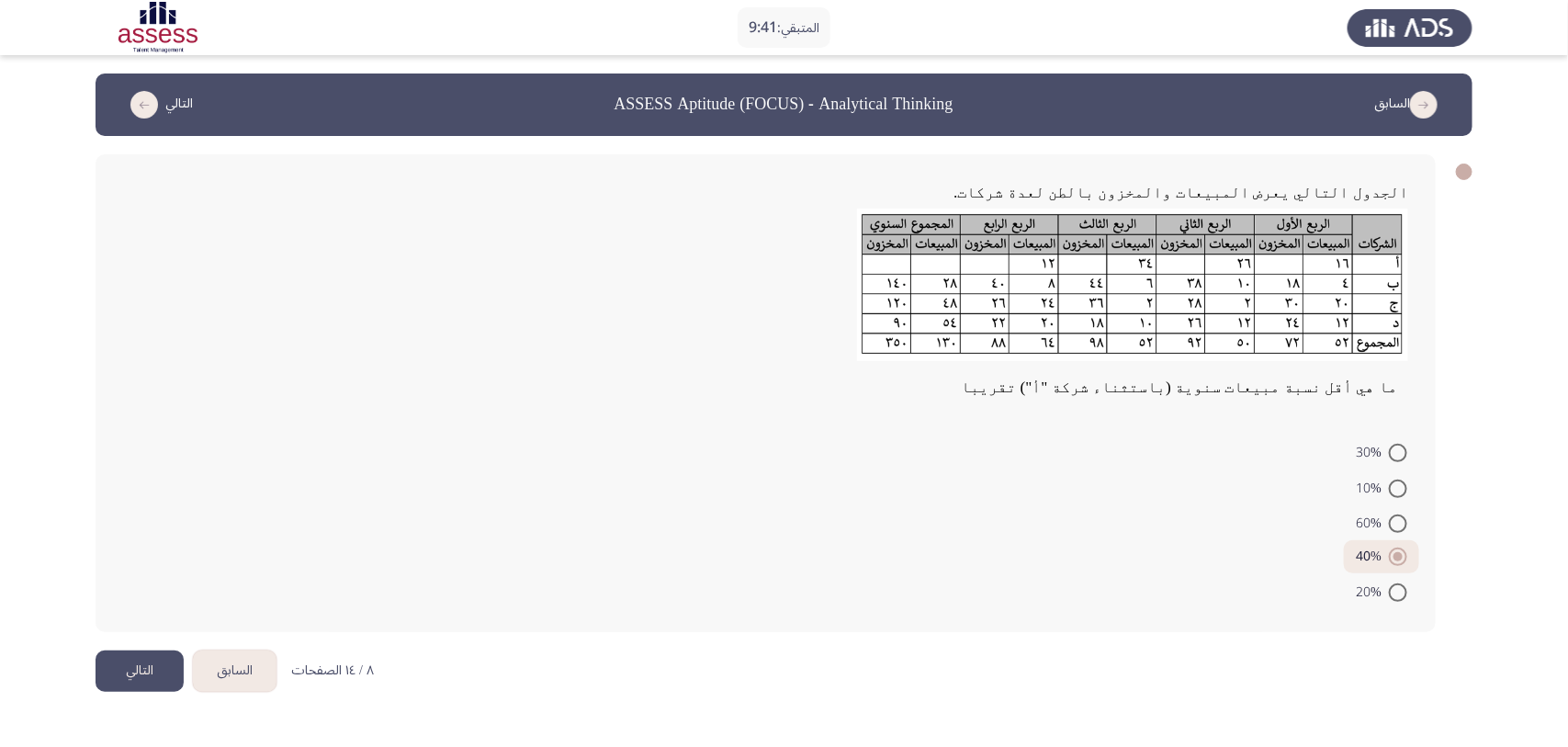 click on "التالي" 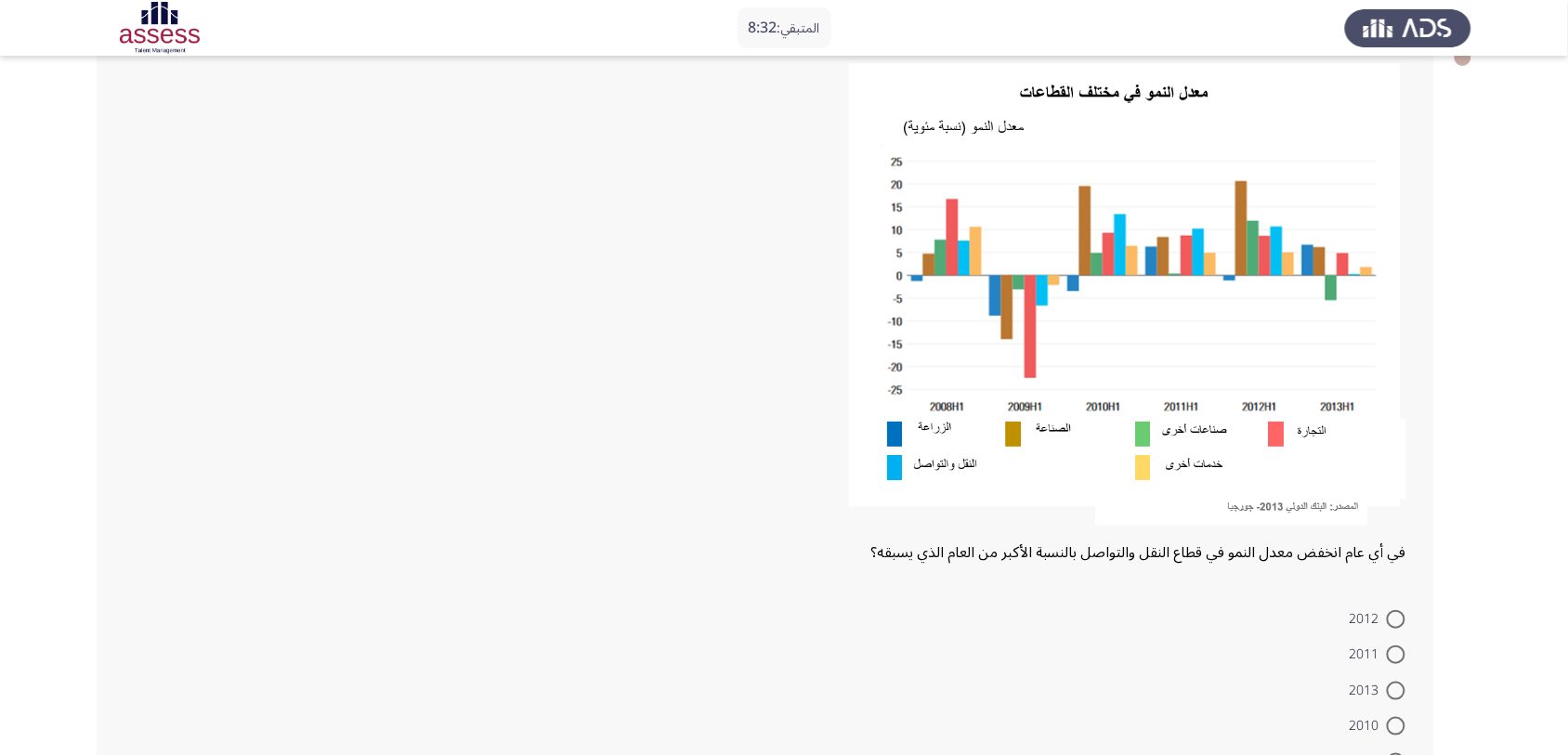scroll, scrollTop: 232, scrollLeft: 0, axis: vertical 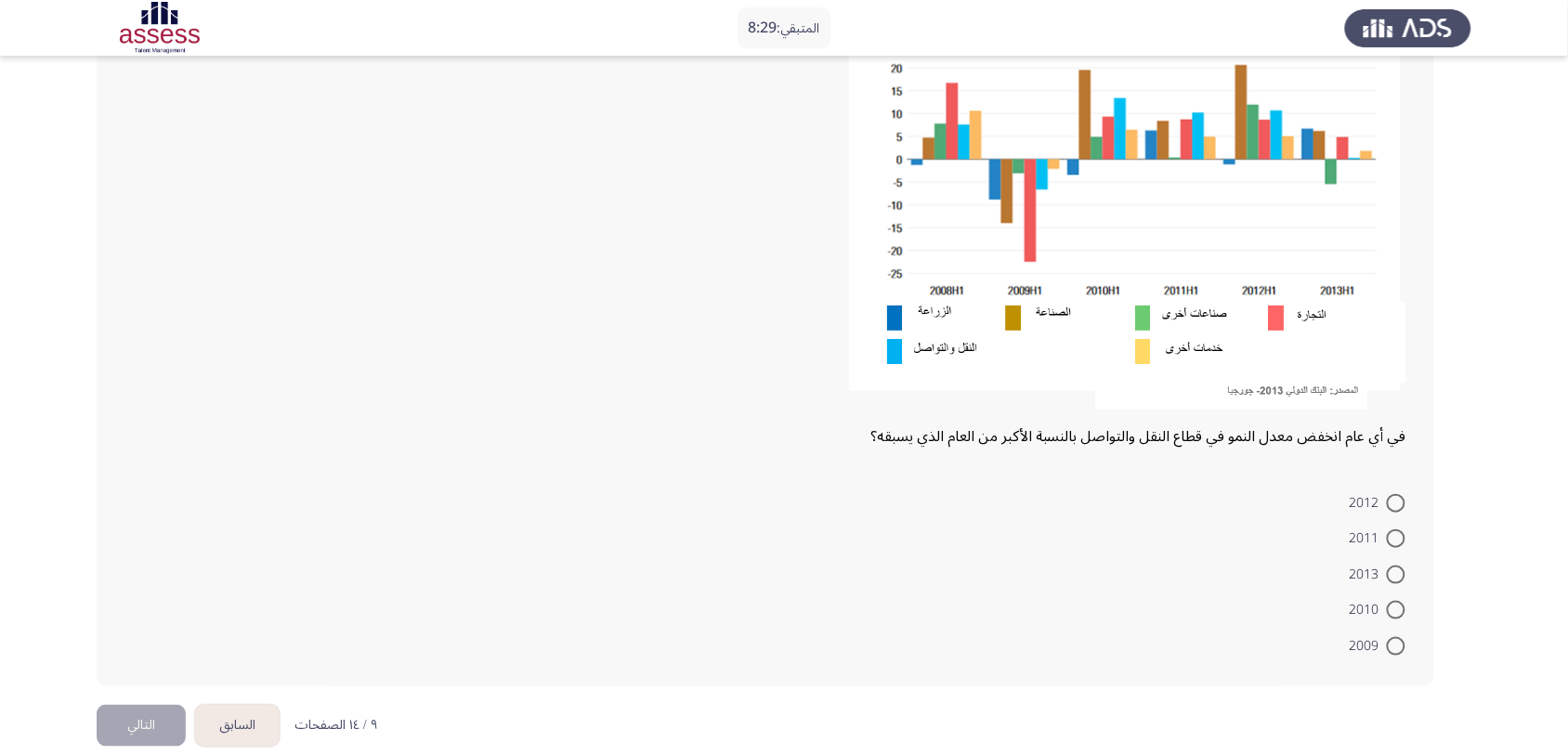 click at bounding box center [1396, 646] 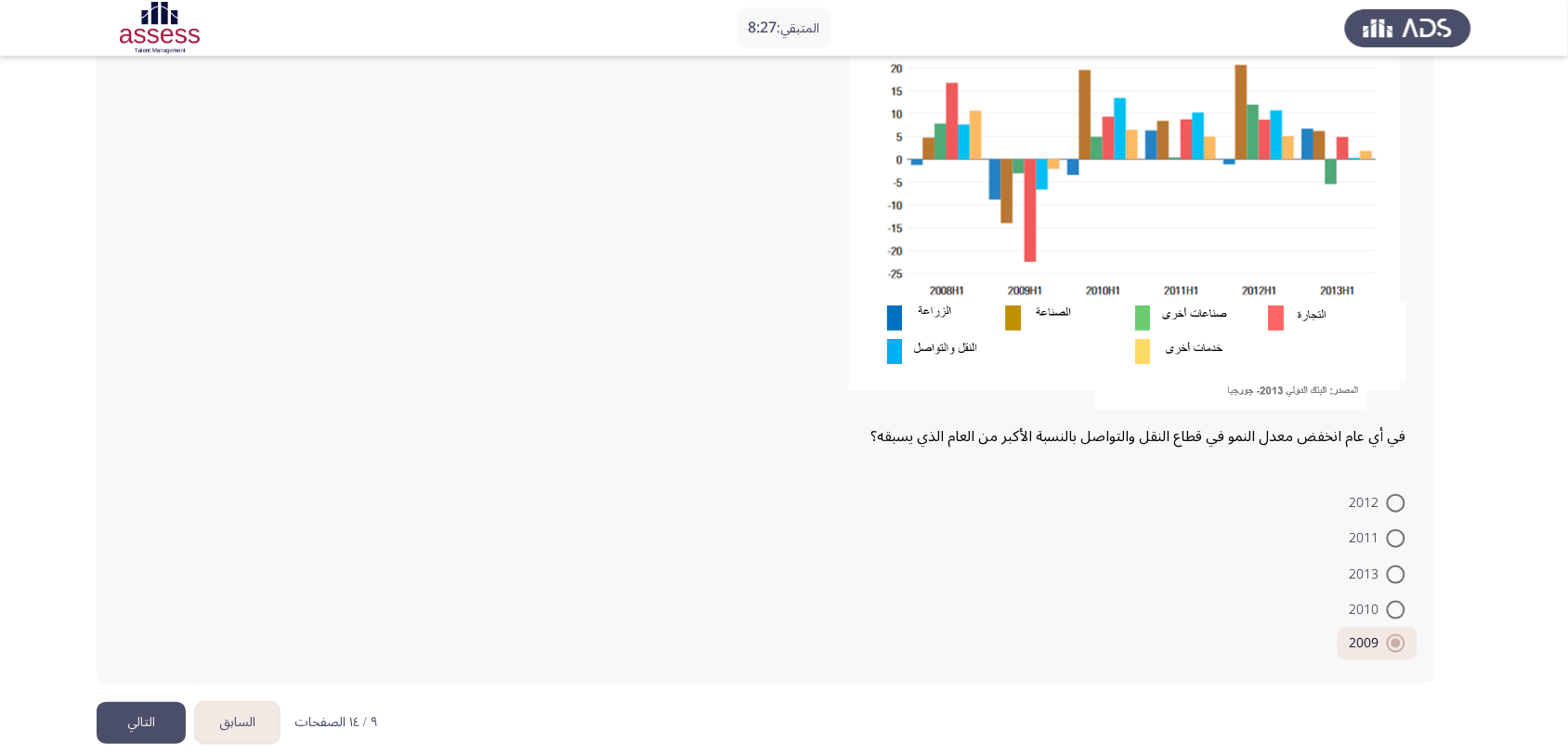 click on "التالي" 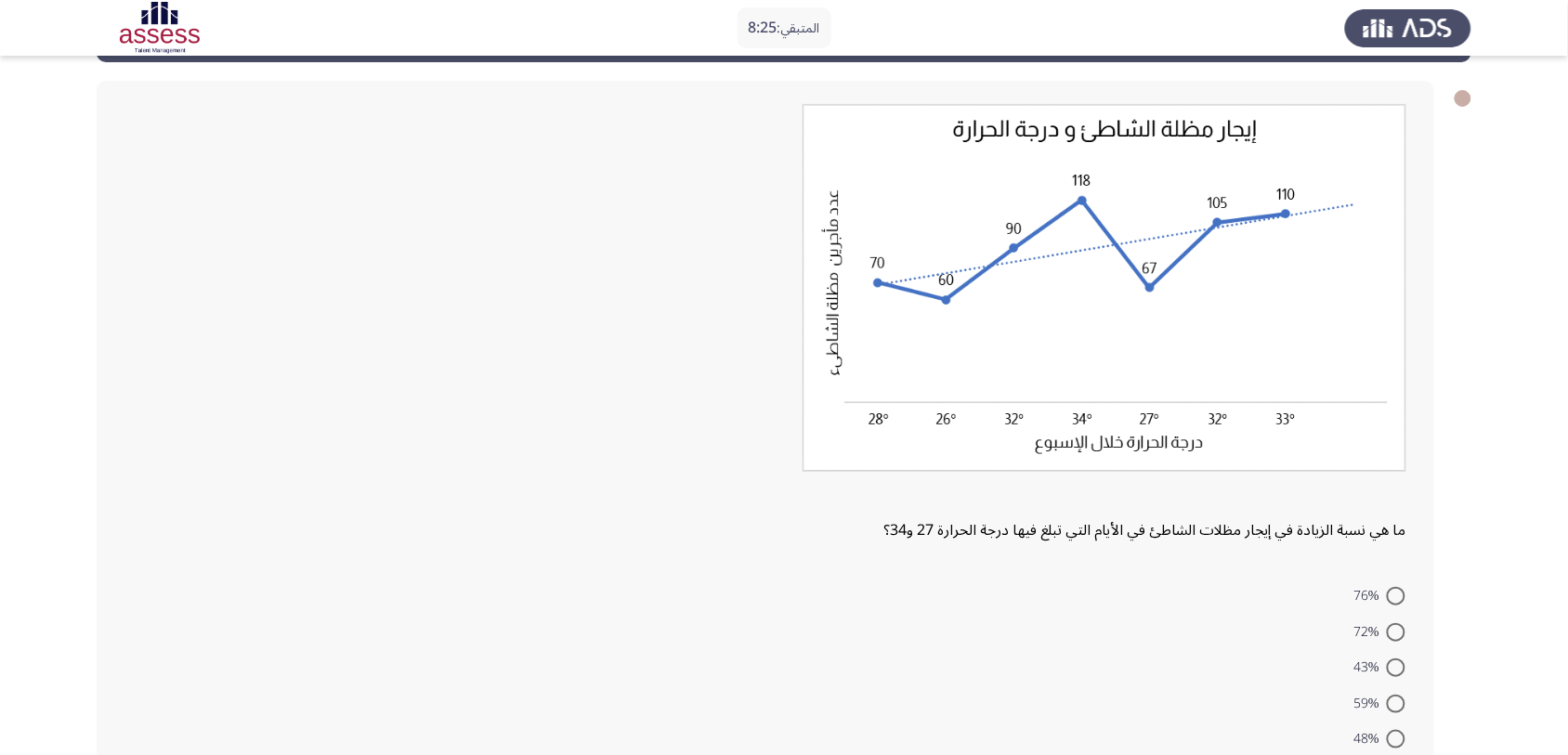 scroll, scrollTop: 116, scrollLeft: 0, axis: vertical 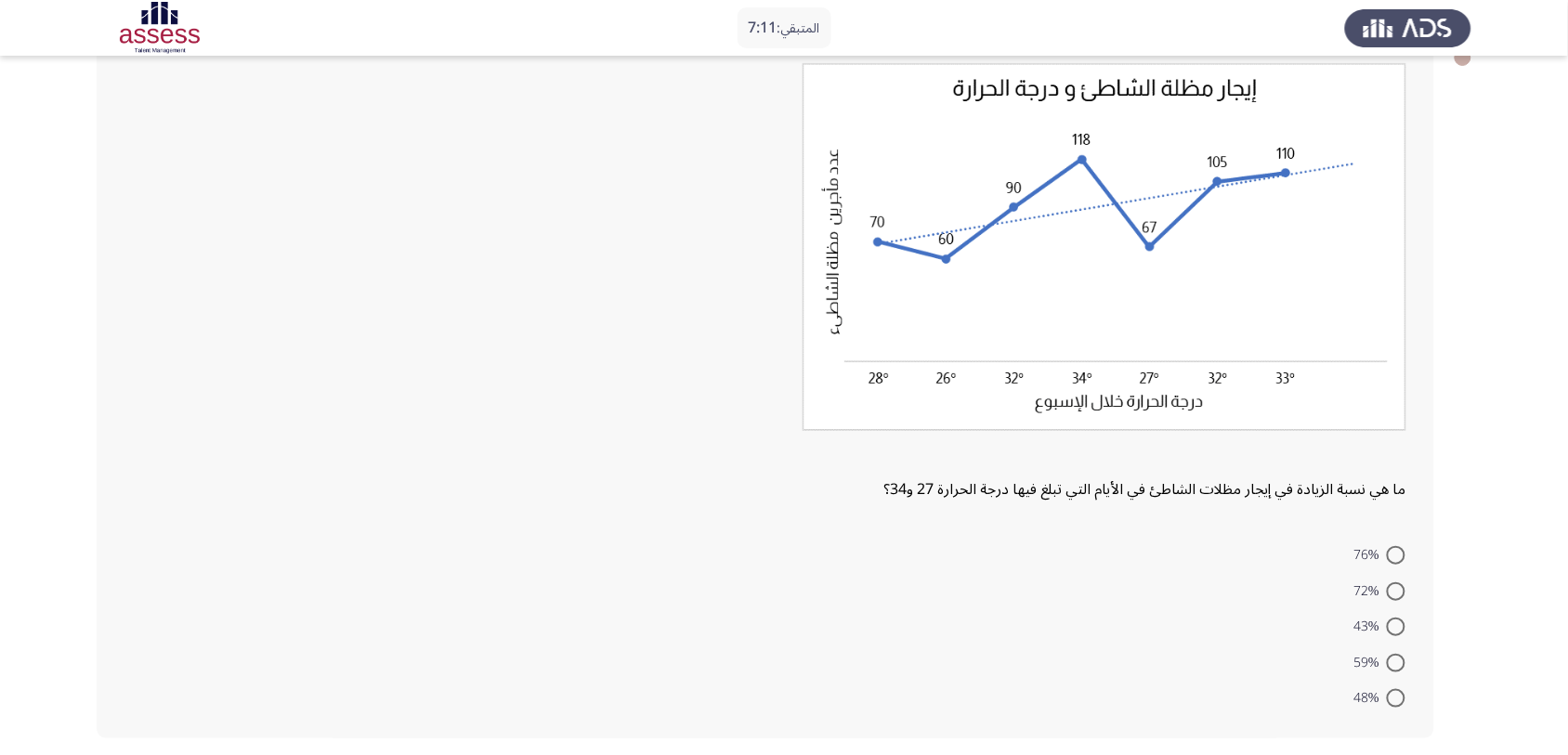 click at bounding box center [1396, 555] 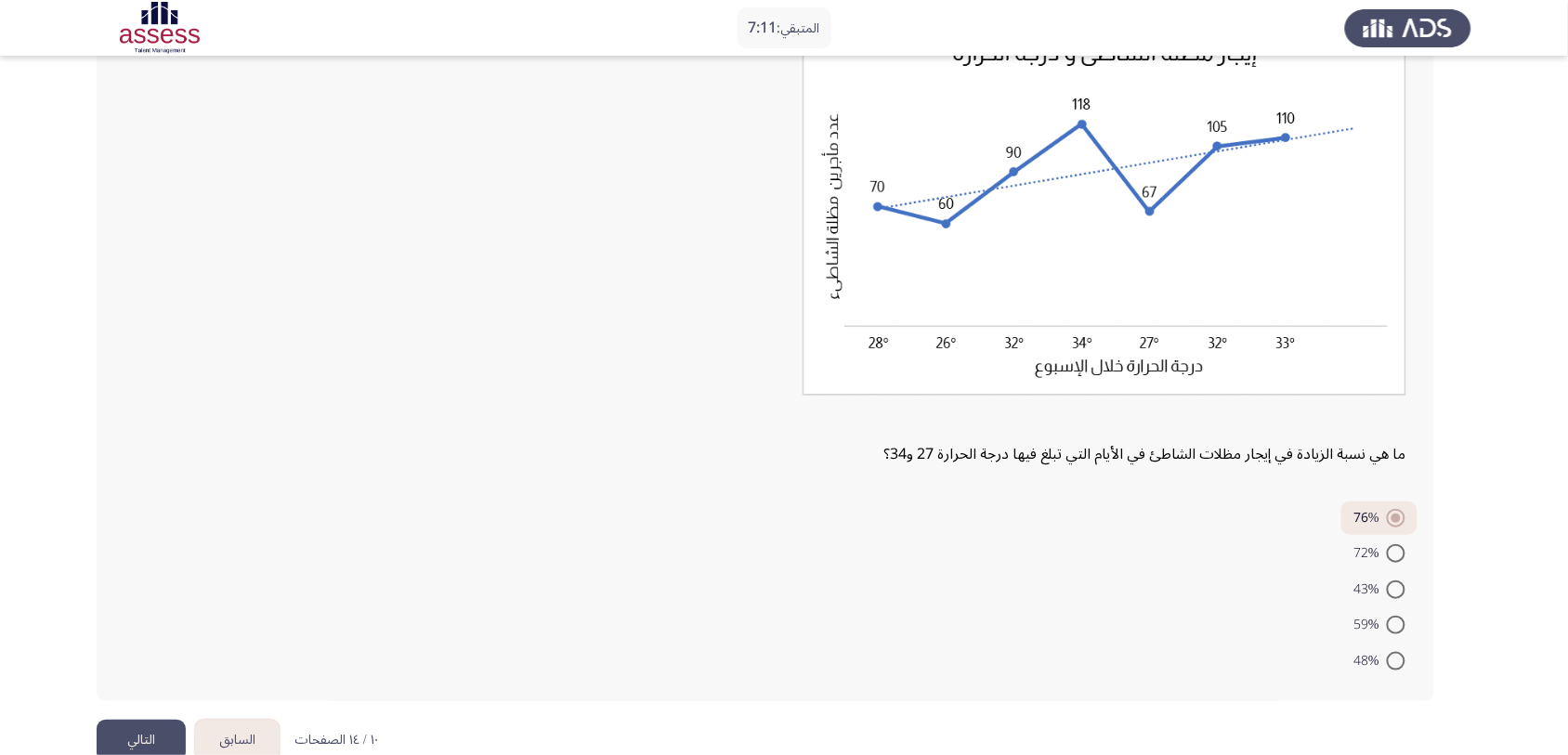 scroll, scrollTop: 186, scrollLeft: 0, axis: vertical 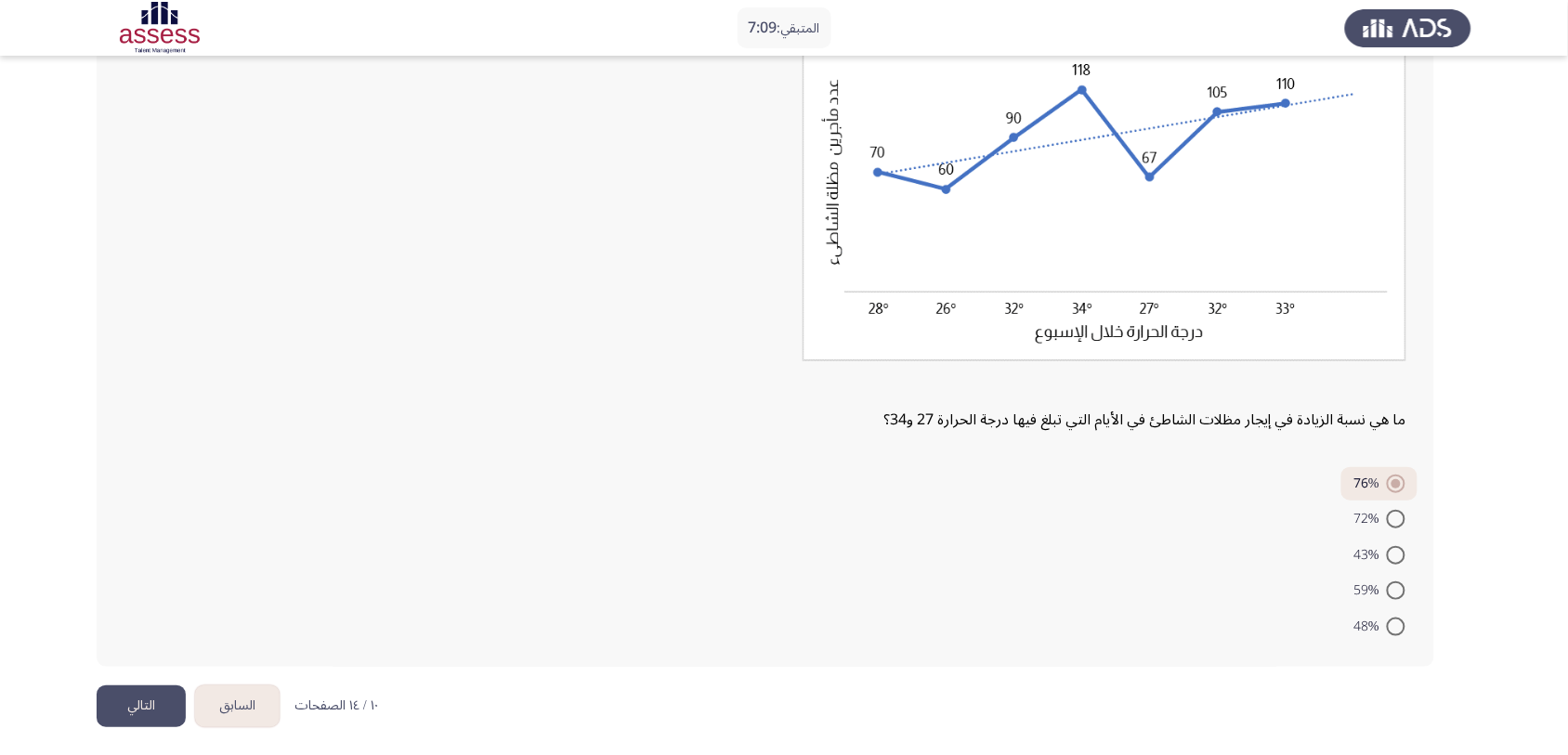 click on "التالي" 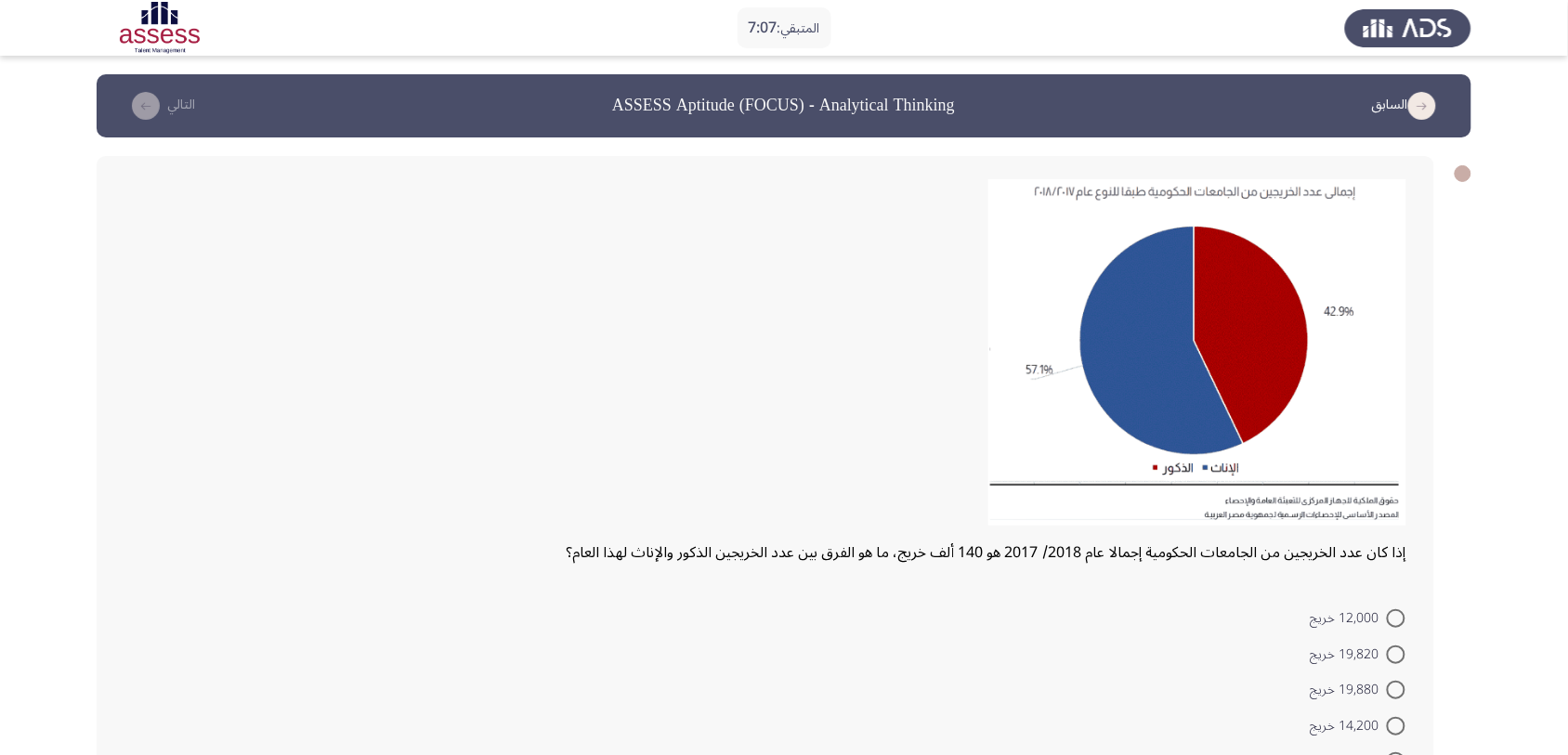 scroll, scrollTop: 116, scrollLeft: 0, axis: vertical 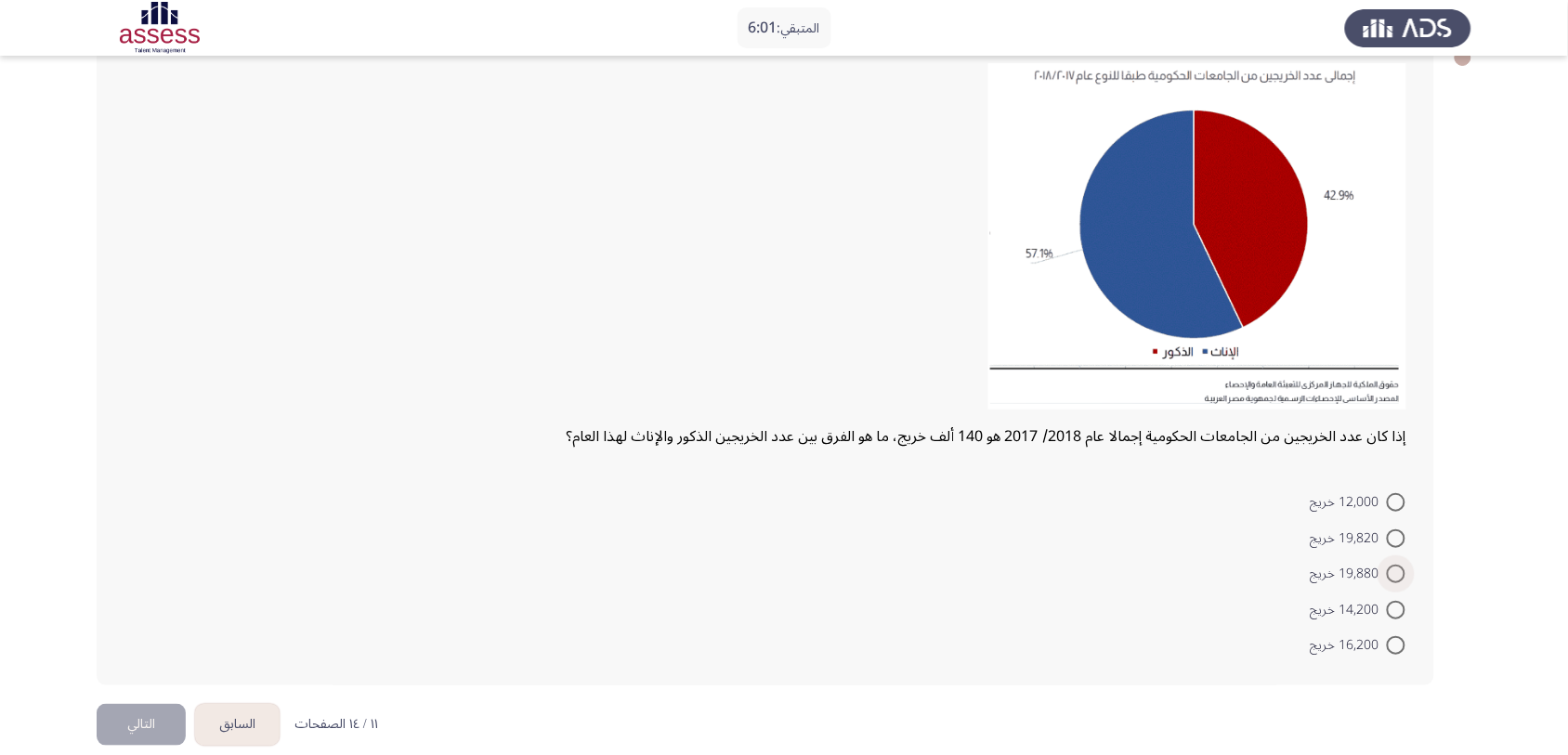 click at bounding box center [1396, 574] 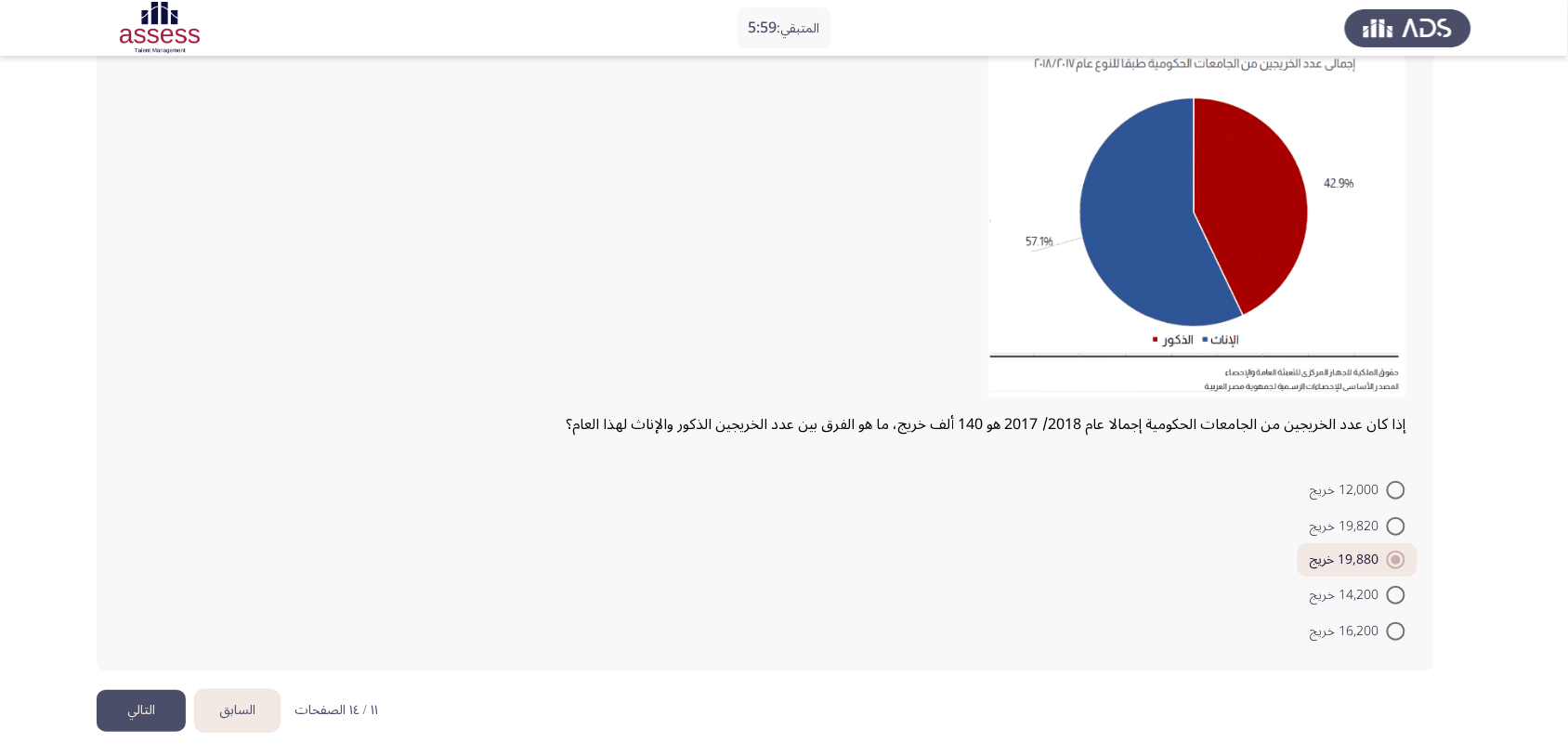 scroll, scrollTop: 132, scrollLeft: 0, axis: vertical 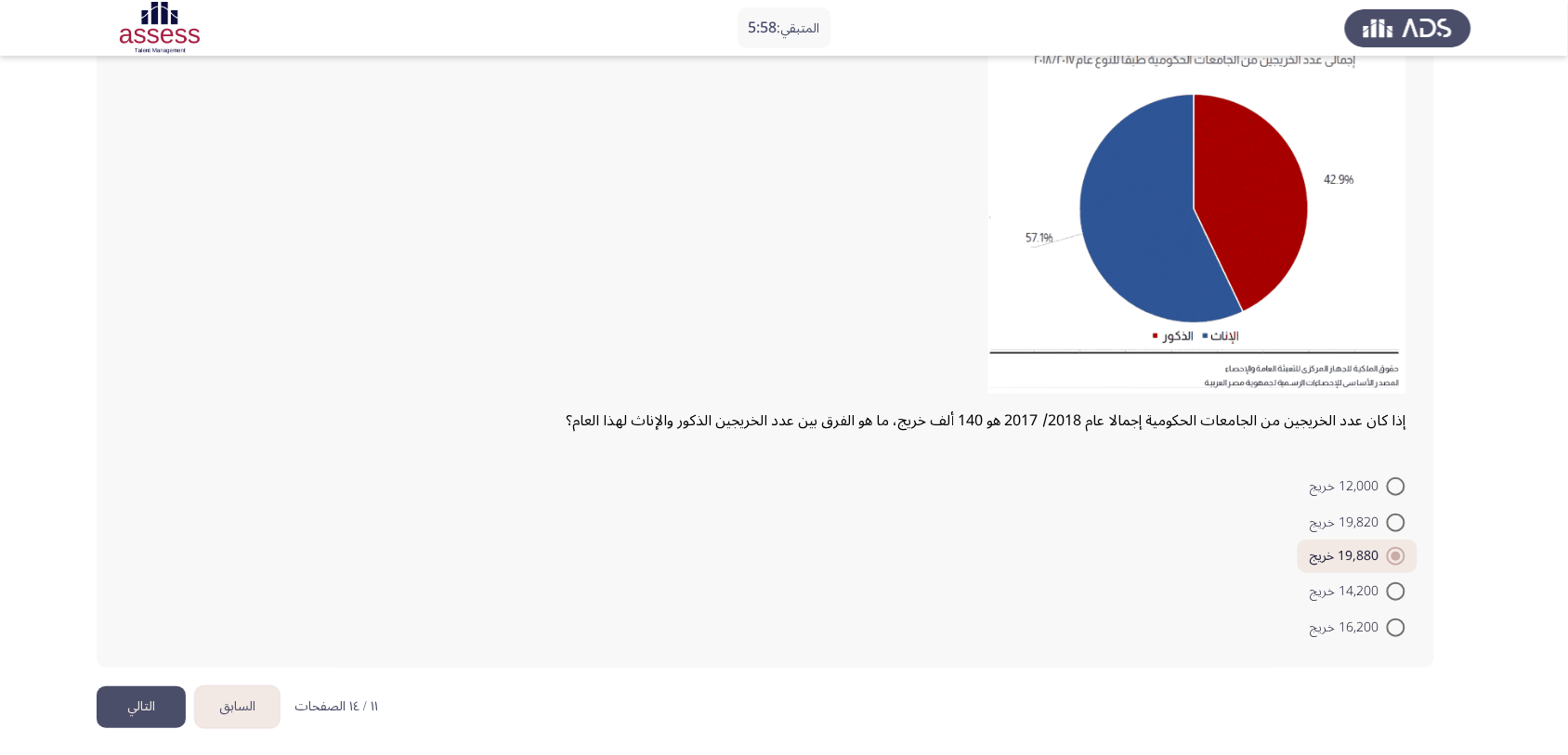 click on "التالي" 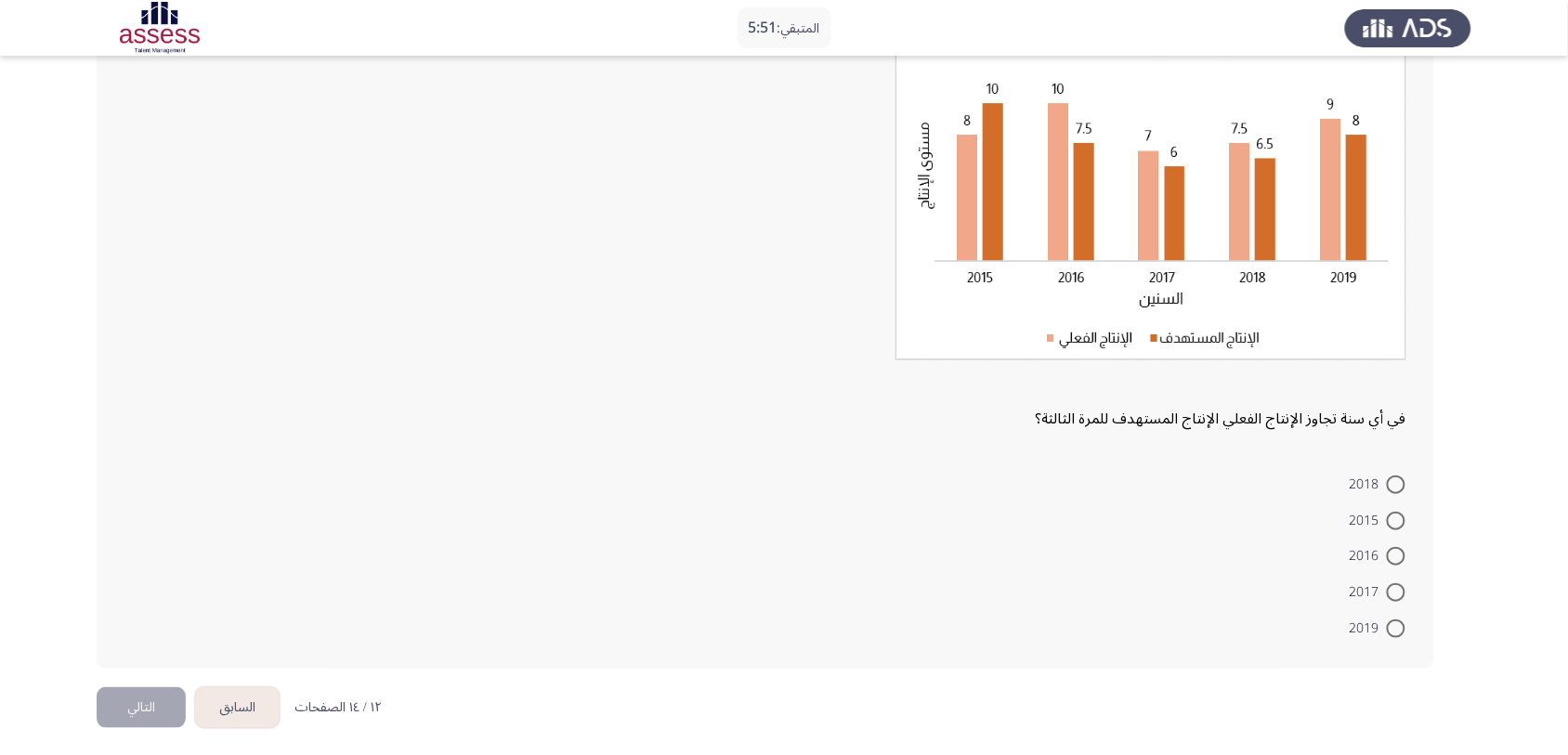 scroll, scrollTop: 46, scrollLeft: 0, axis: vertical 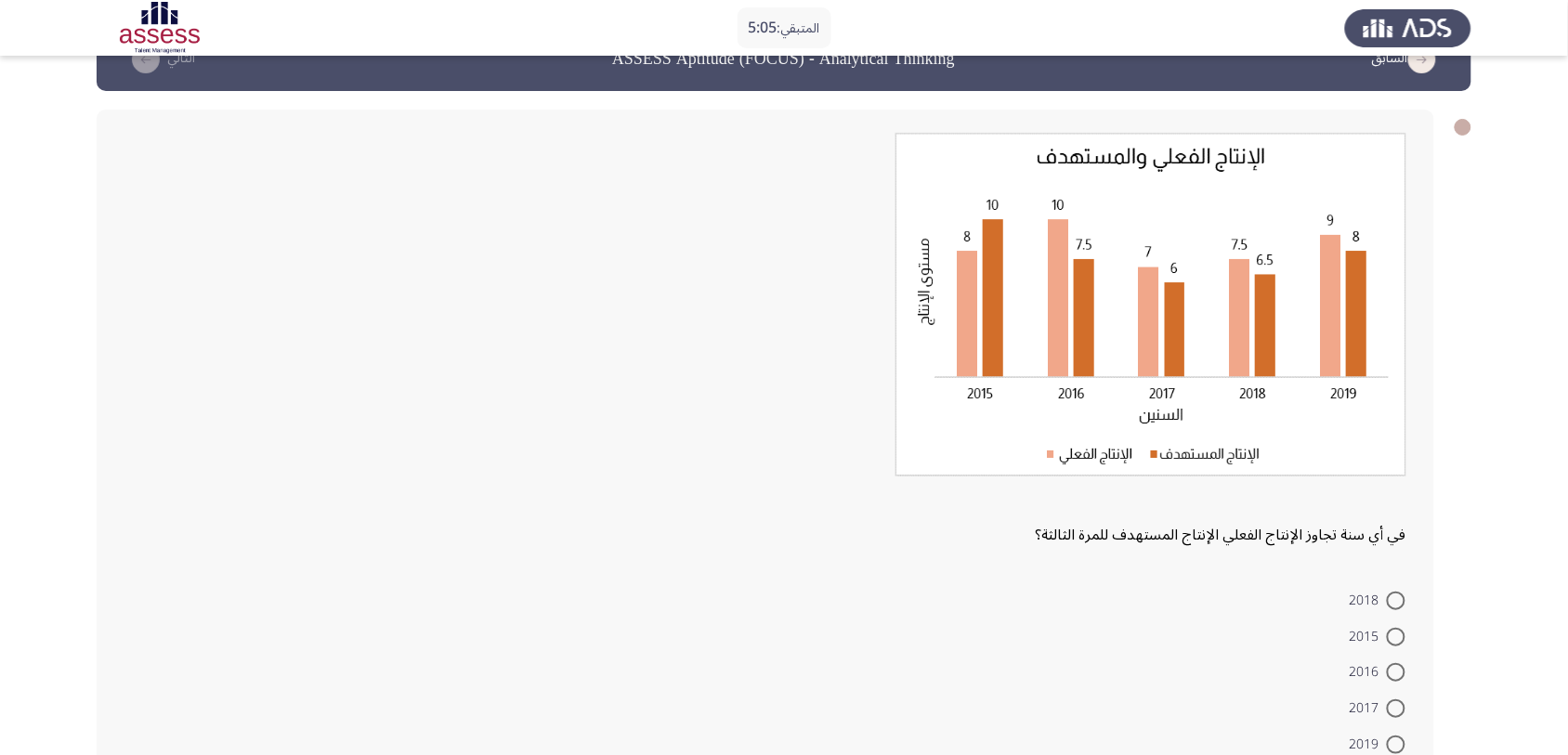 click at bounding box center [1396, 709] 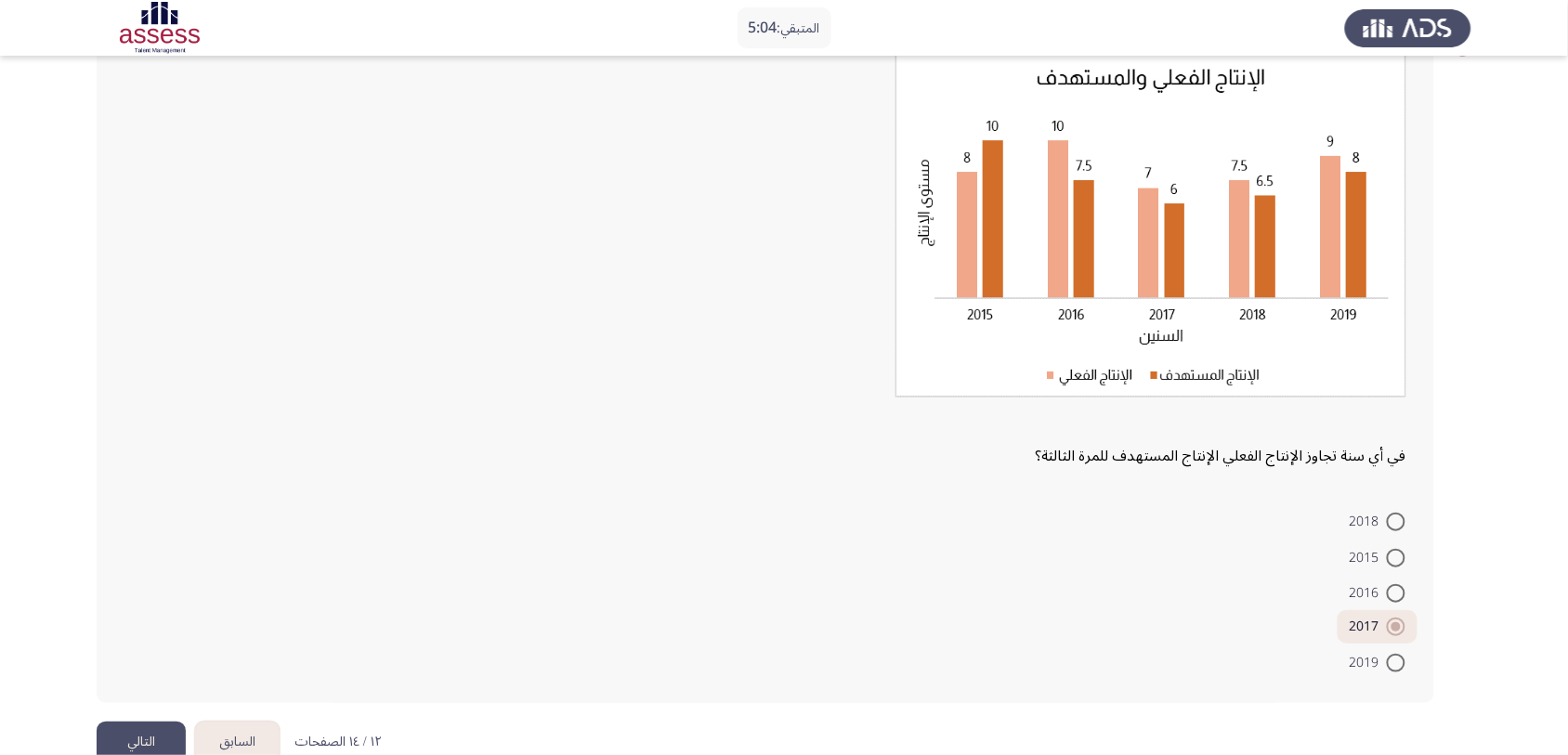 scroll, scrollTop: 161, scrollLeft: 0, axis: vertical 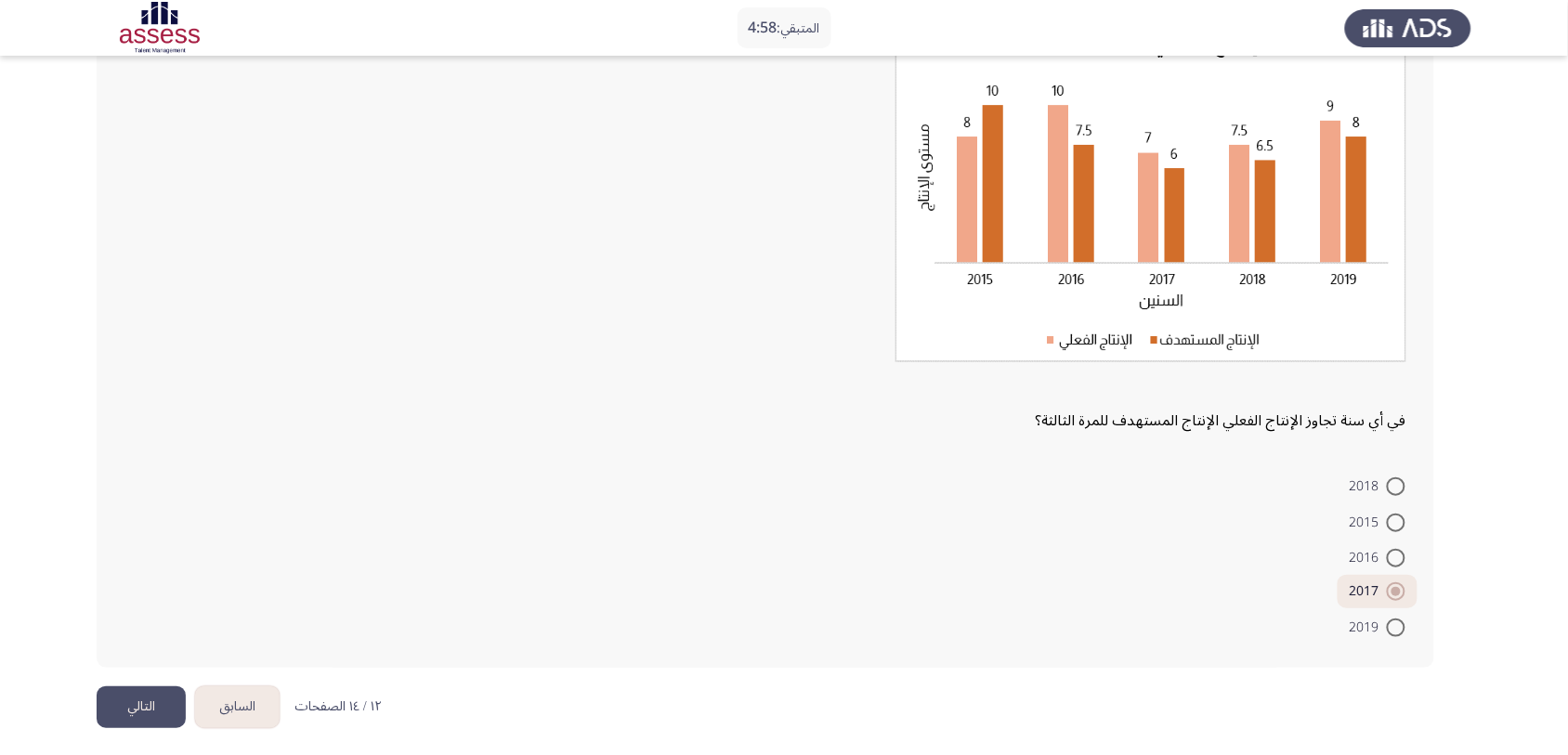 click on "التالي" 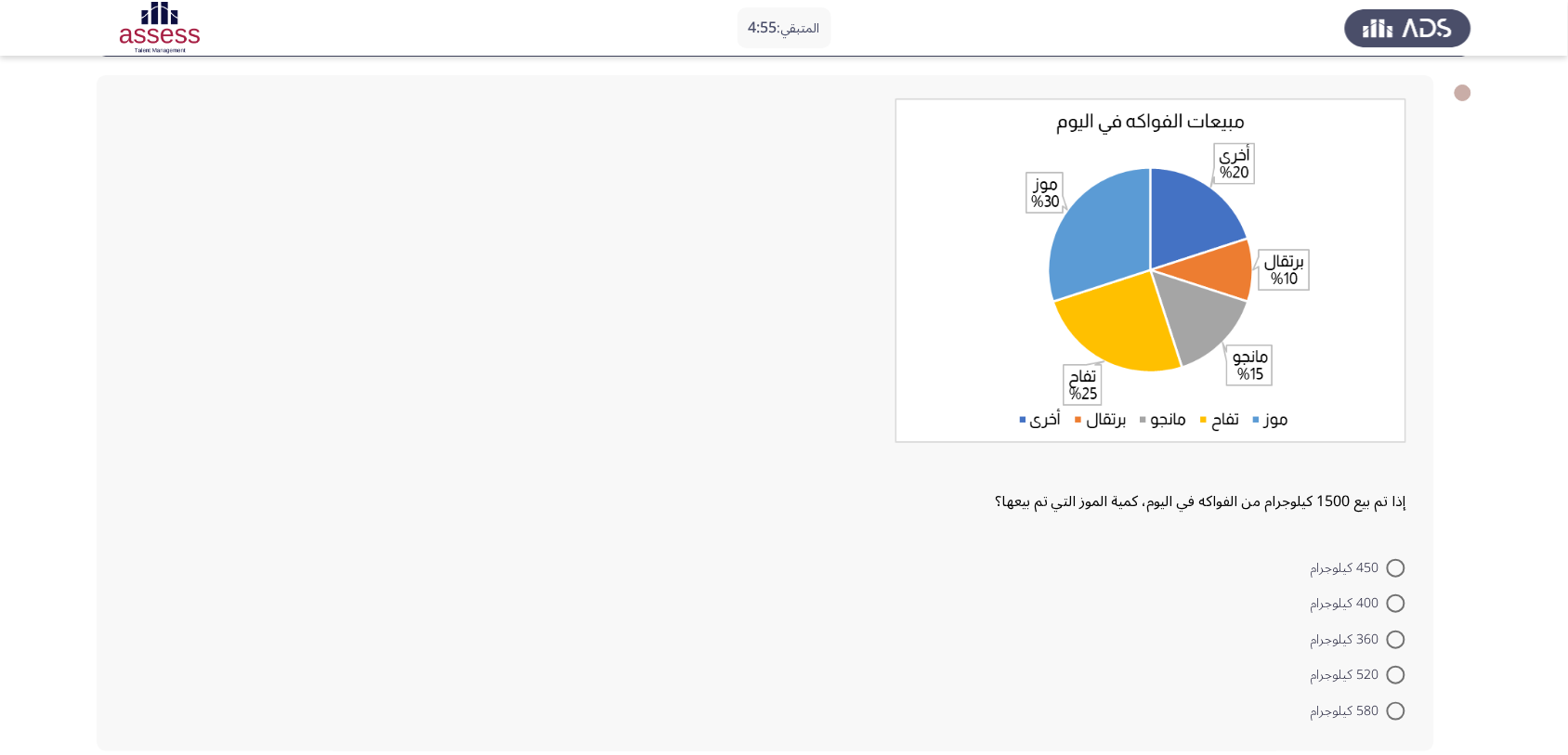 scroll, scrollTop: 116, scrollLeft: 0, axis: vertical 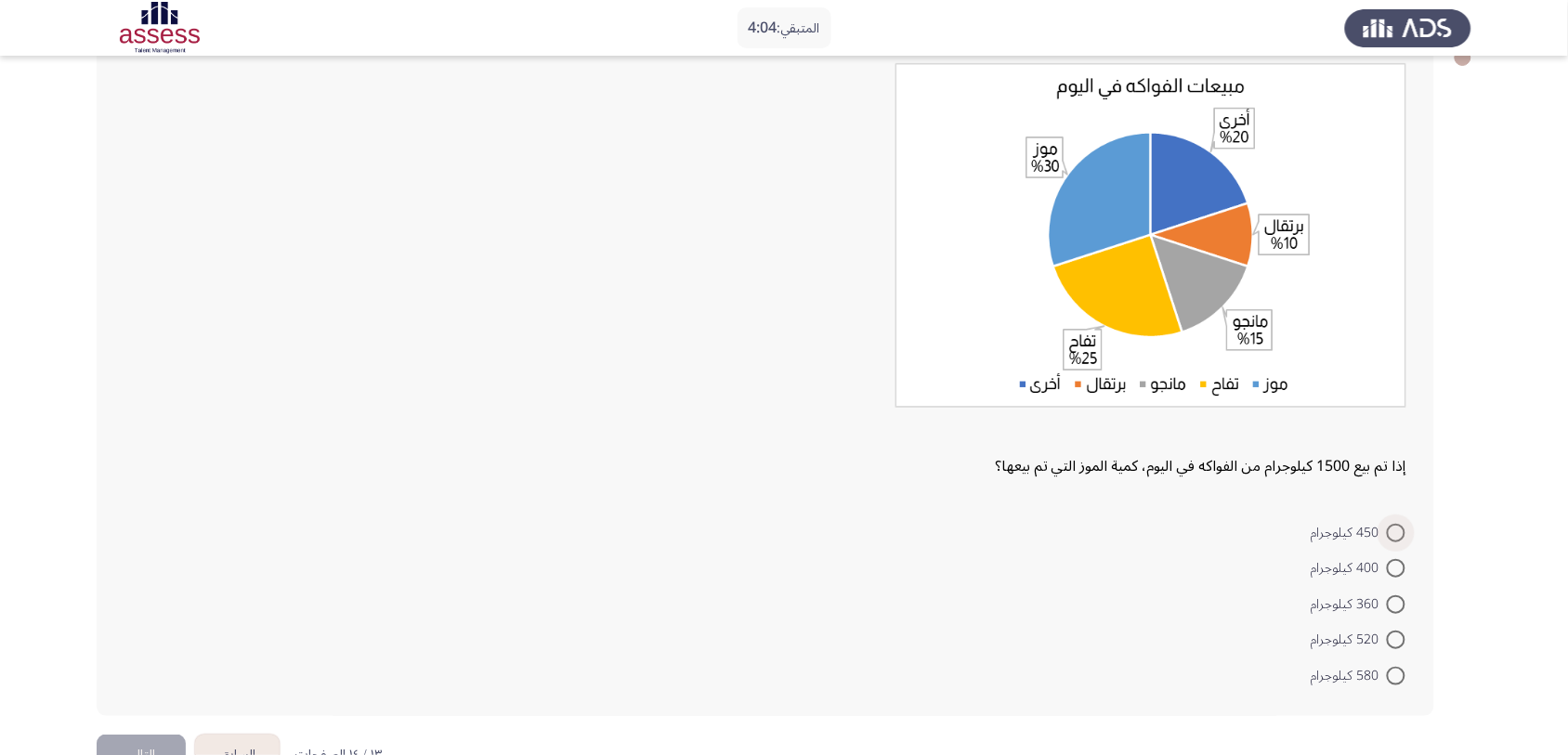 click at bounding box center [1396, 533] 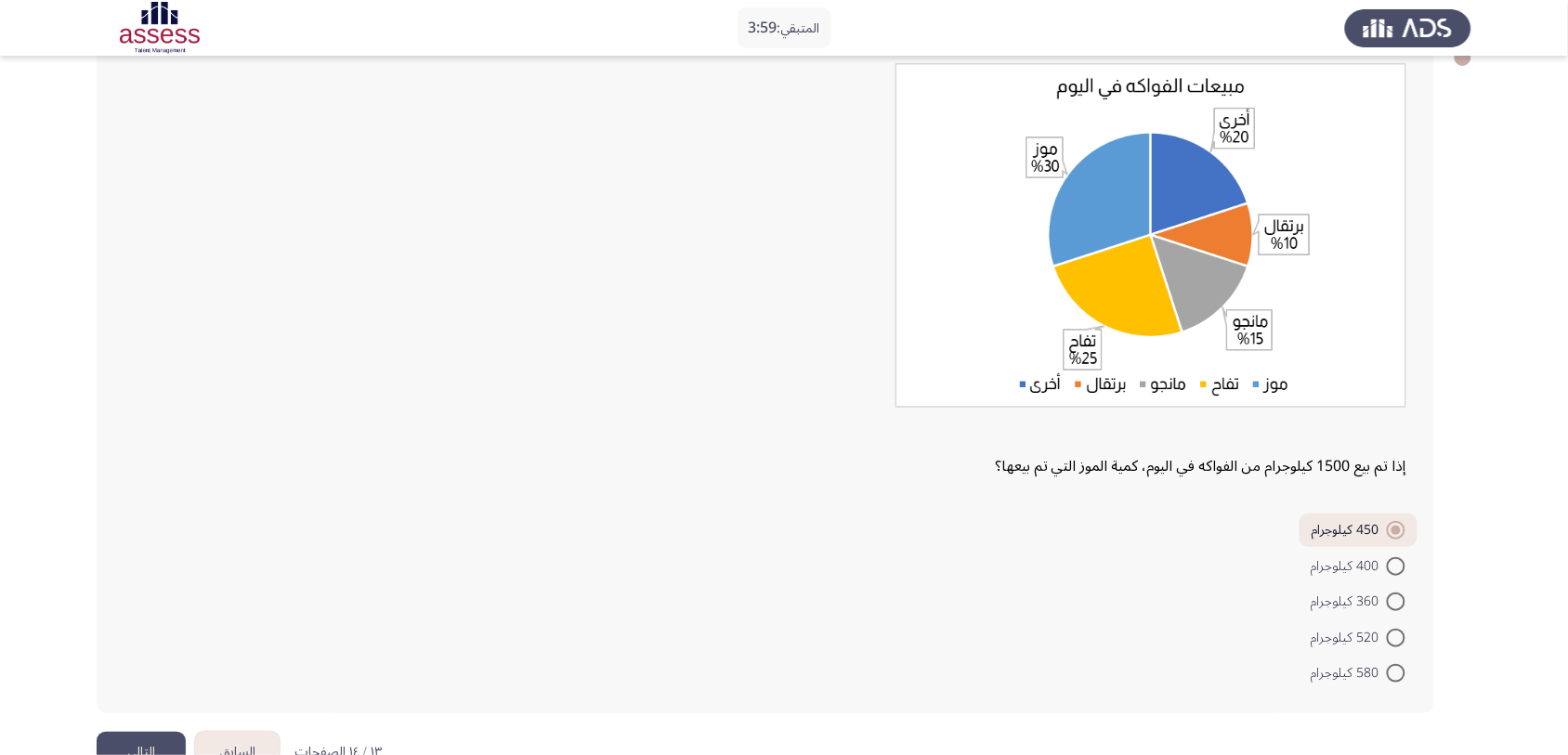 scroll, scrollTop: 163, scrollLeft: 0, axis: vertical 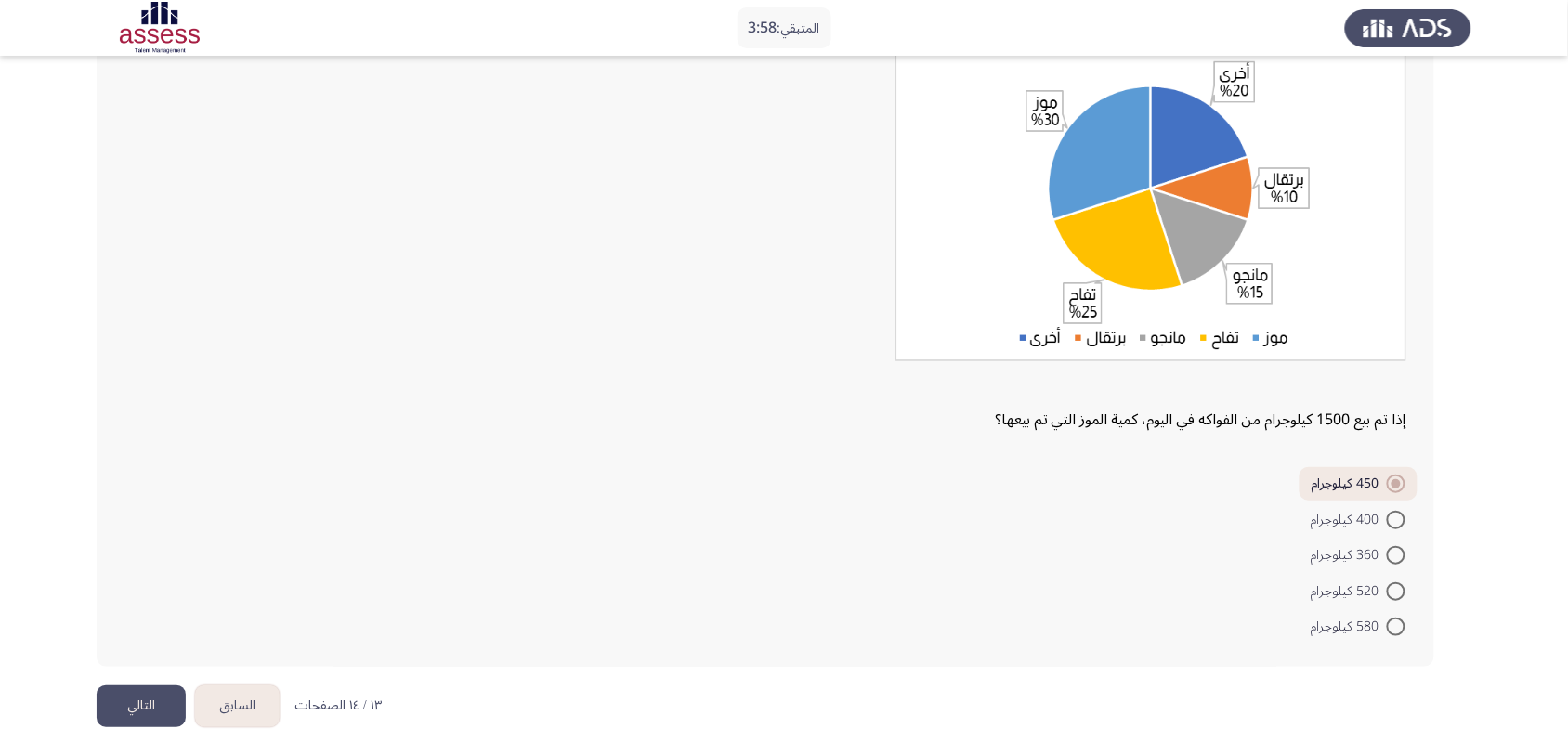 click on "التالي" 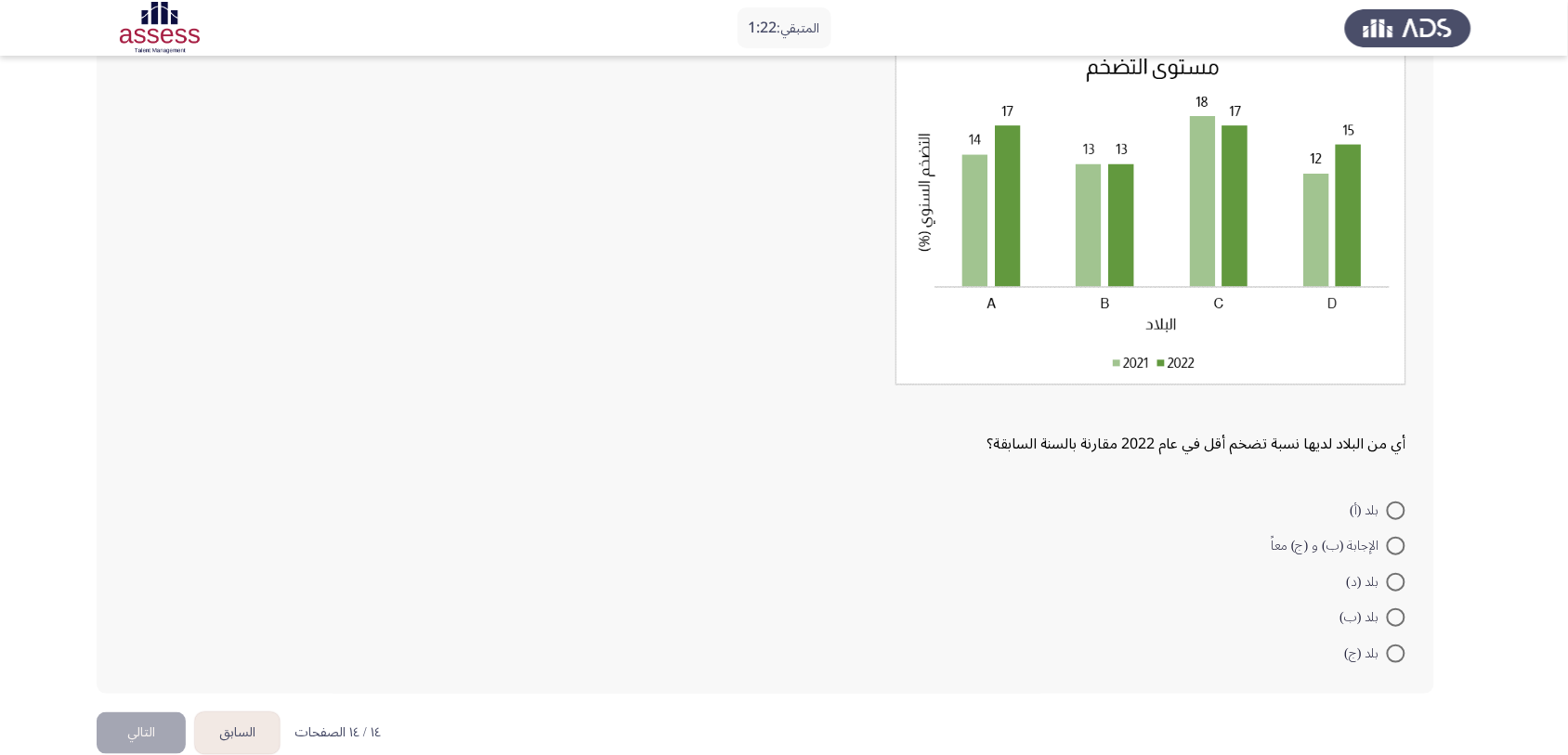 scroll, scrollTop: 163, scrollLeft: 0, axis: vertical 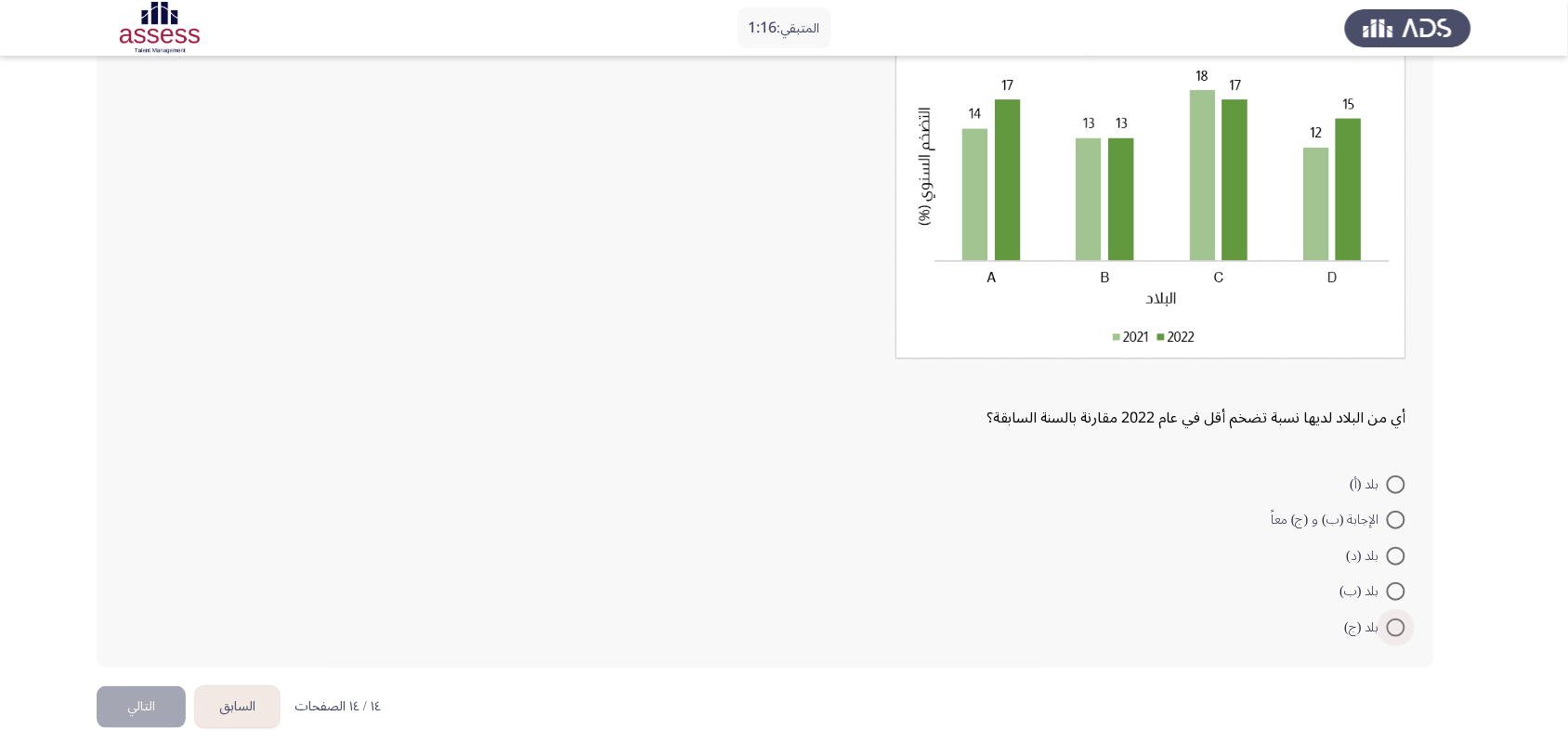click at bounding box center [1396, 628] 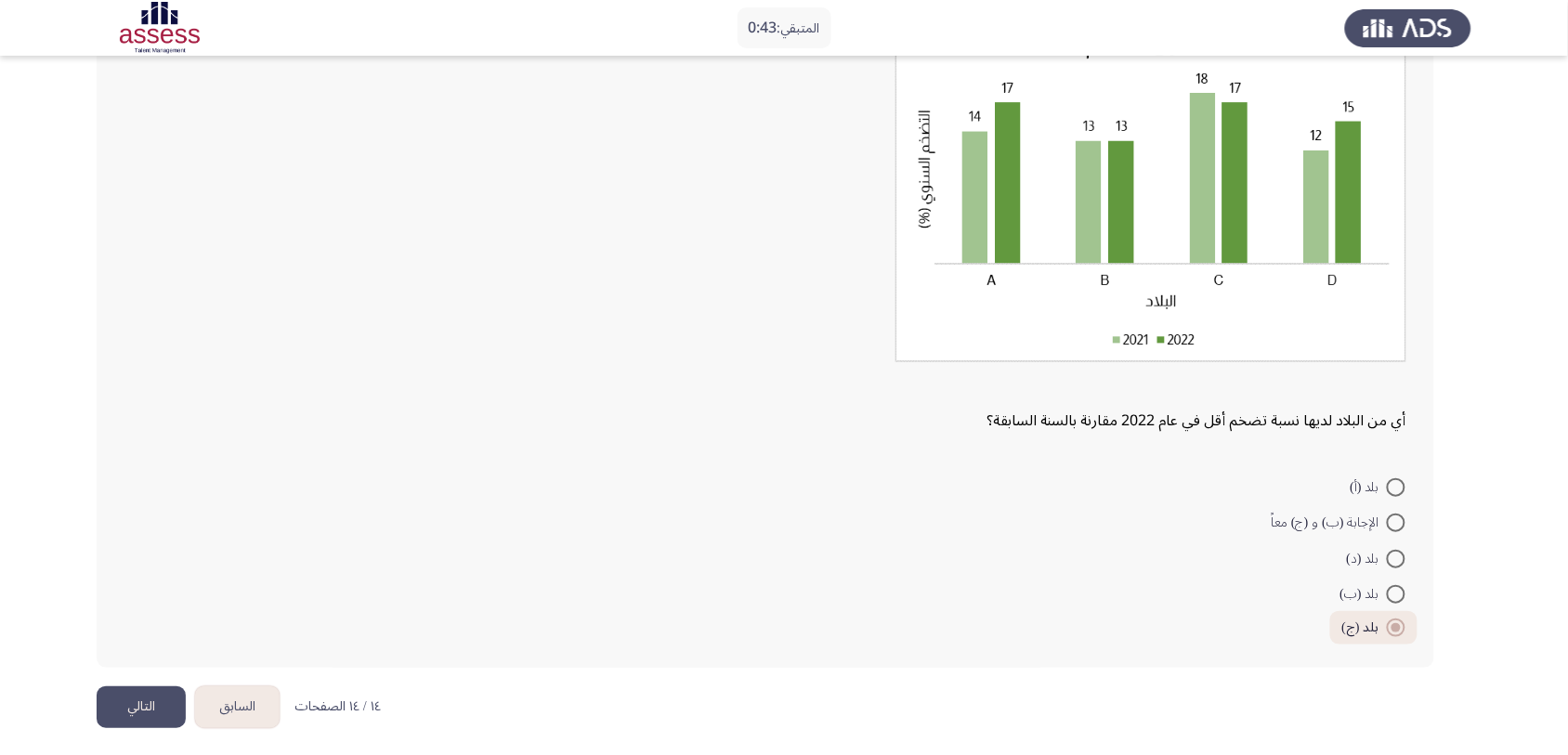 click on "التالي" 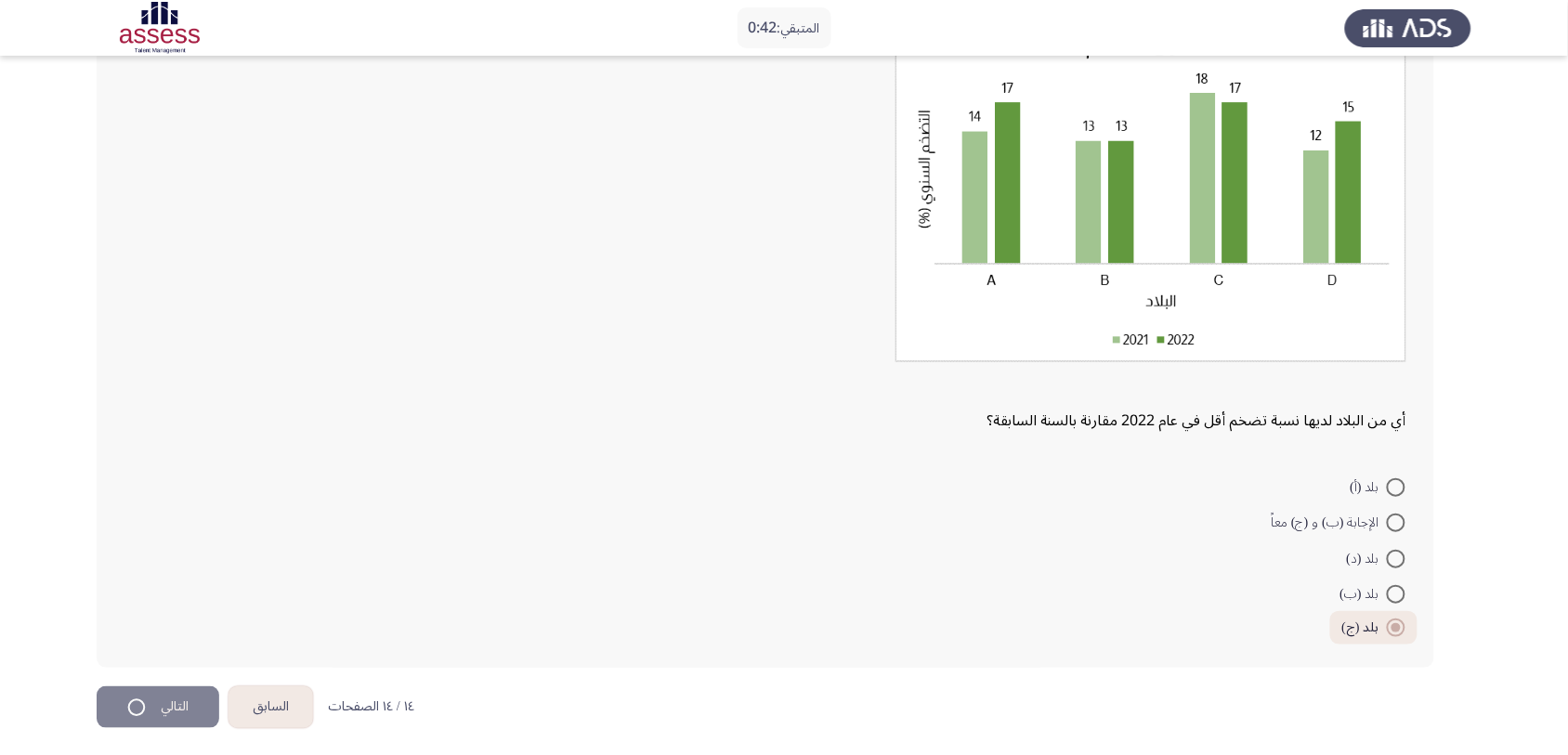 scroll, scrollTop: 0, scrollLeft: 0, axis: both 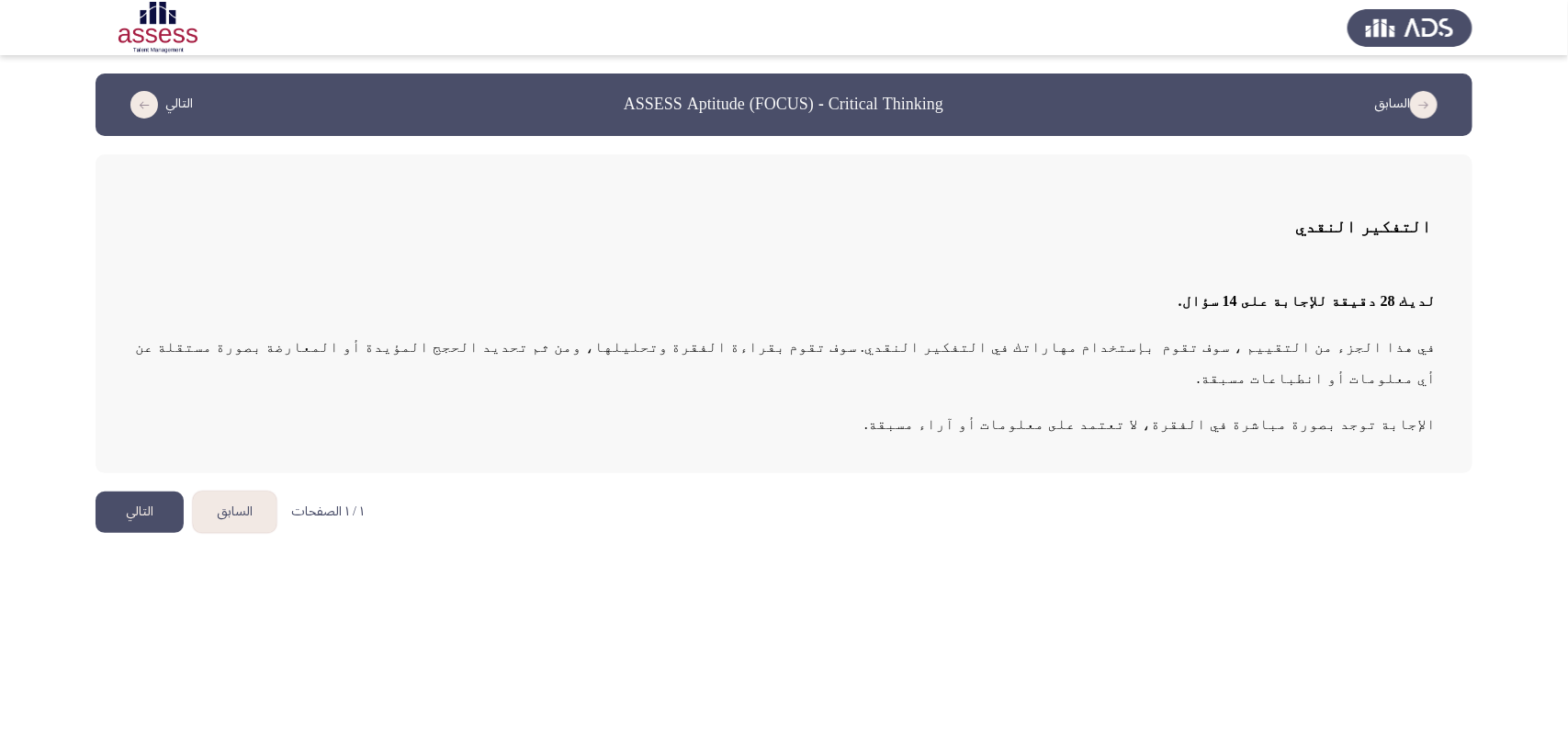 click on "التالي" 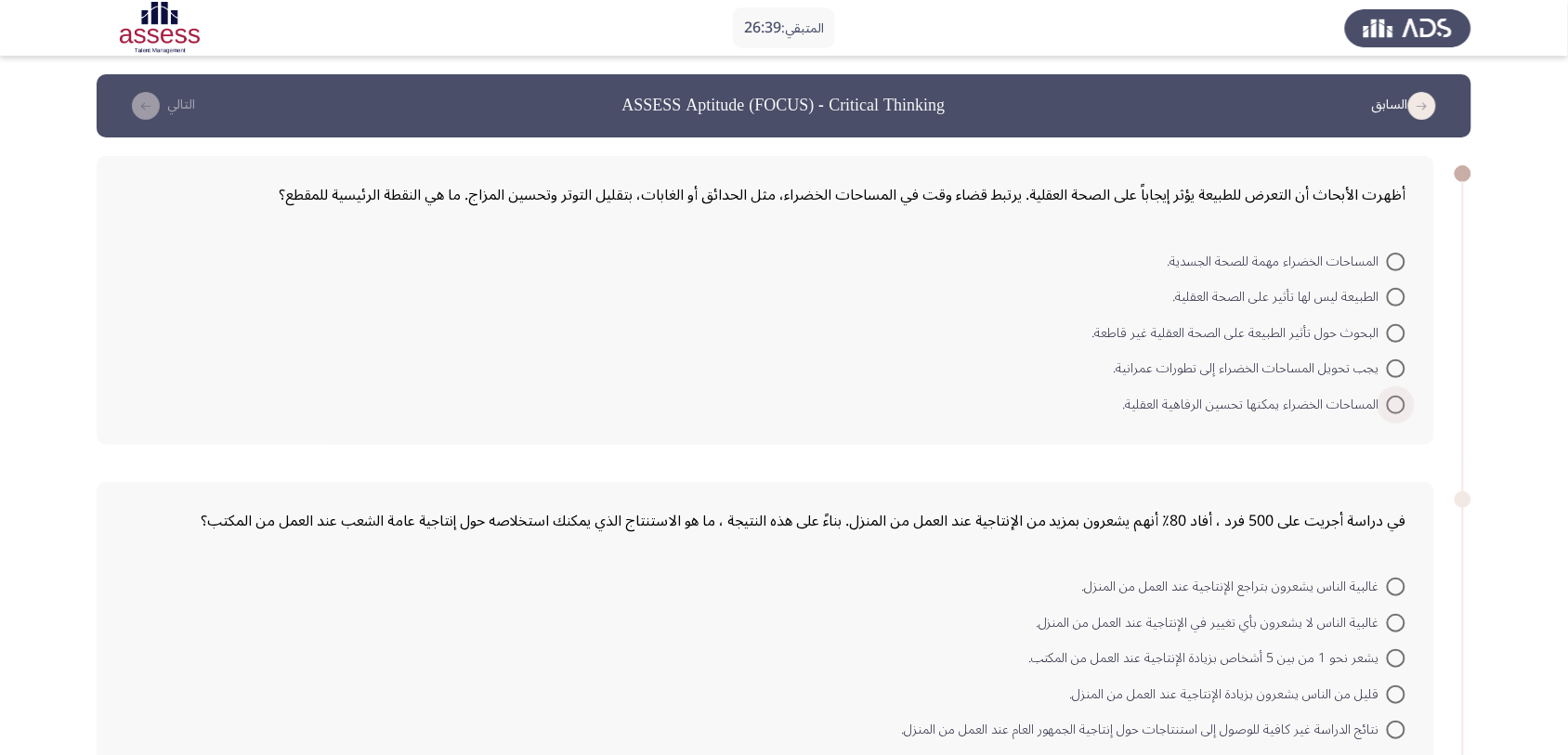 click at bounding box center (1396, 405) 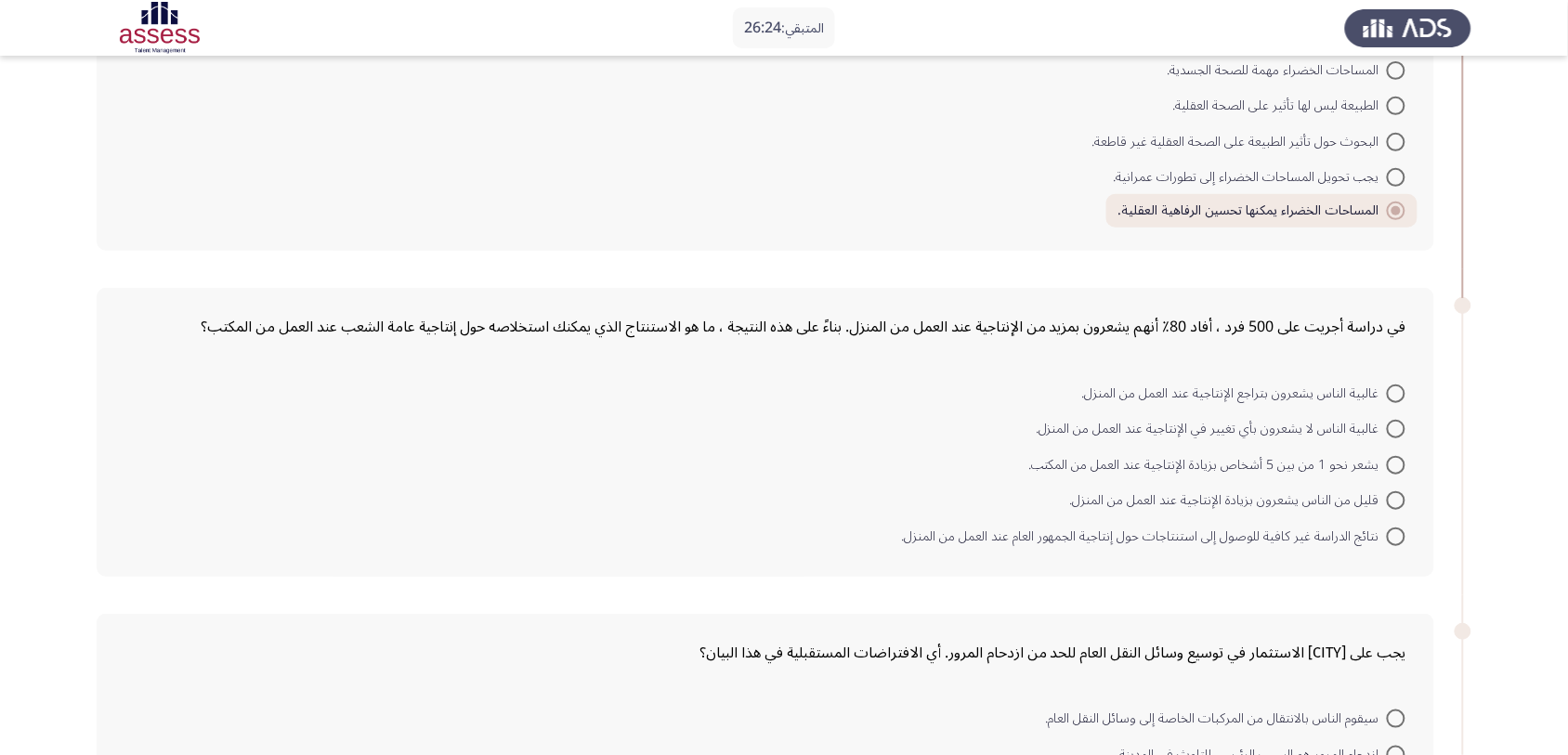 scroll, scrollTop: 232, scrollLeft: 0, axis: vertical 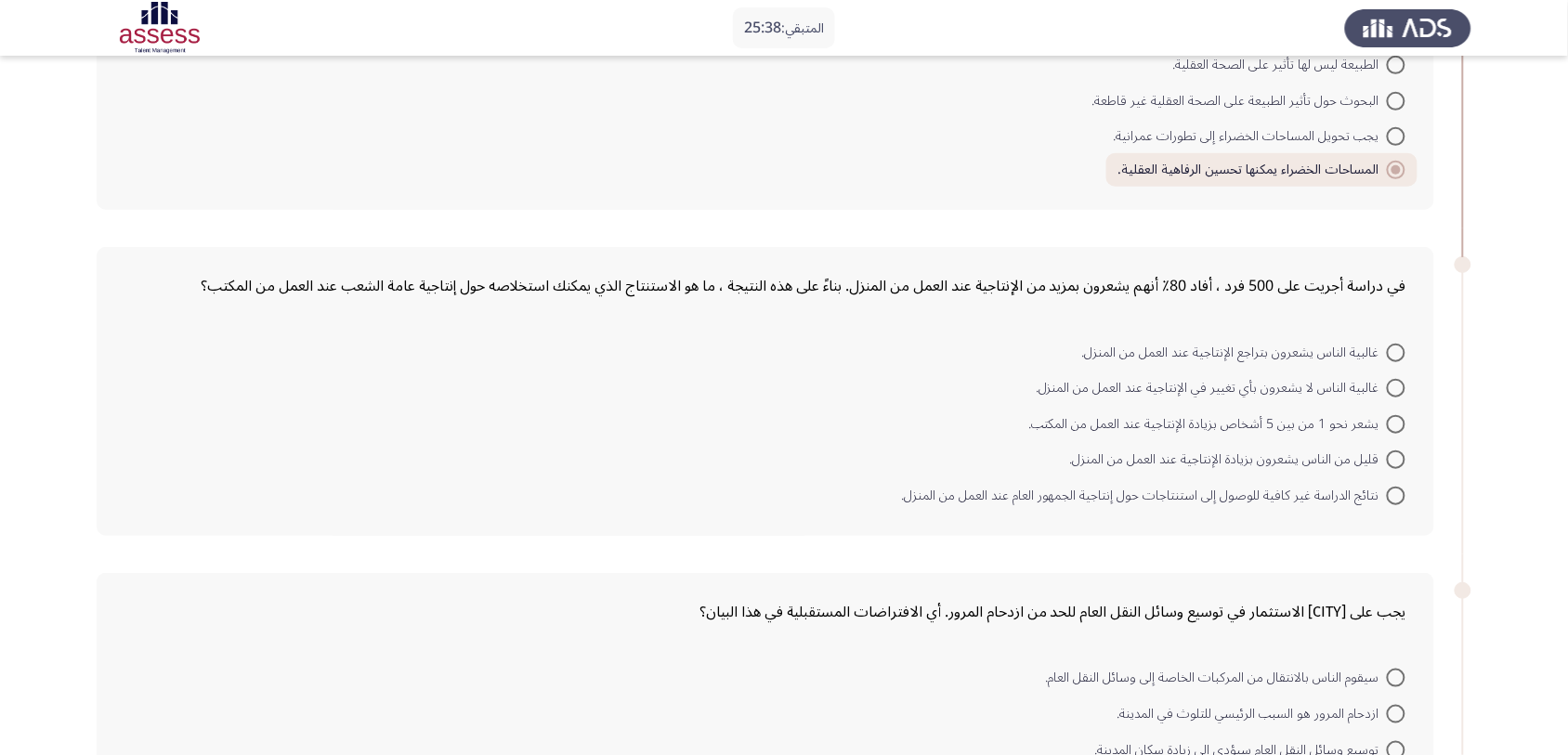 click at bounding box center (1396, 353) 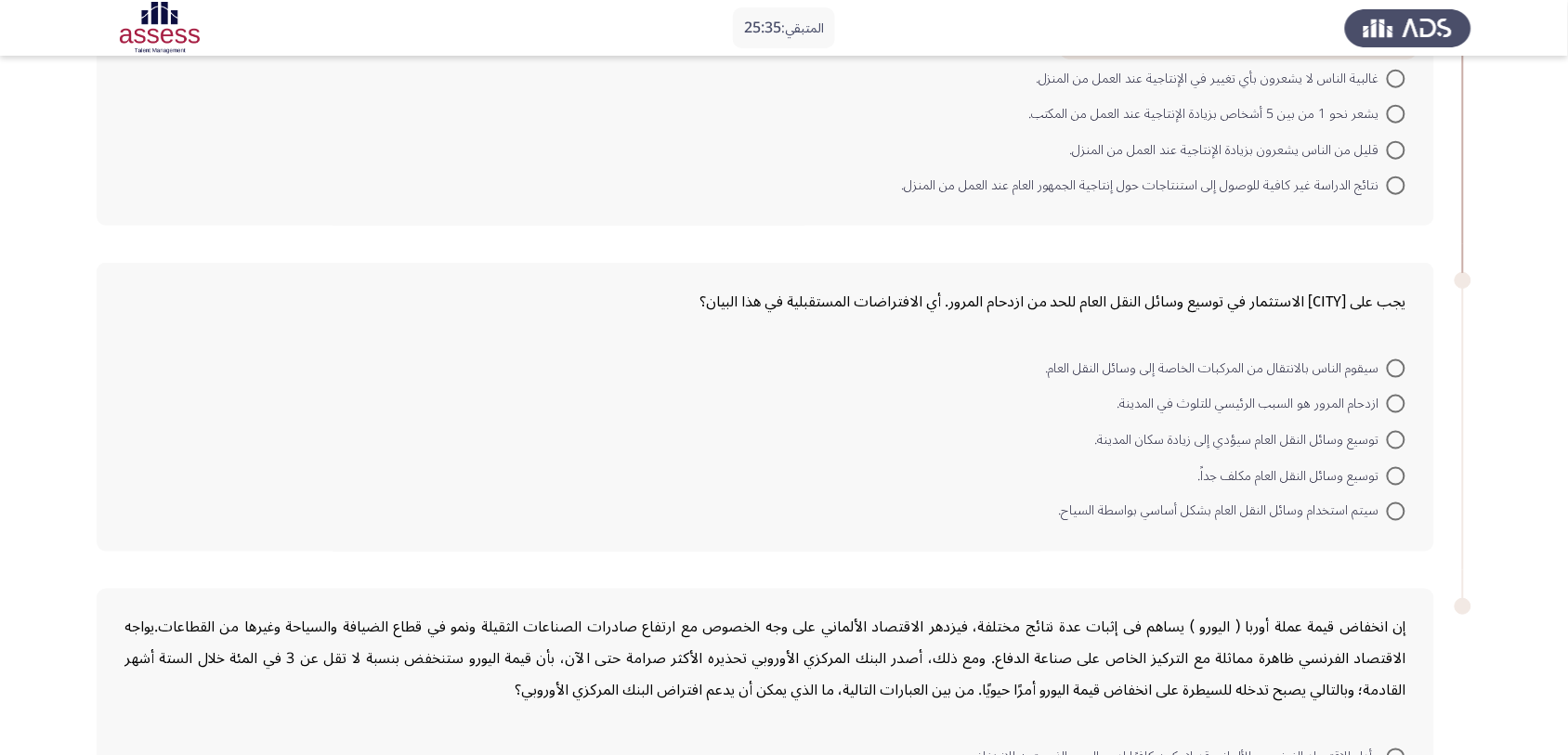 scroll, scrollTop: 580, scrollLeft: 0, axis: vertical 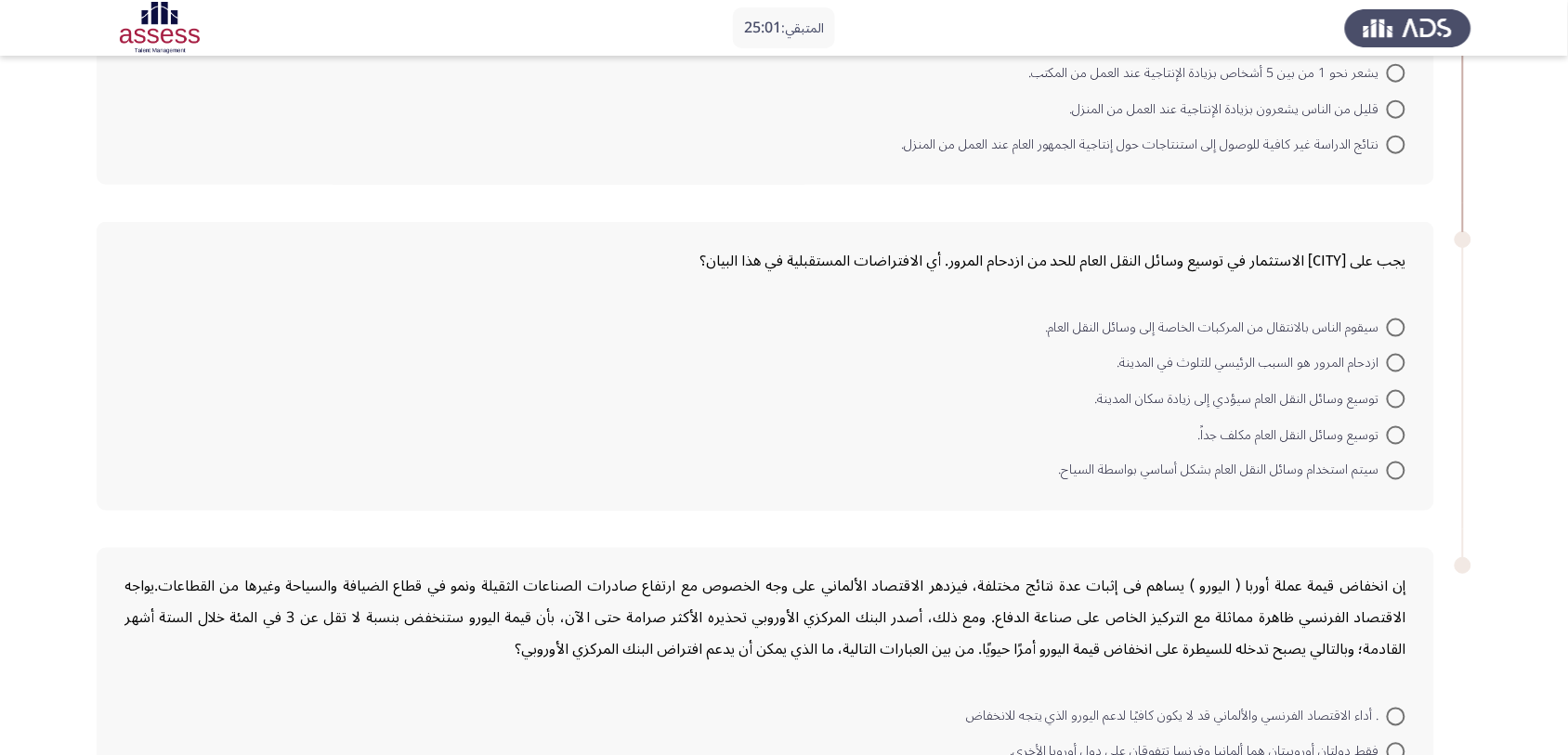 click at bounding box center (1396, 328) 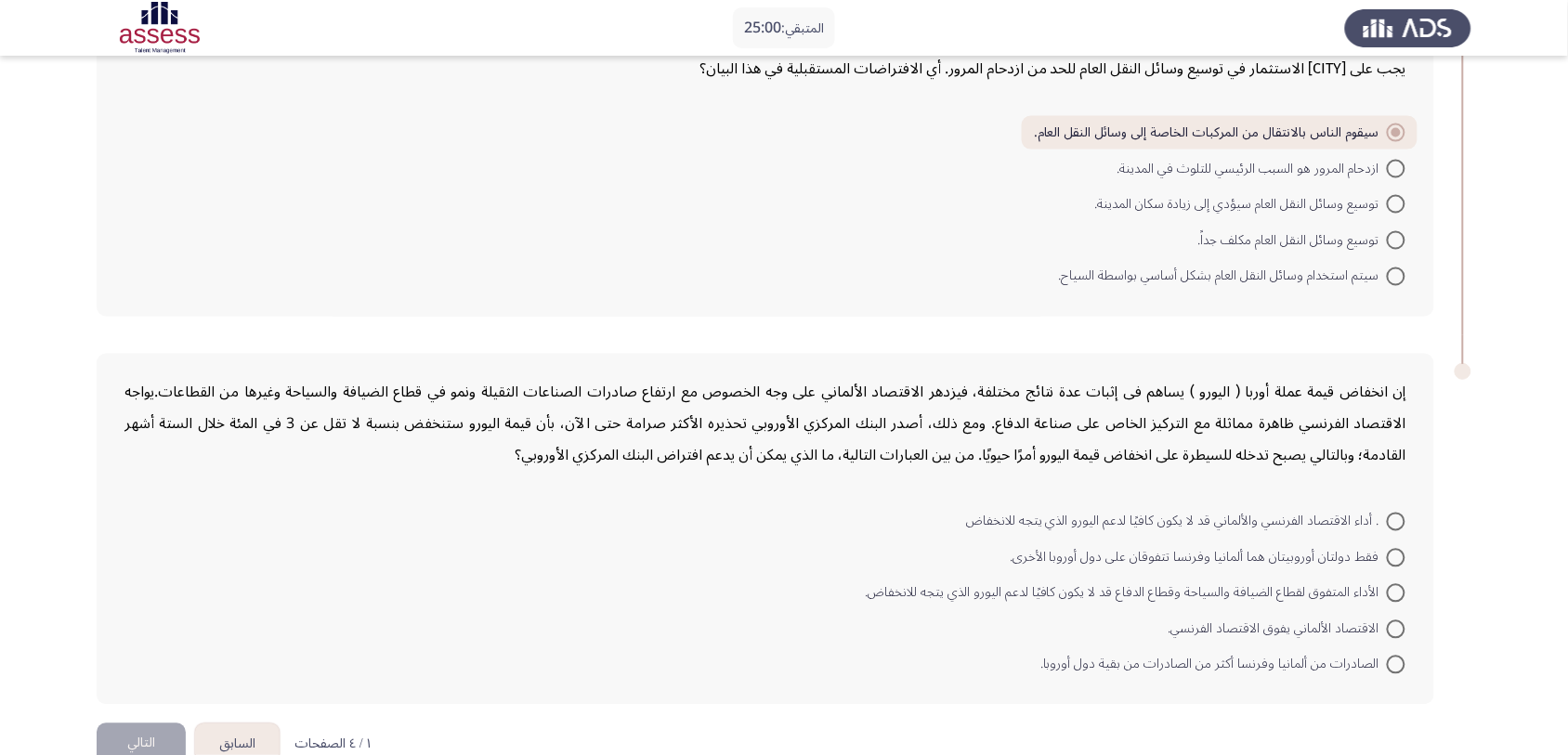 scroll, scrollTop: 801, scrollLeft: 0, axis: vertical 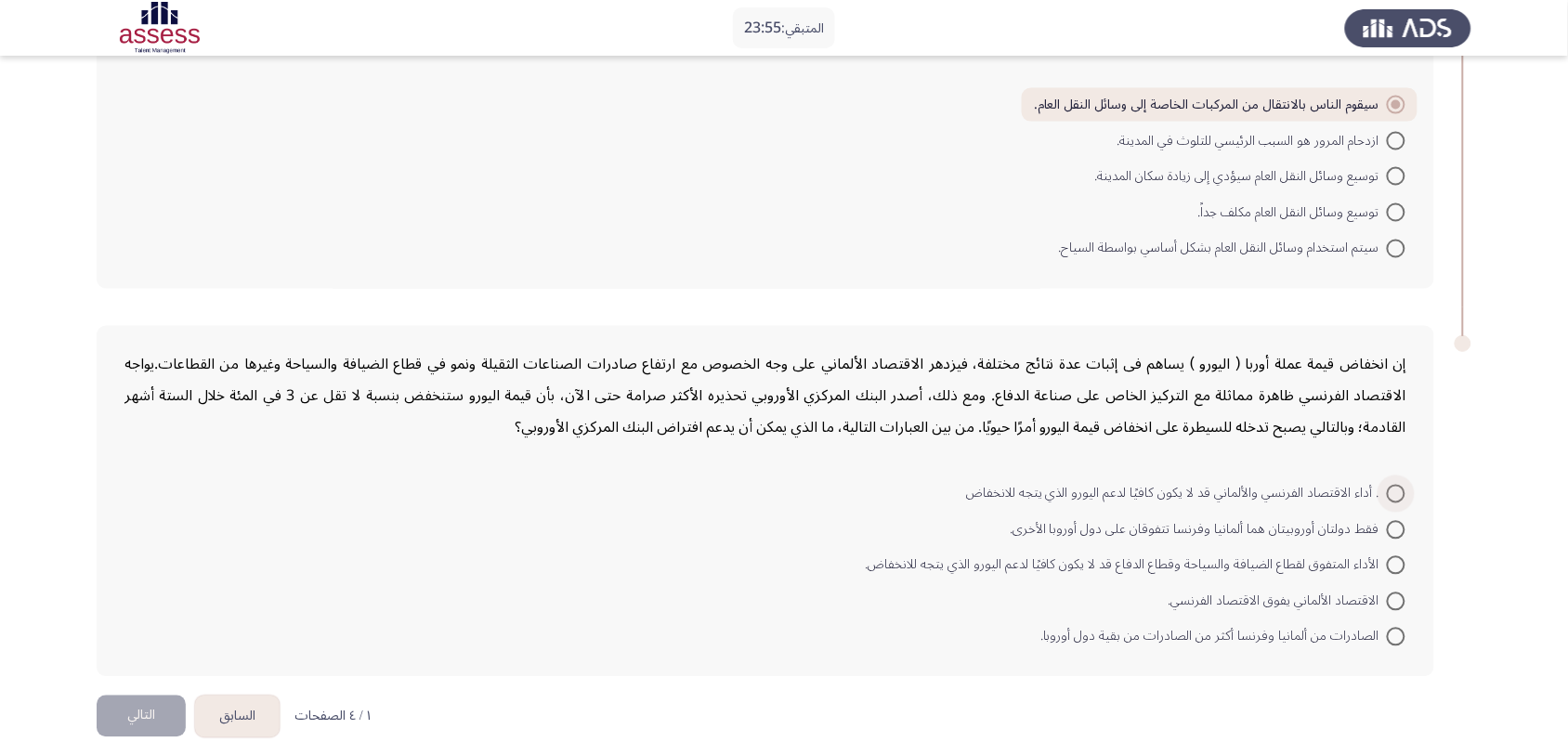 click at bounding box center [1396, 494] 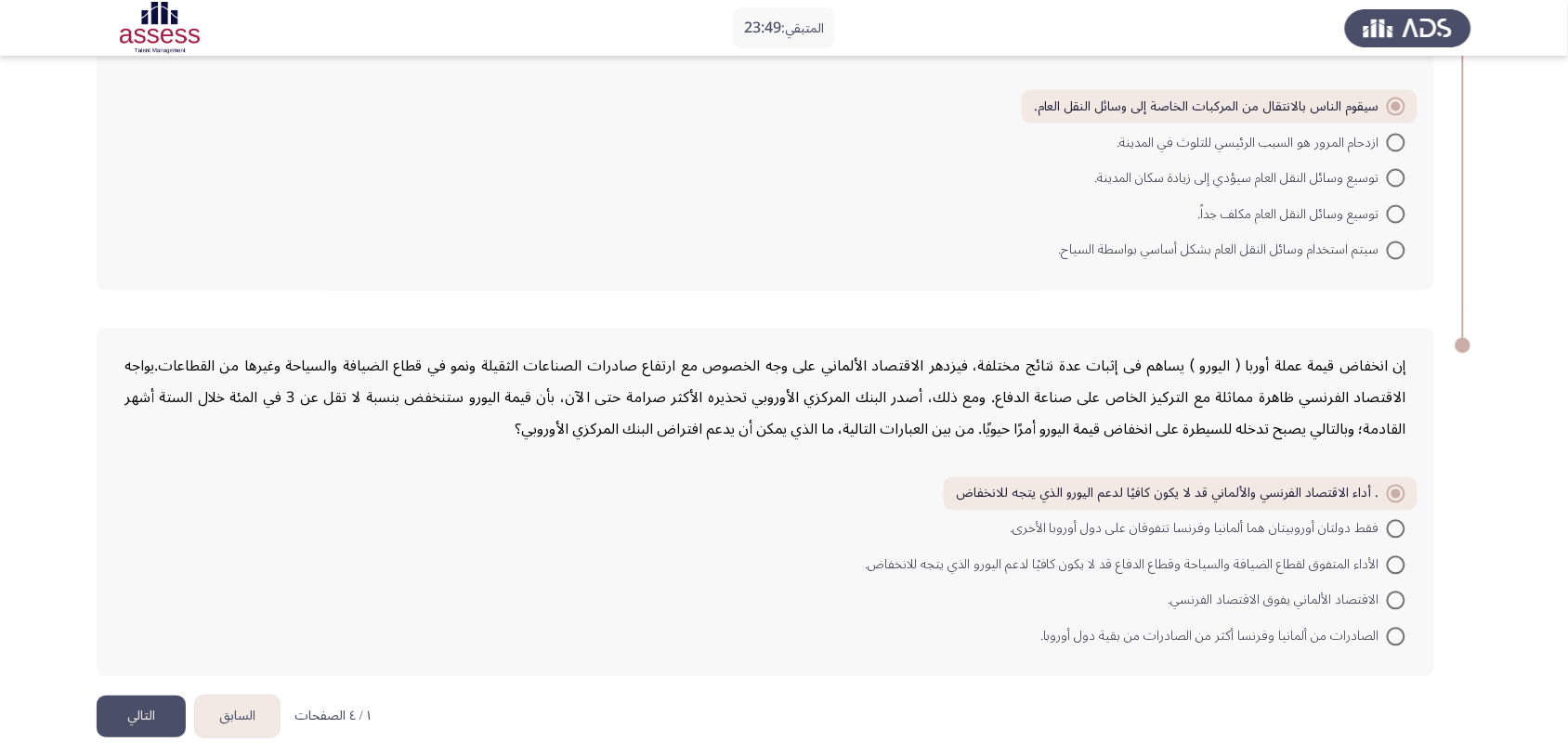 click on "التالي" 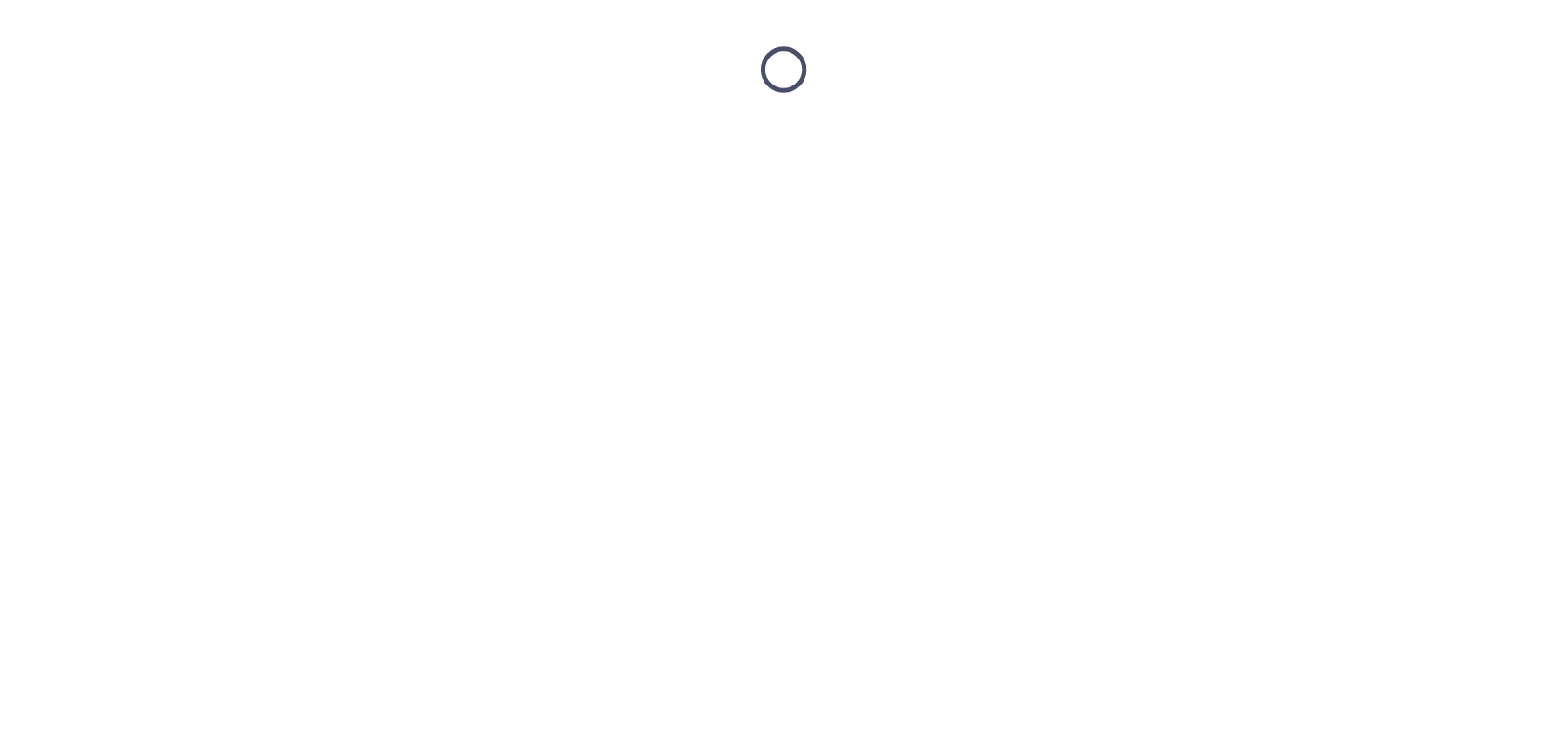 scroll, scrollTop: 0, scrollLeft: 0, axis: both 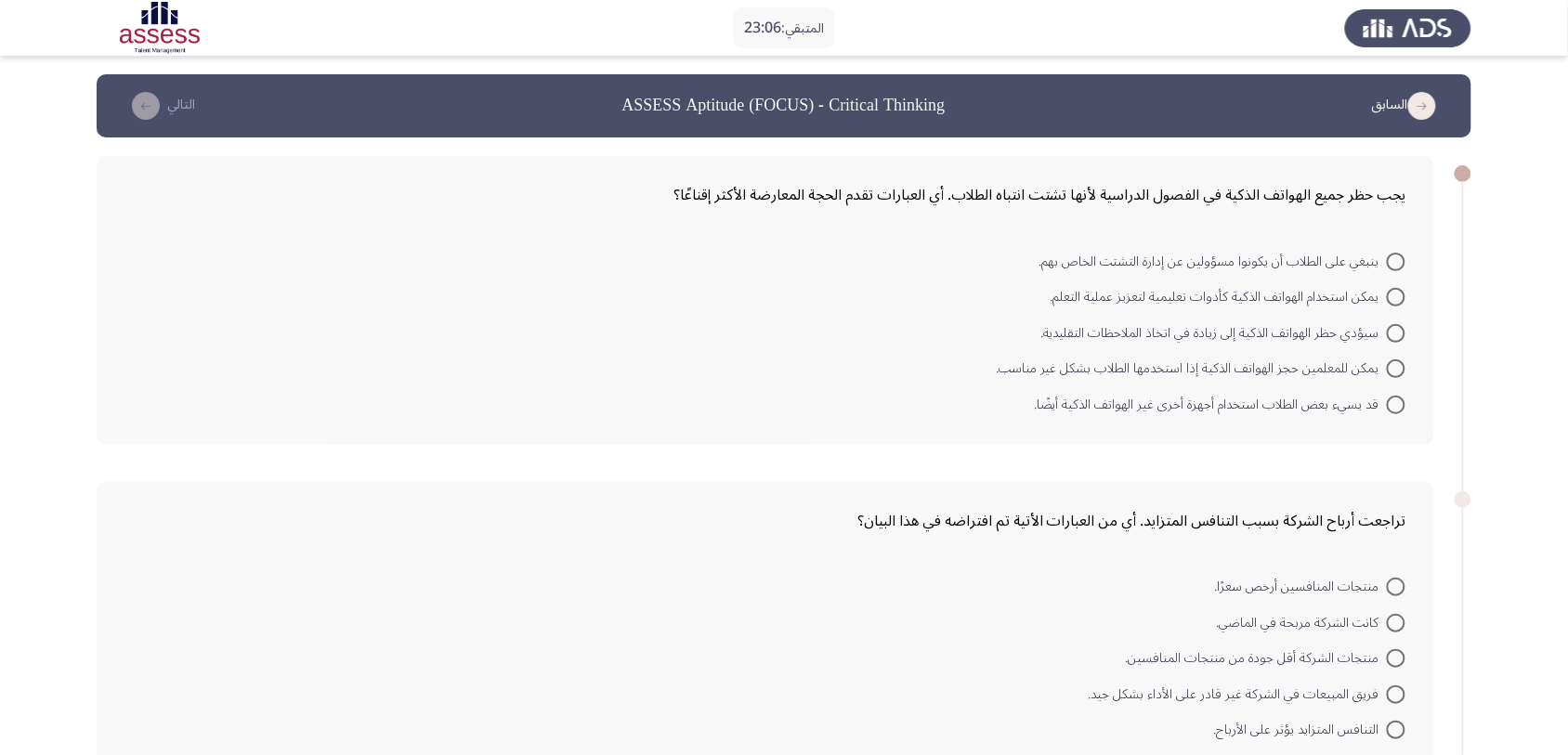 click at bounding box center (1396, 297) 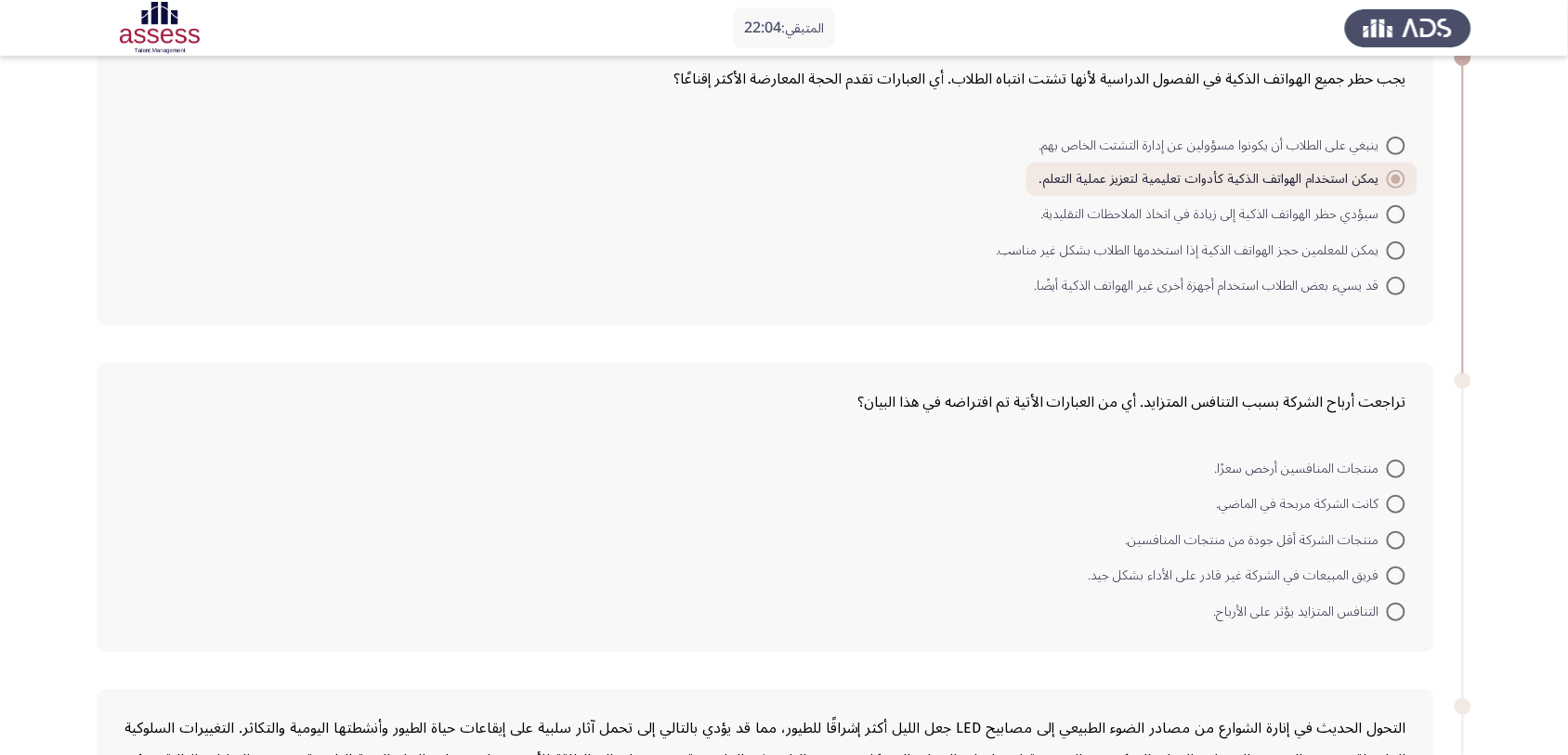 scroll, scrollTop: 232, scrollLeft: 0, axis: vertical 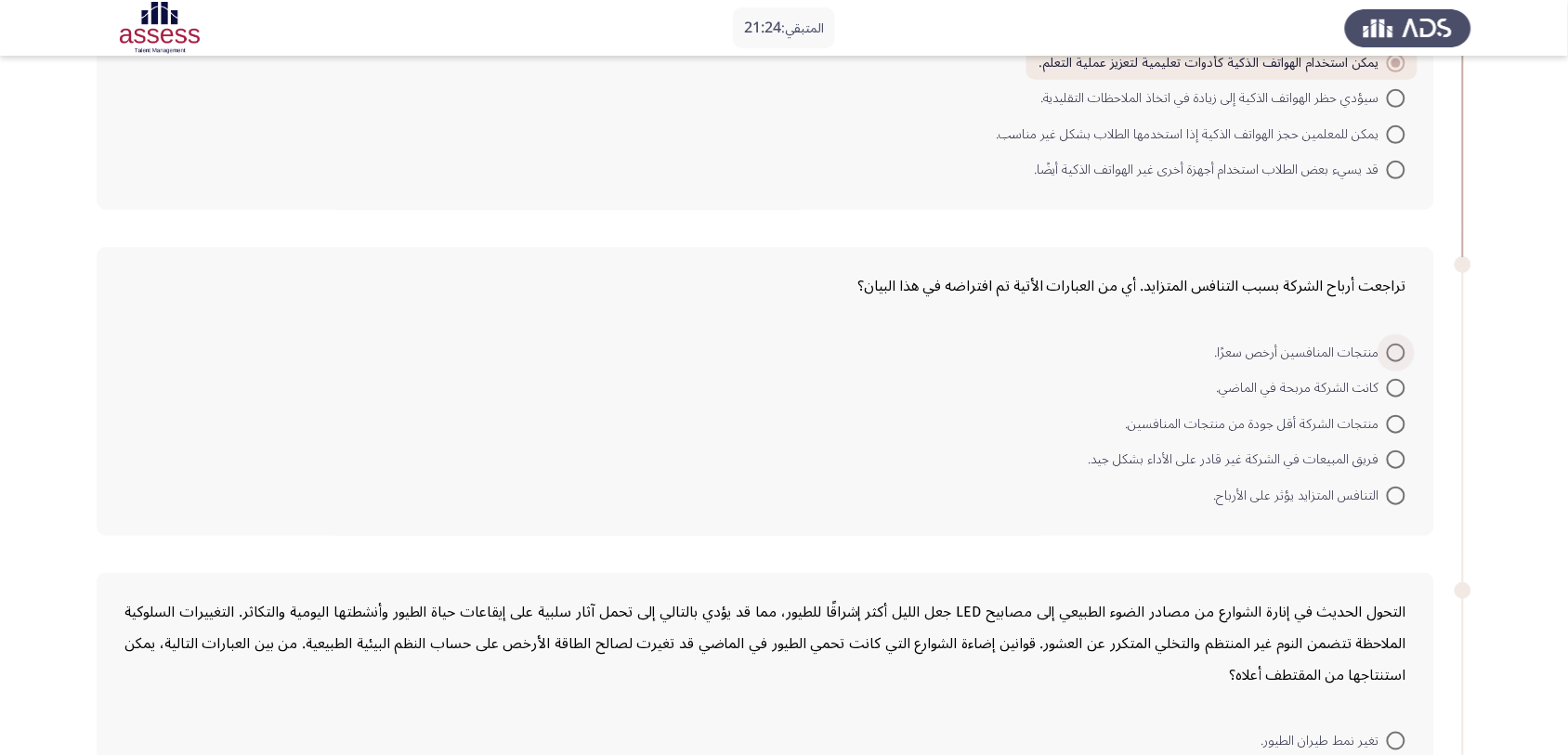 click at bounding box center [1396, 353] 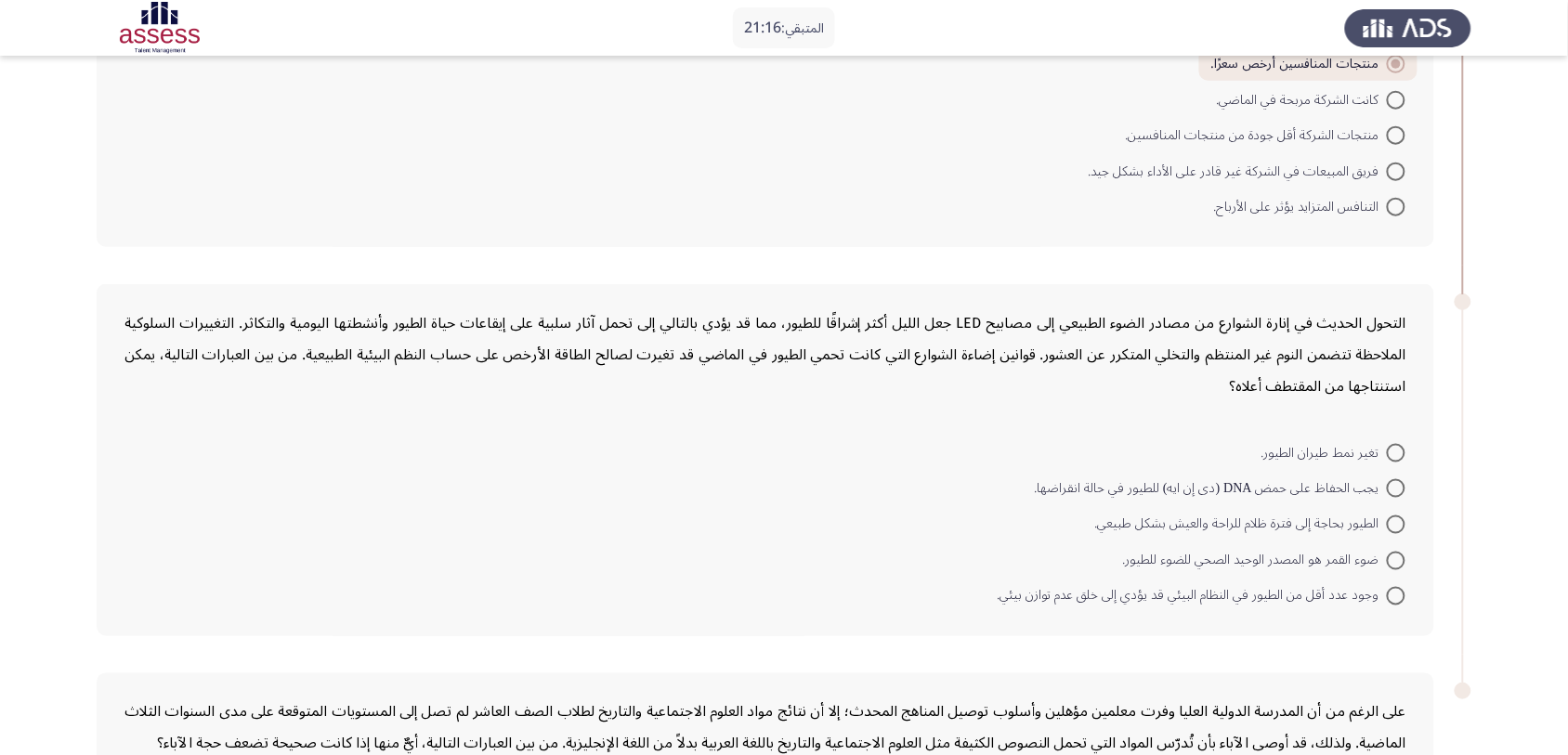 scroll, scrollTop: 253, scrollLeft: 0, axis: vertical 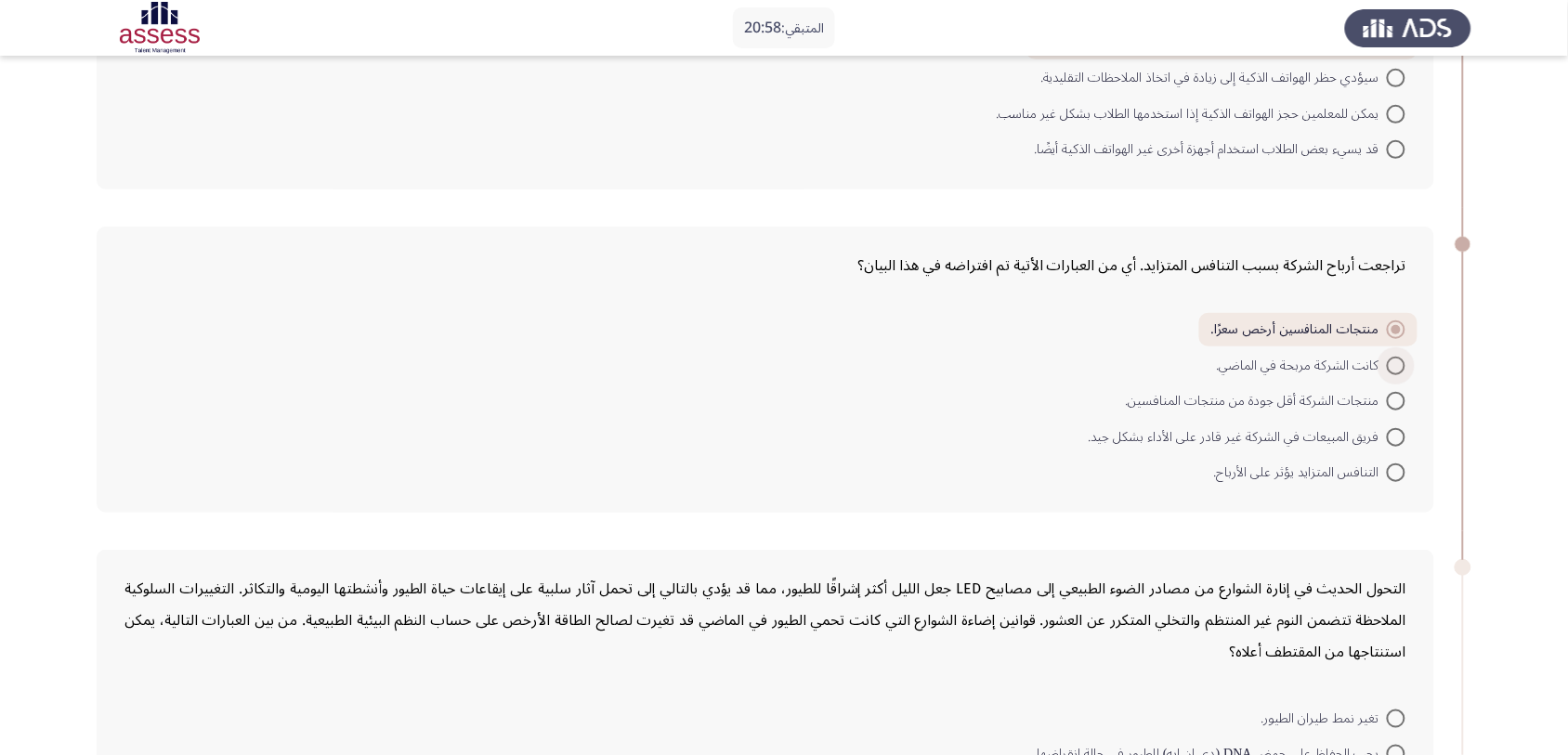 click at bounding box center (1396, 366) 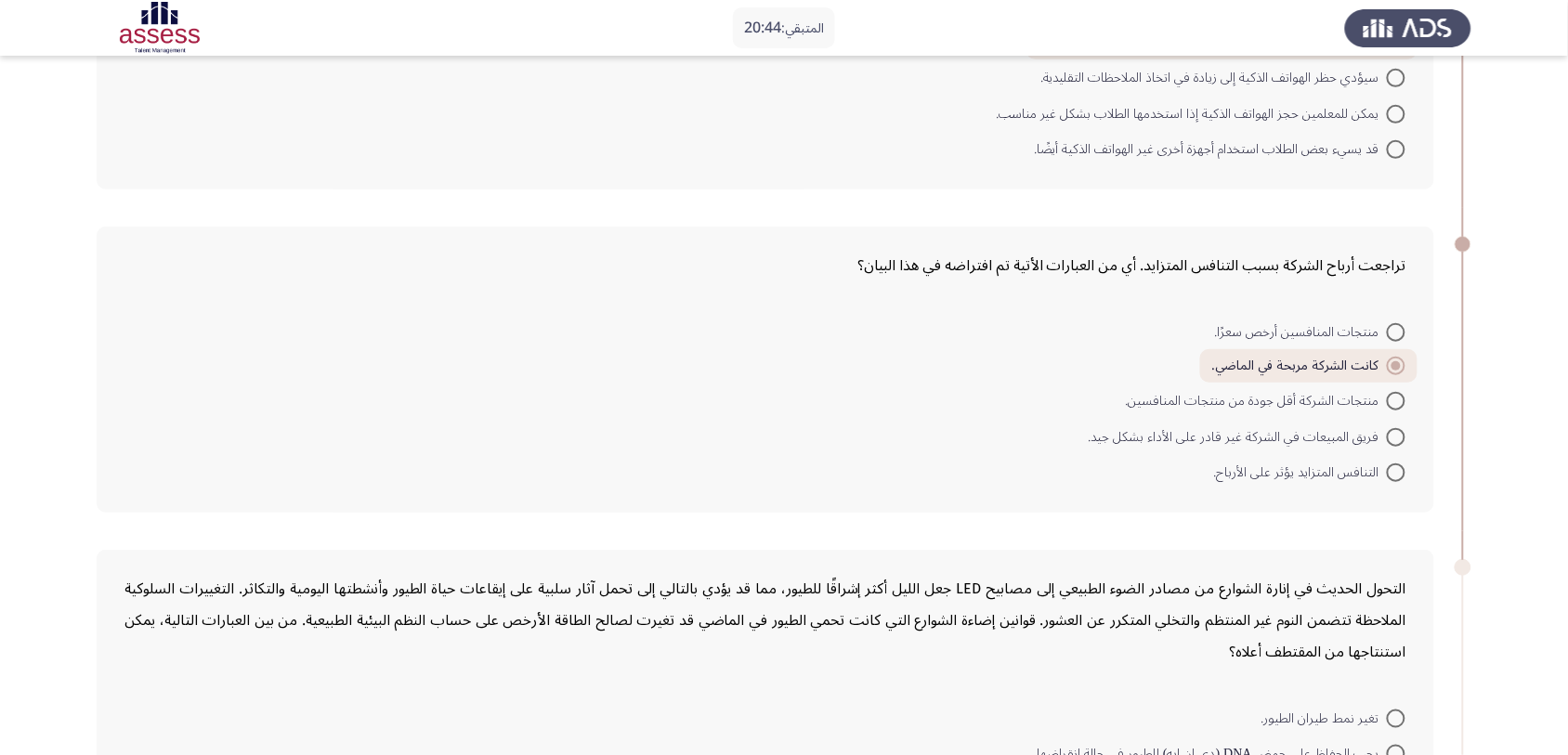 click at bounding box center [1396, 401] 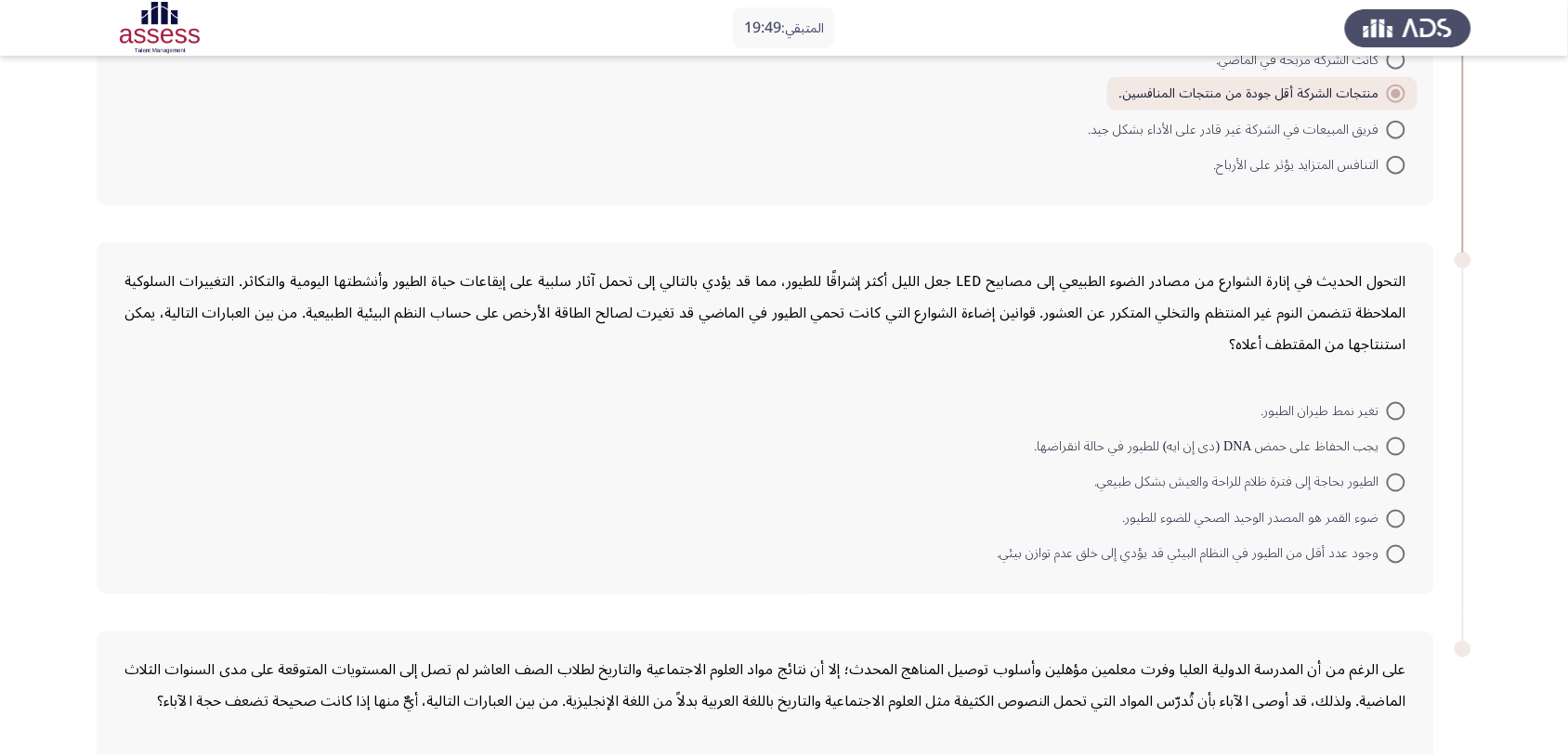 scroll, scrollTop: 601, scrollLeft: 0, axis: vertical 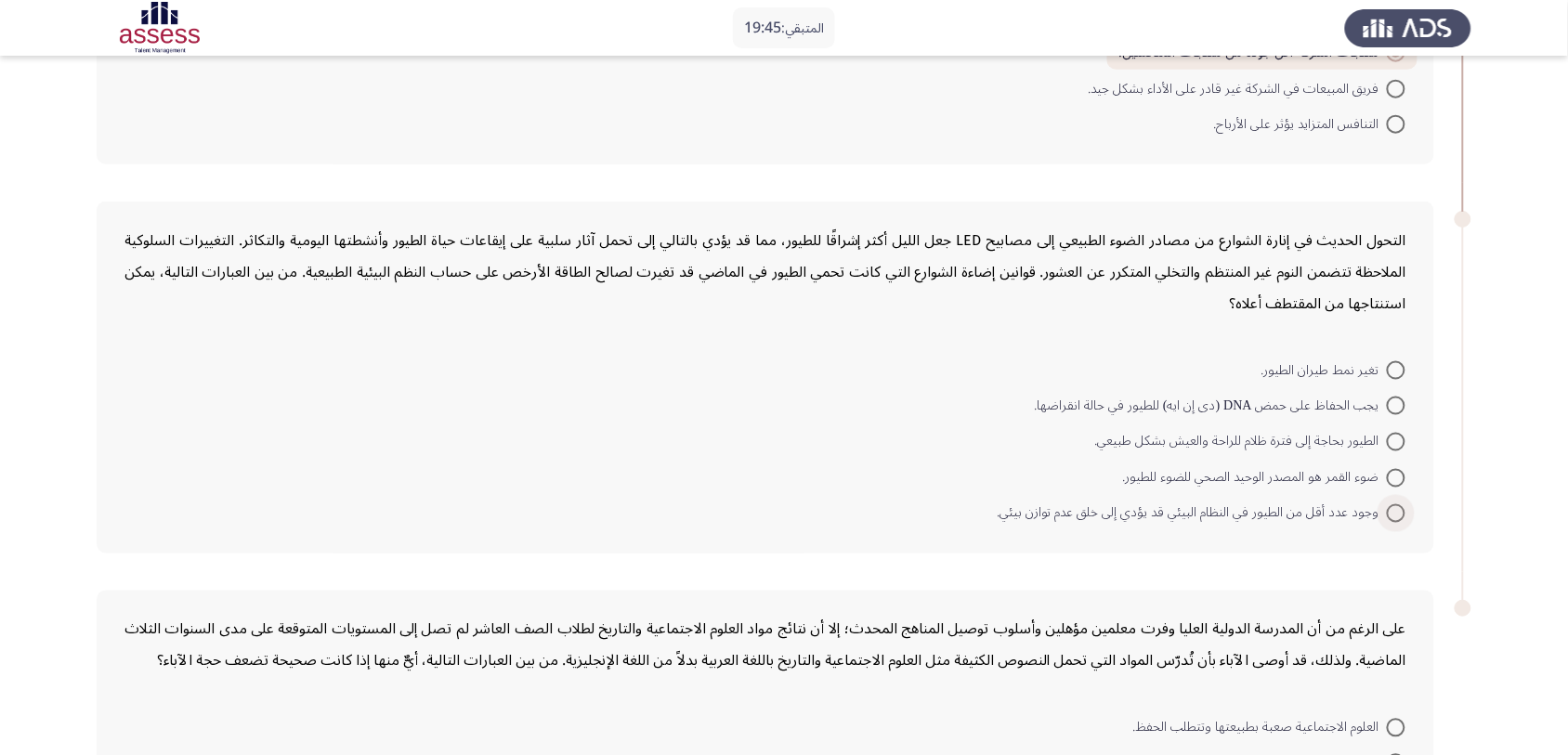 click on "وجود عدد أقل من الطيور في النظام البيئي قد يؤدي إلى خلق عدم توازن بيئي." at bounding box center [1192, 514] 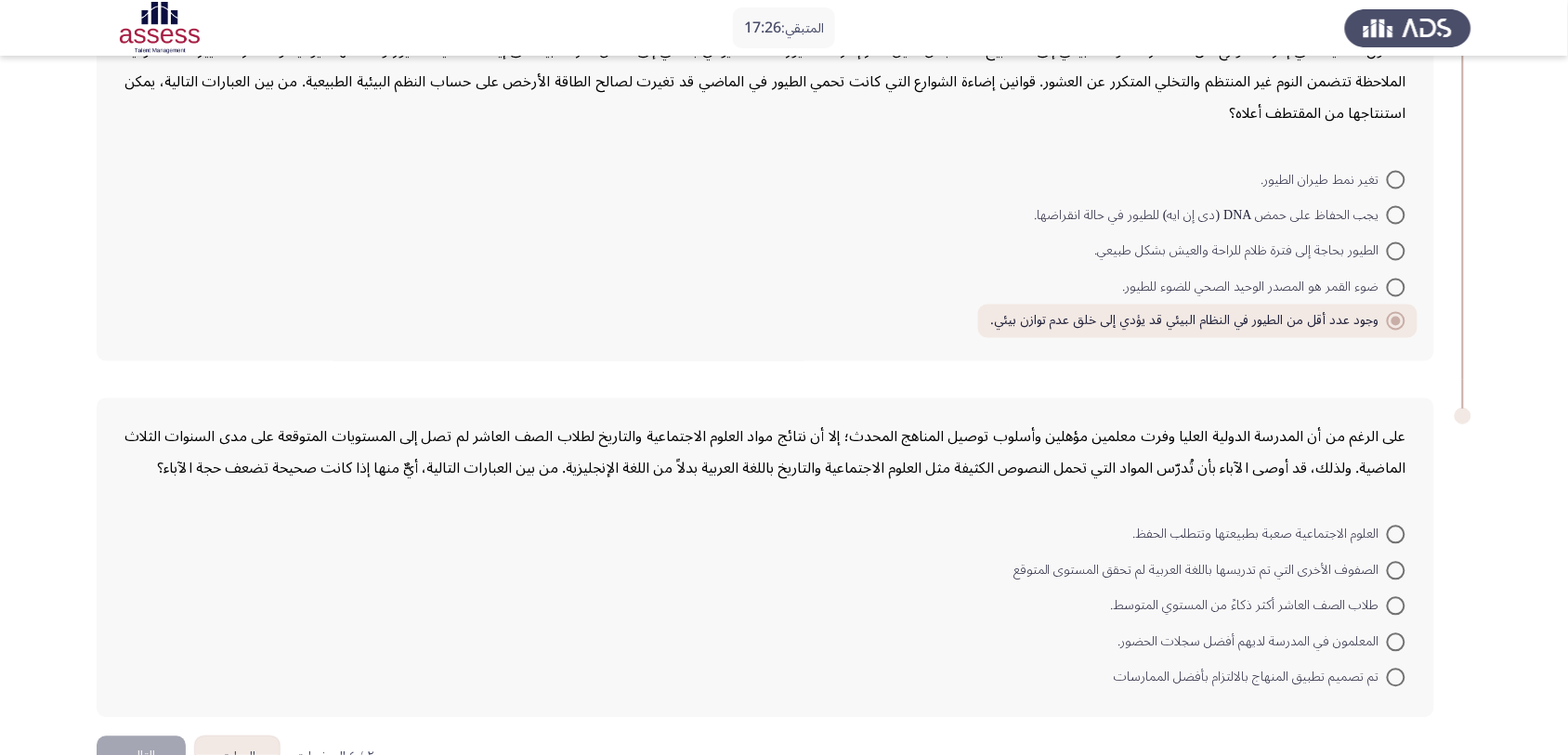 scroll, scrollTop: 832, scrollLeft: 0, axis: vertical 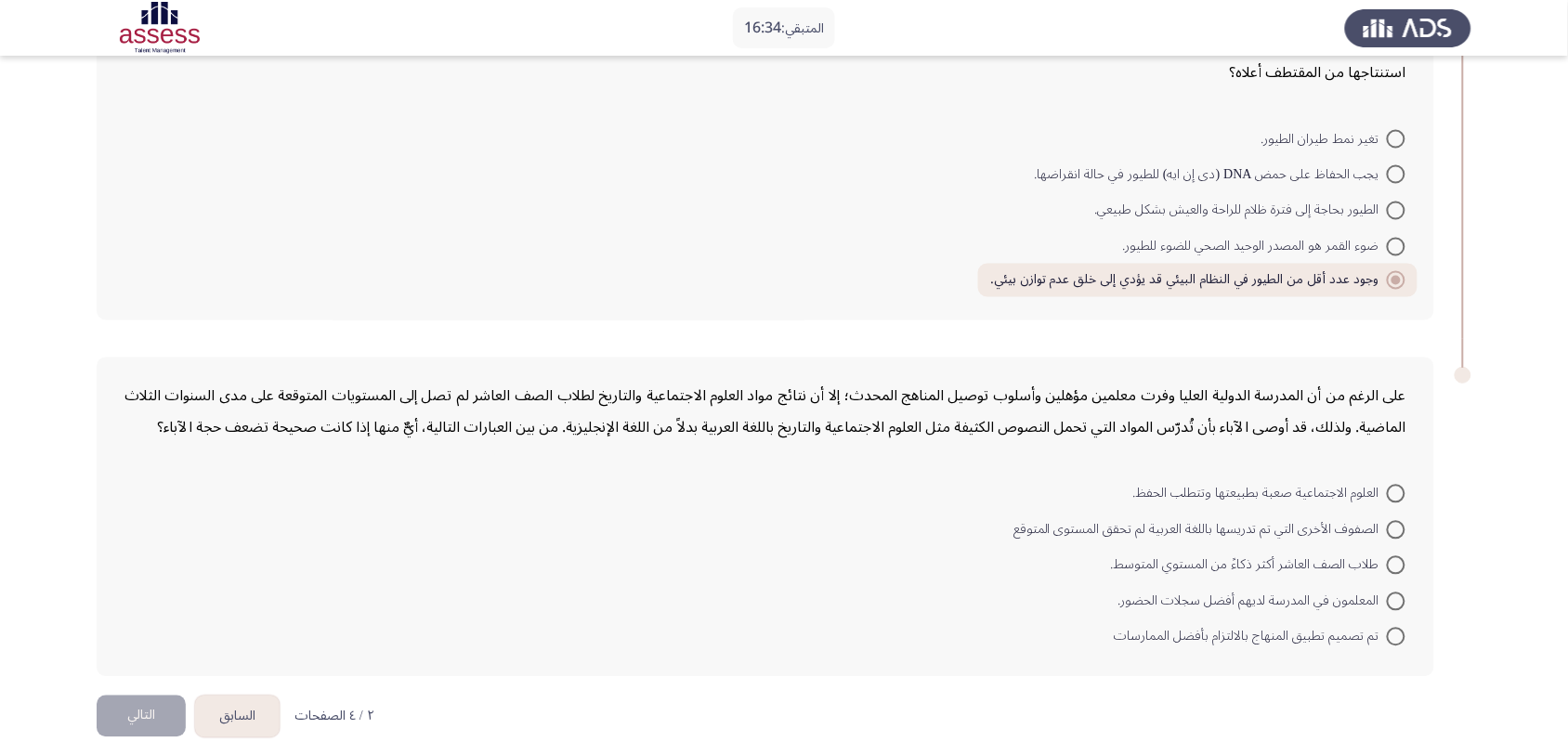 click at bounding box center (1396, 494) 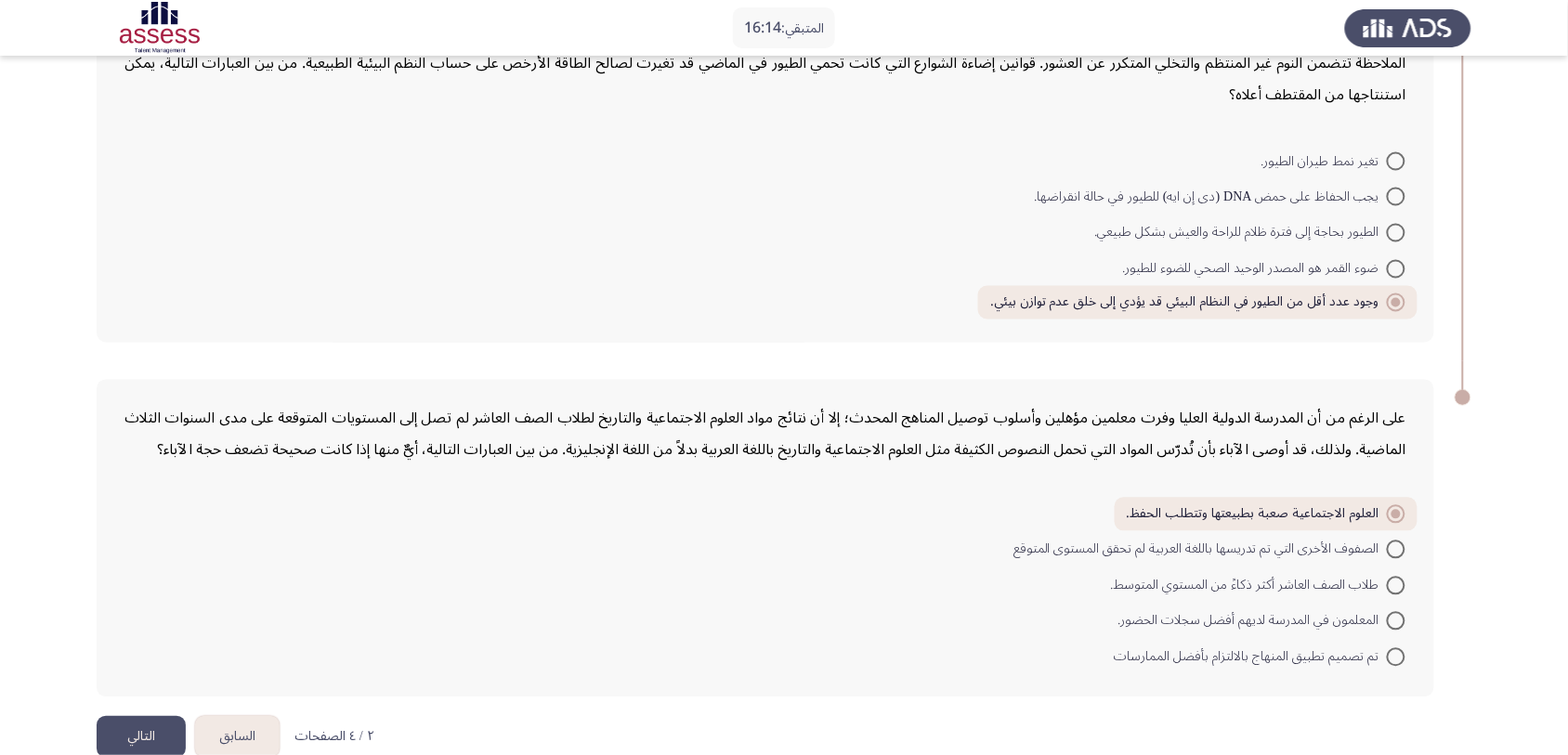 scroll, scrollTop: 829, scrollLeft: 0, axis: vertical 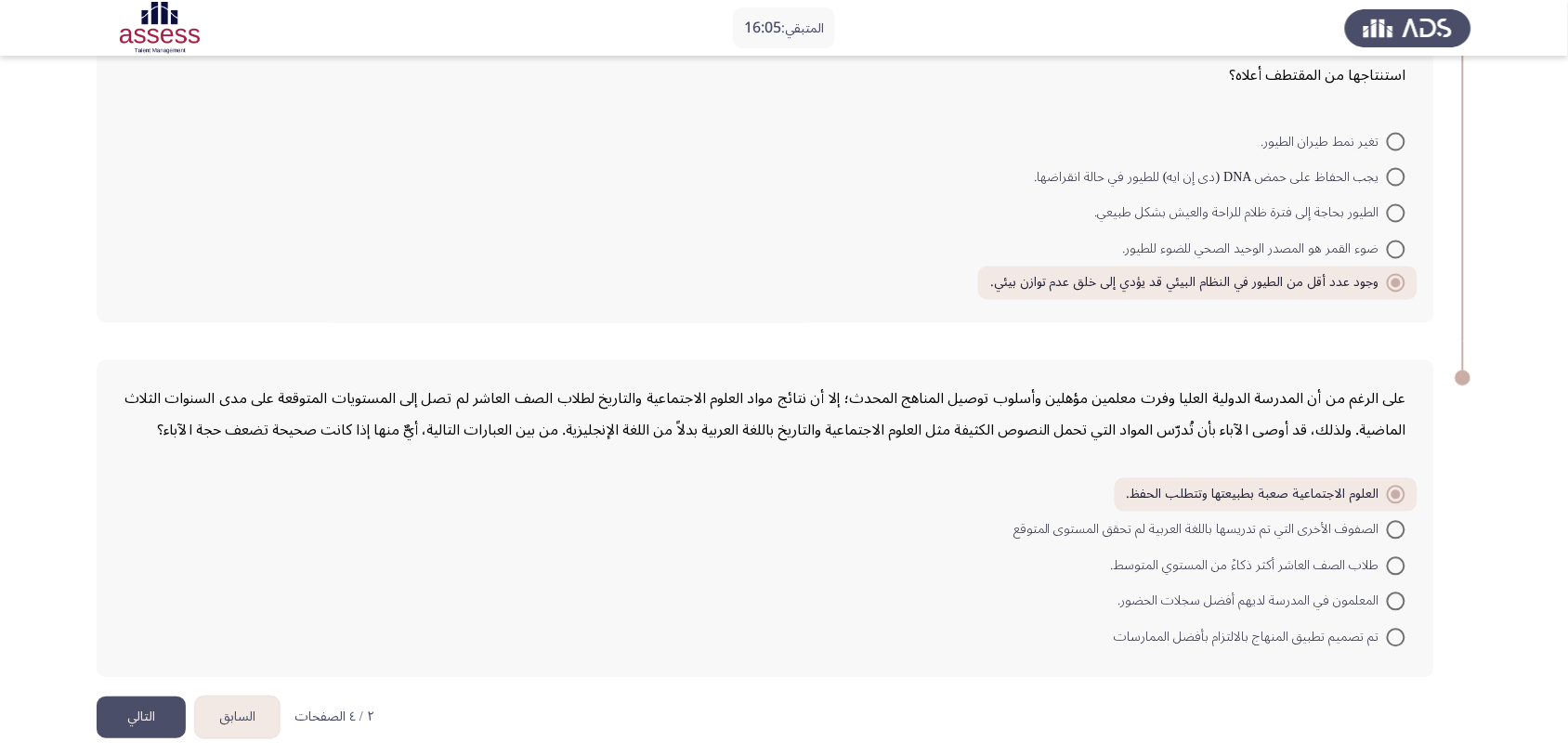 drag, startPoint x: 1394, startPoint y: 393, endPoint x: 921, endPoint y: 409, distance: 473.27054 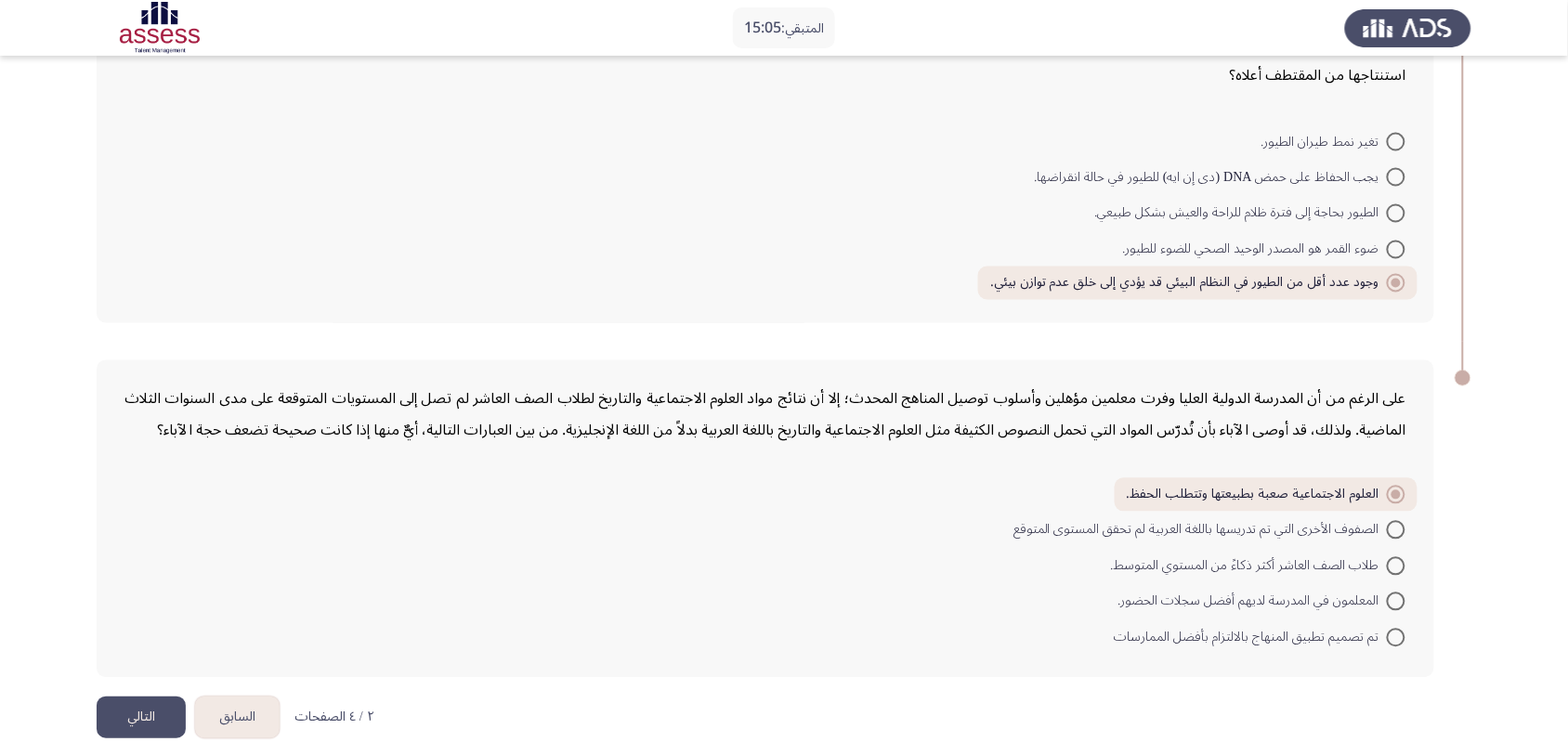 click on "التالي" 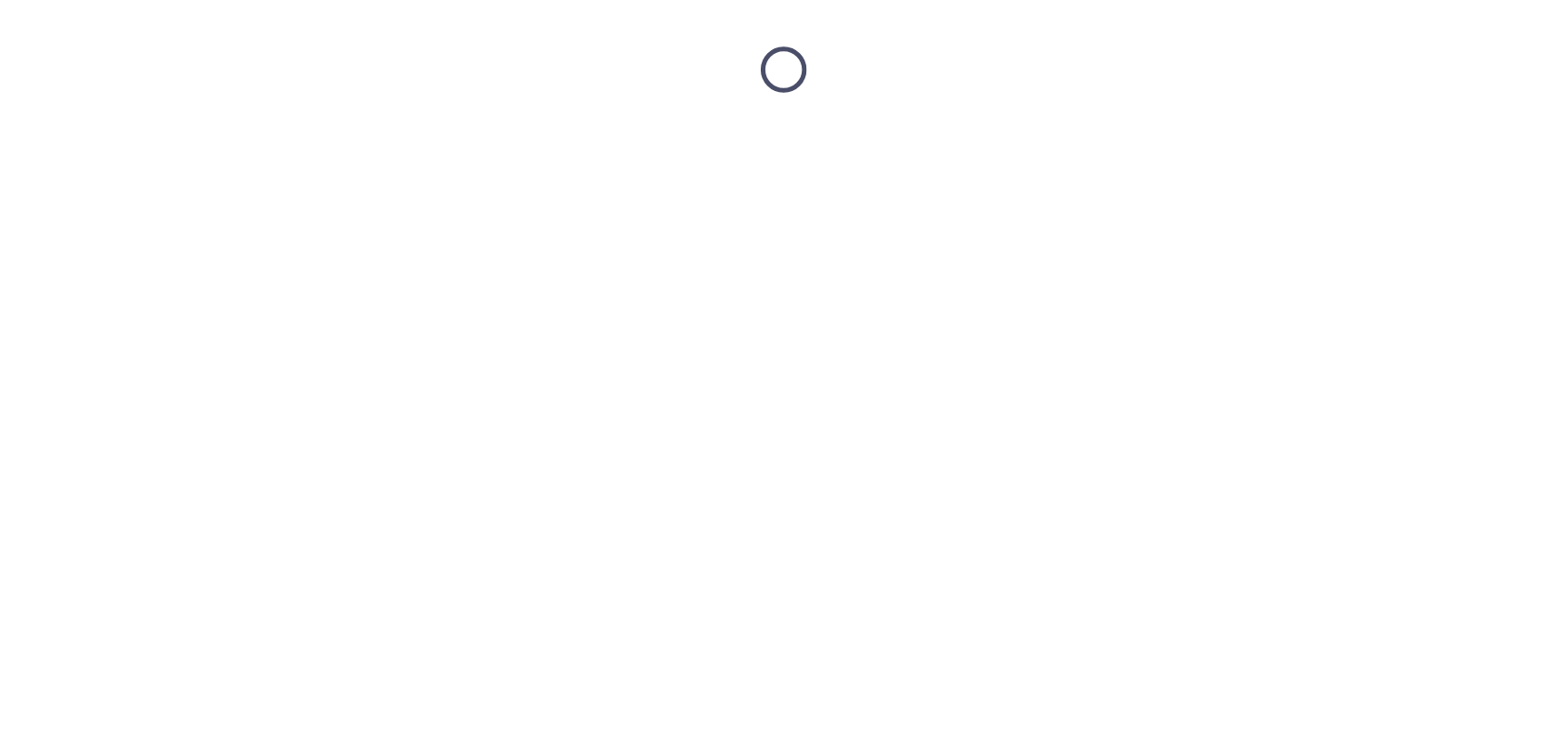 scroll, scrollTop: 0, scrollLeft: 0, axis: both 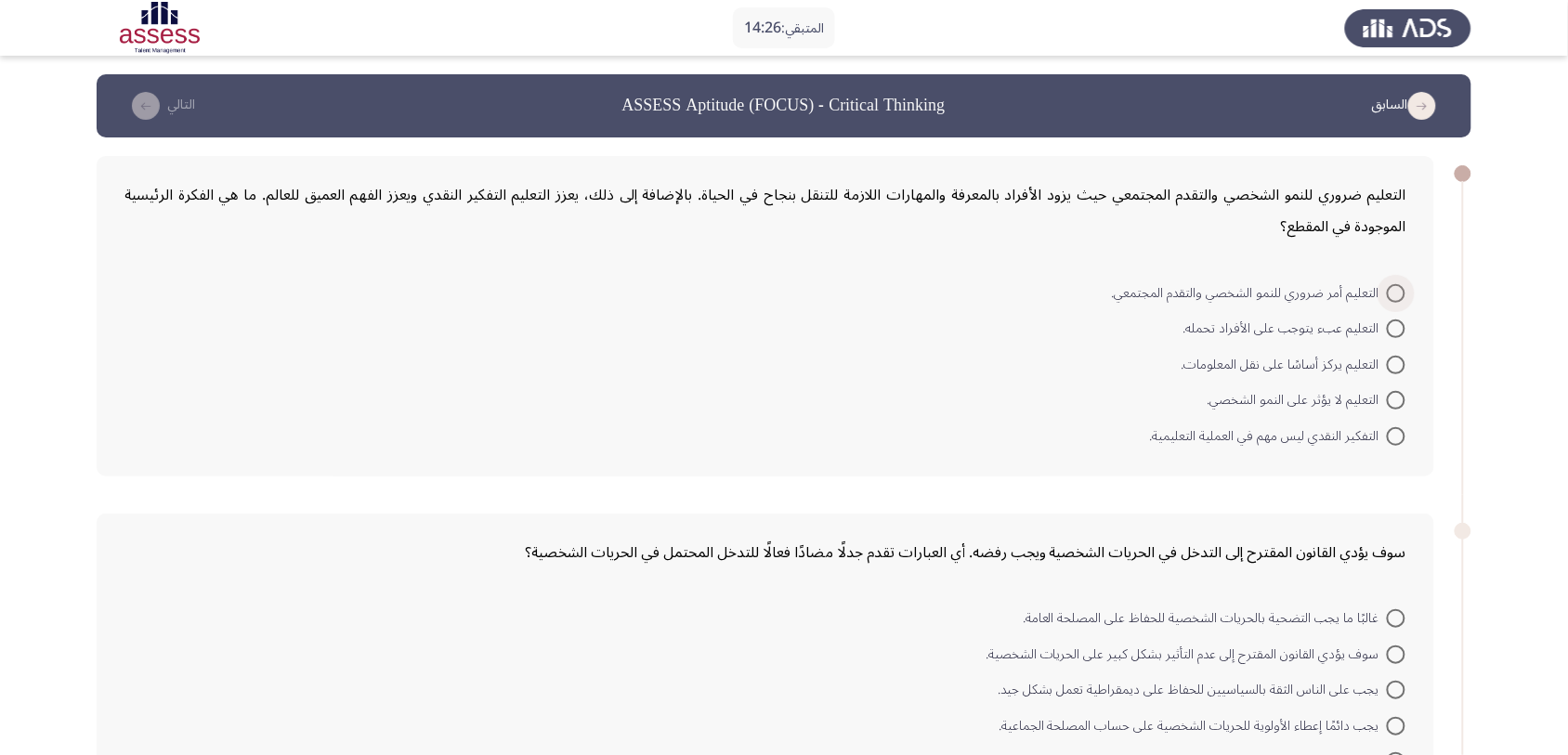 click at bounding box center [1396, 293] 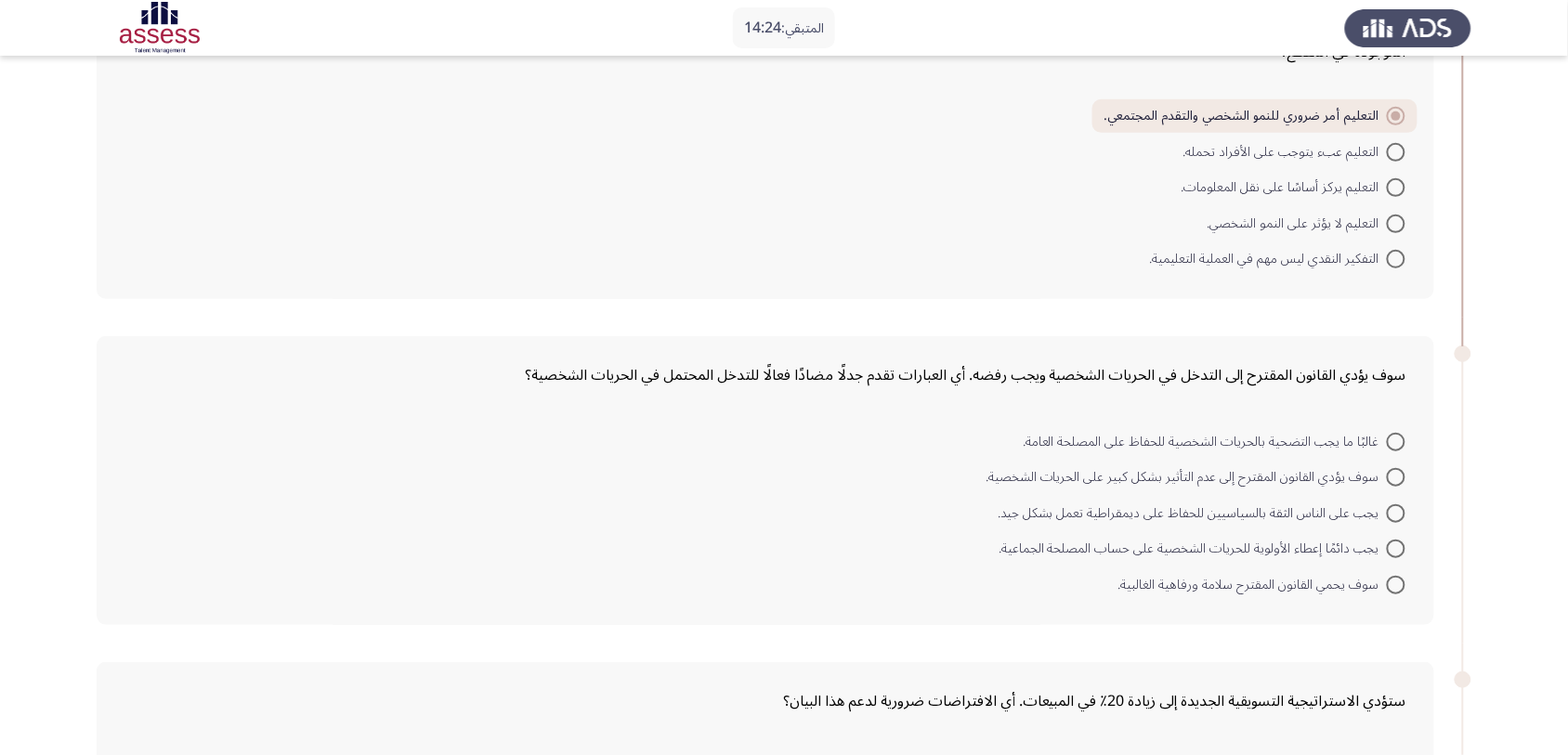 scroll, scrollTop: 232, scrollLeft: 0, axis: vertical 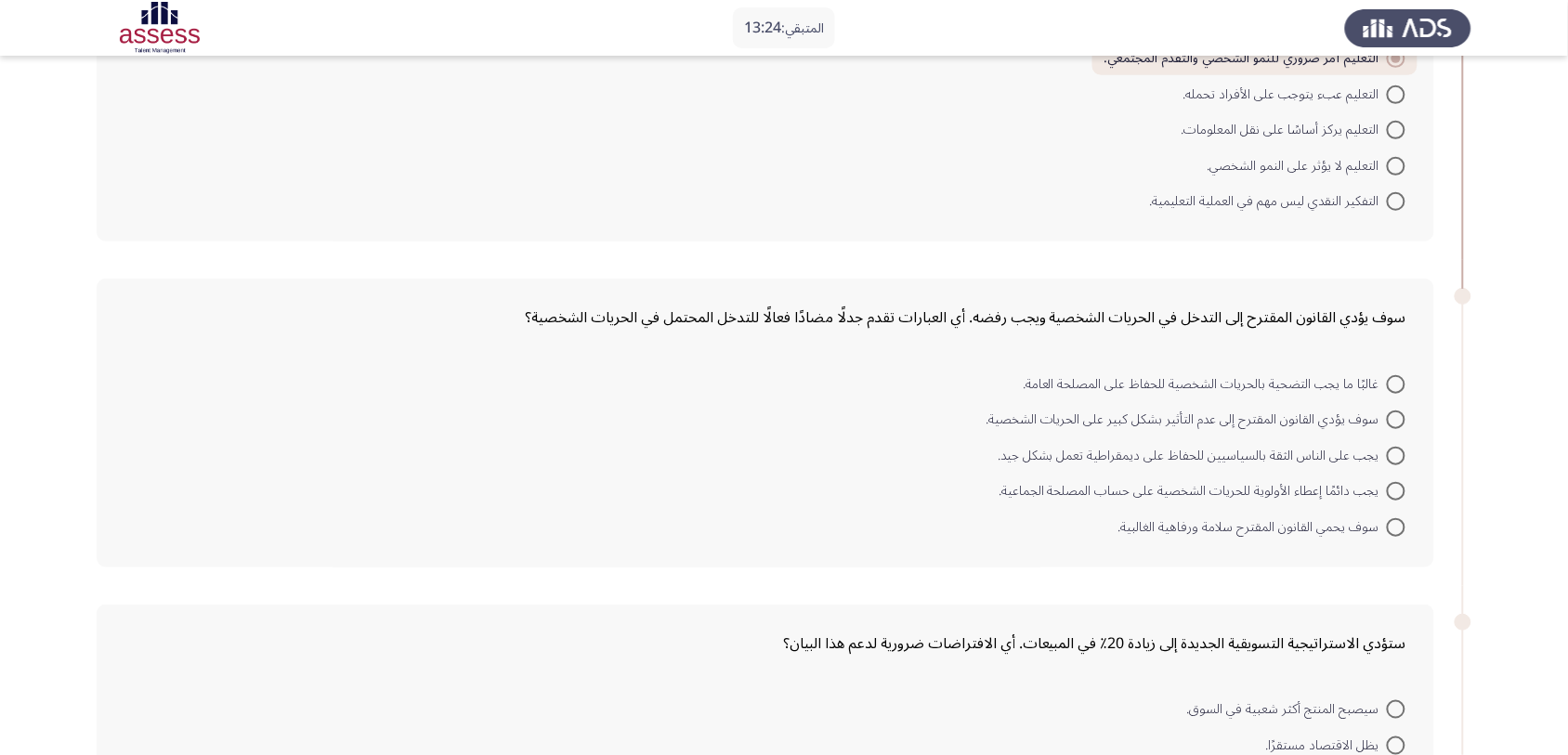 click on "يجب على الناس الثقة بالسياسيين للحفاظ على ديمقراطية تعمل بشكل جيد." at bounding box center [1192, 456] 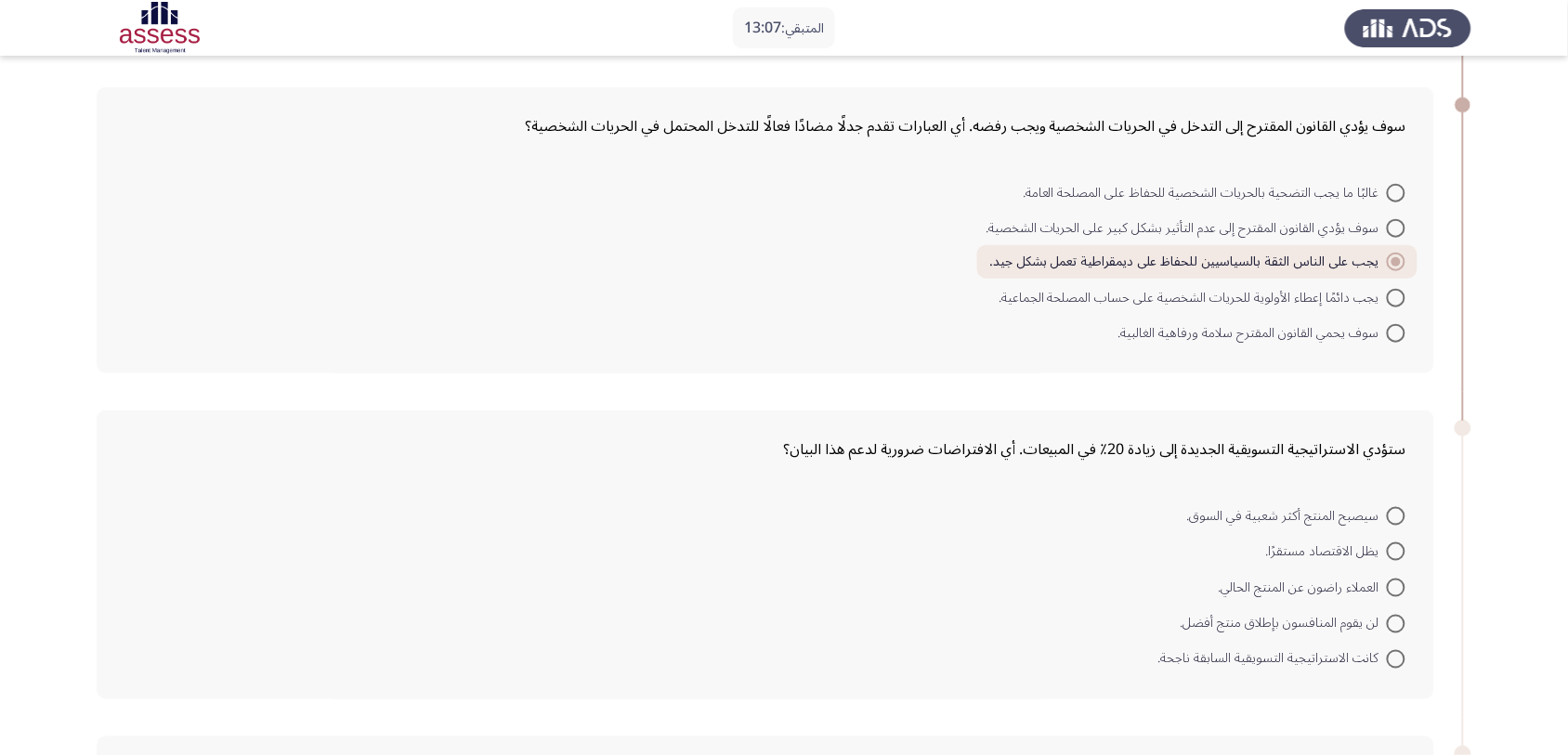 scroll, scrollTop: 464, scrollLeft: 0, axis: vertical 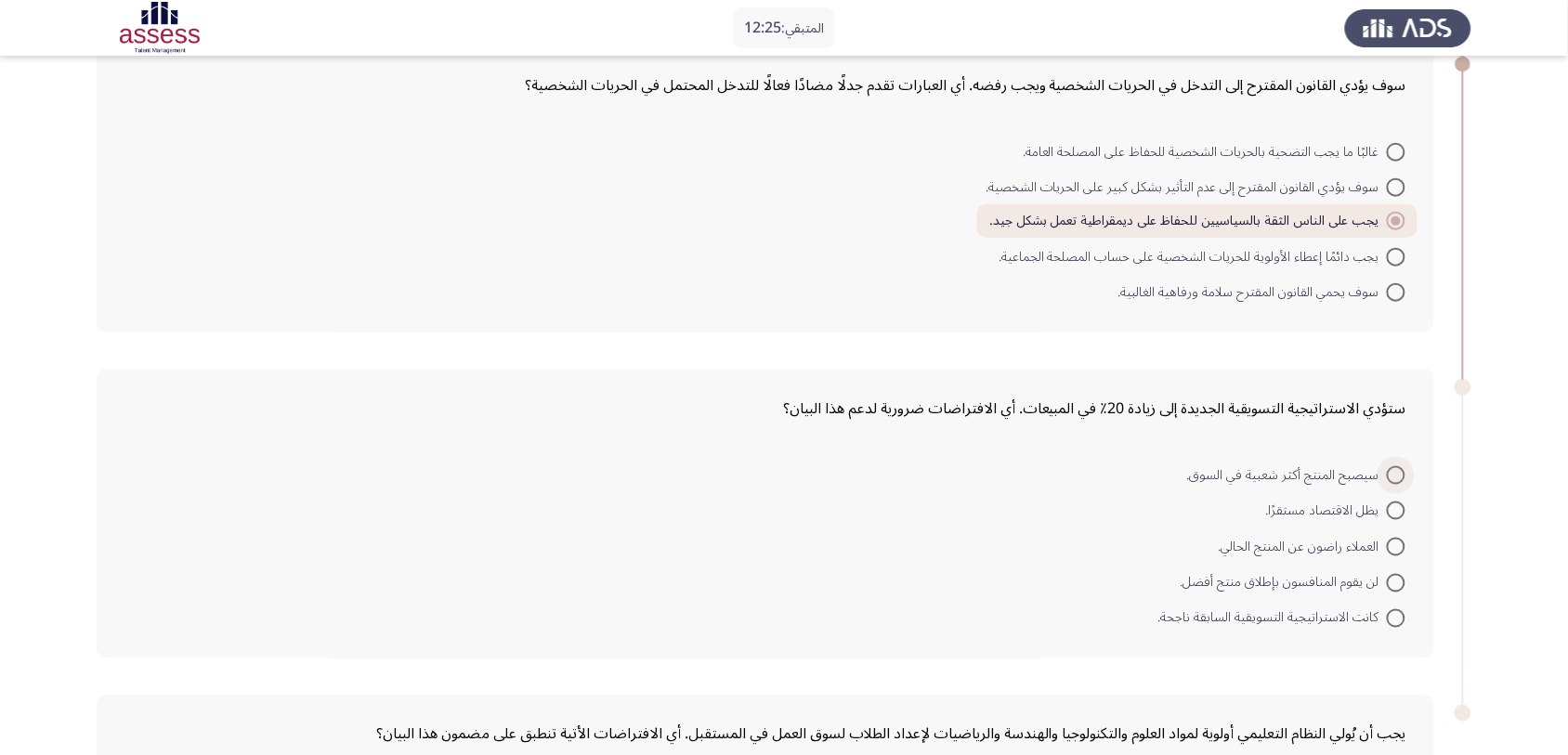 click at bounding box center [1396, 475] 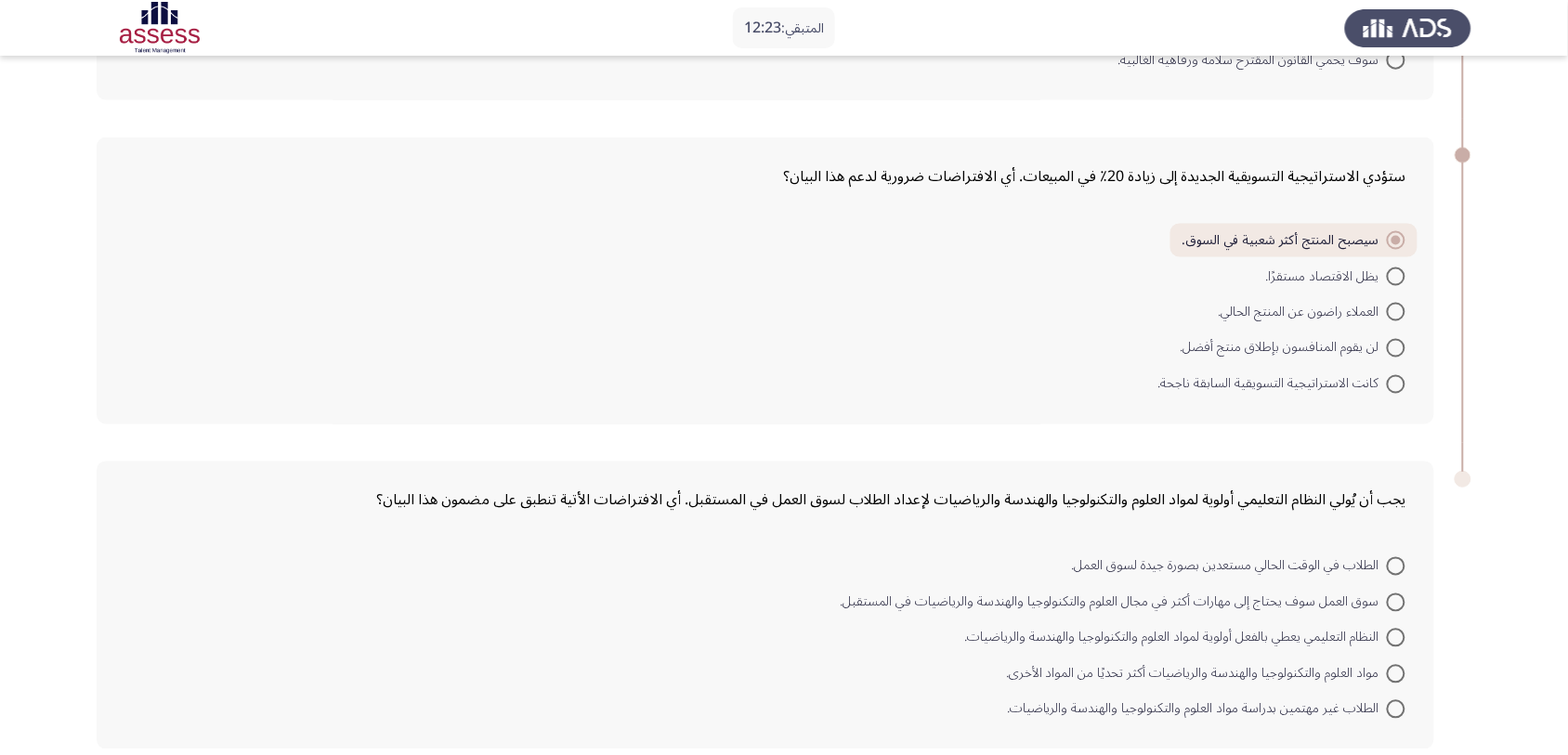 scroll, scrollTop: 769, scrollLeft: 0, axis: vertical 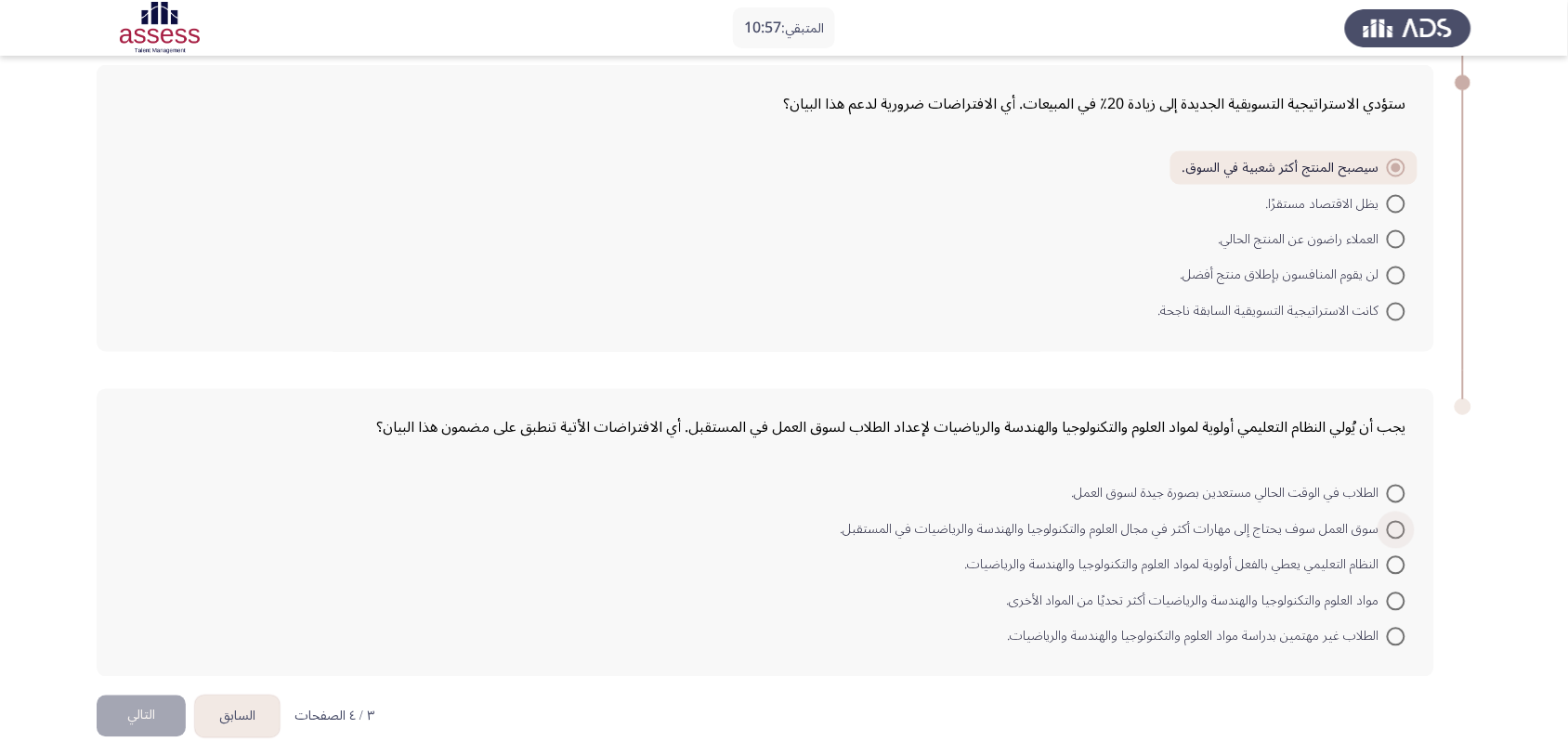 click on "سوق العمل سوف يحتاج إلى مهارات أكثر في مجال العلوم والتكنولوجيا والهندسة والرياضيات في المستقبل." at bounding box center (1113, 530) 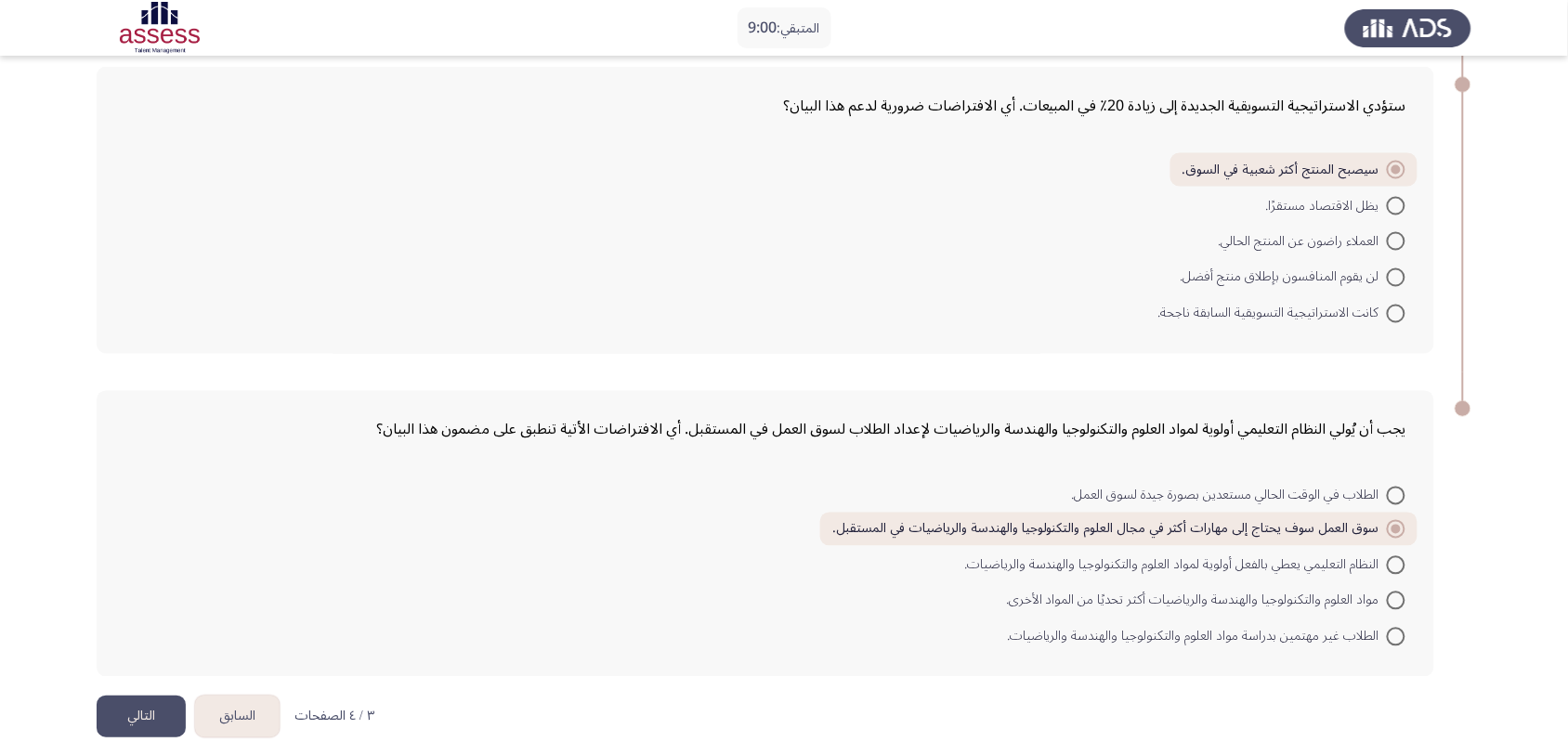 click on "التالي" 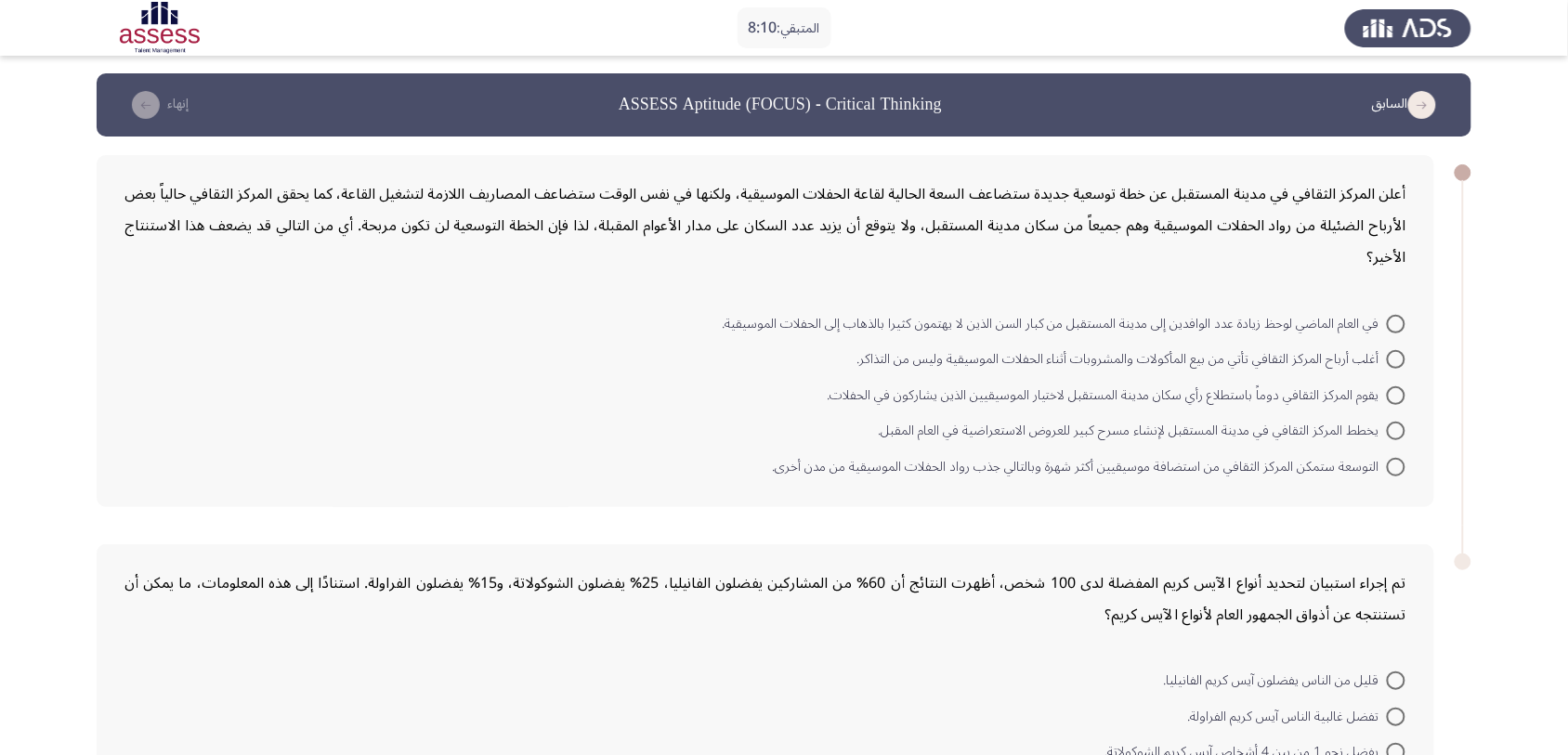 scroll, scrollTop: 0, scrollLeft: 0, axis: both 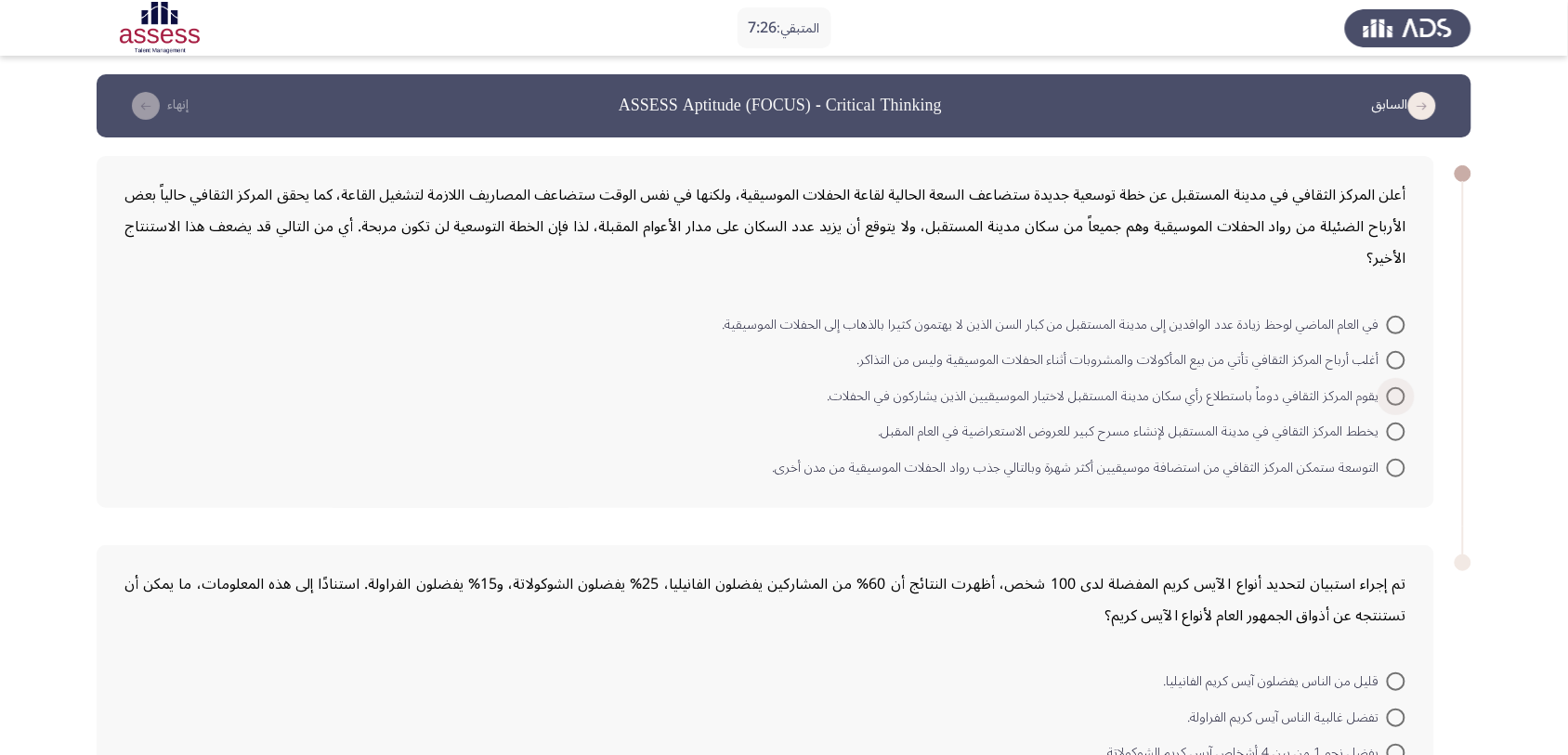 click at bounding box center [1396, 397] 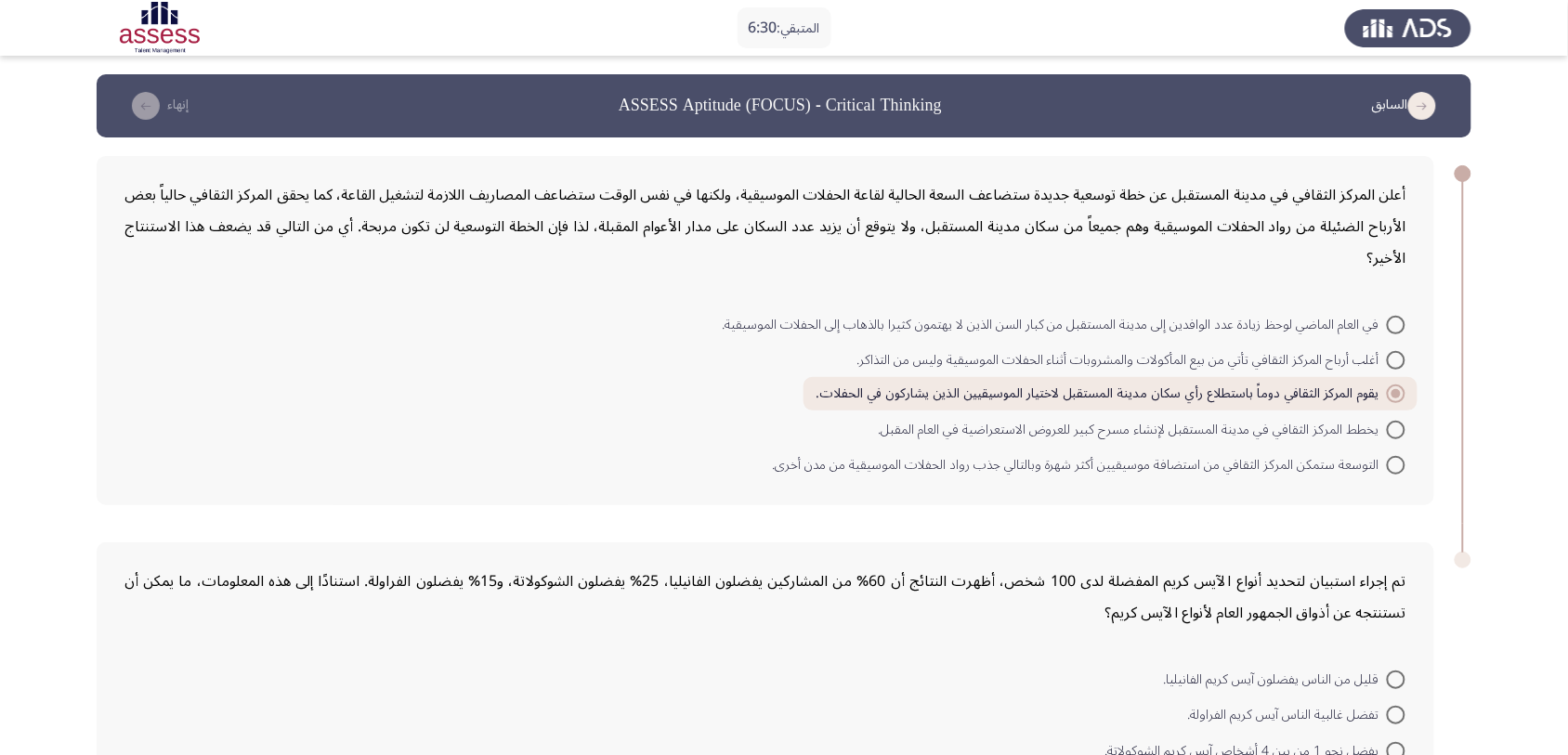 click on "يخطط المركز الثقافي في مدينة المستقبل لإنشاء مسرح كبير للعروض الاستعراضية في العام المقبل." at bounding box center (1142, 430) 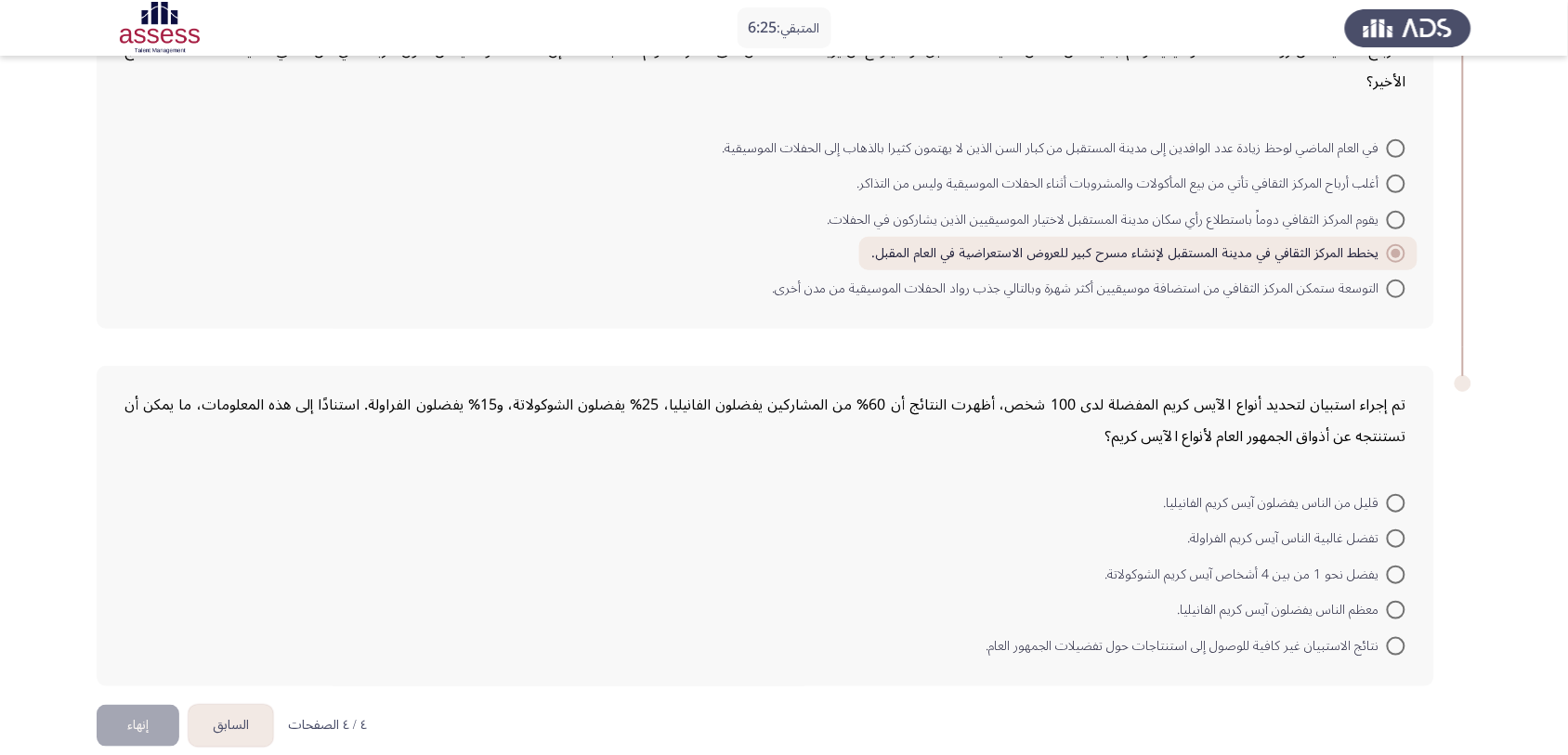 scroll, scrollTop: 191, scrollLeft: 0, axis: vertical 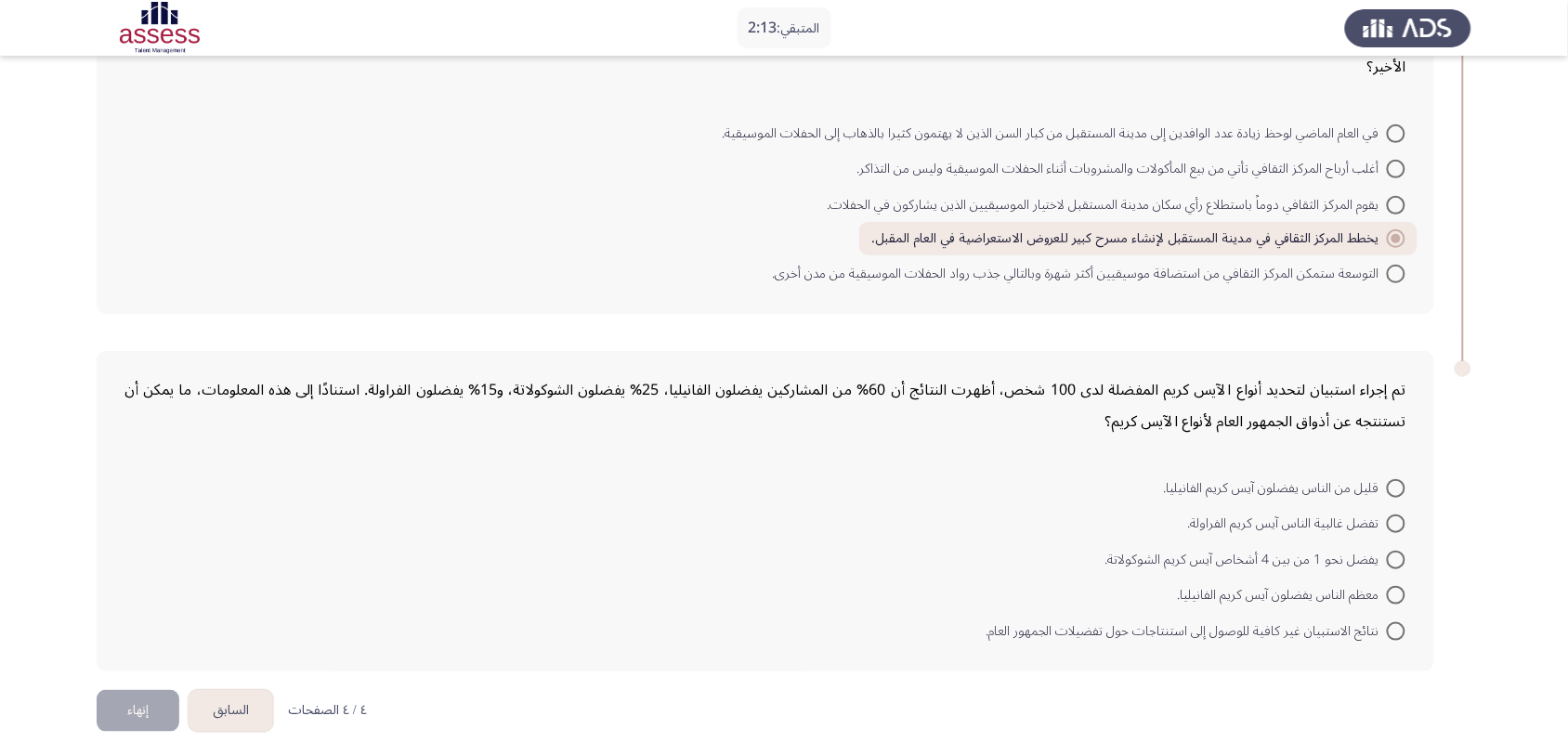 click at bounding box center [1396, 524] 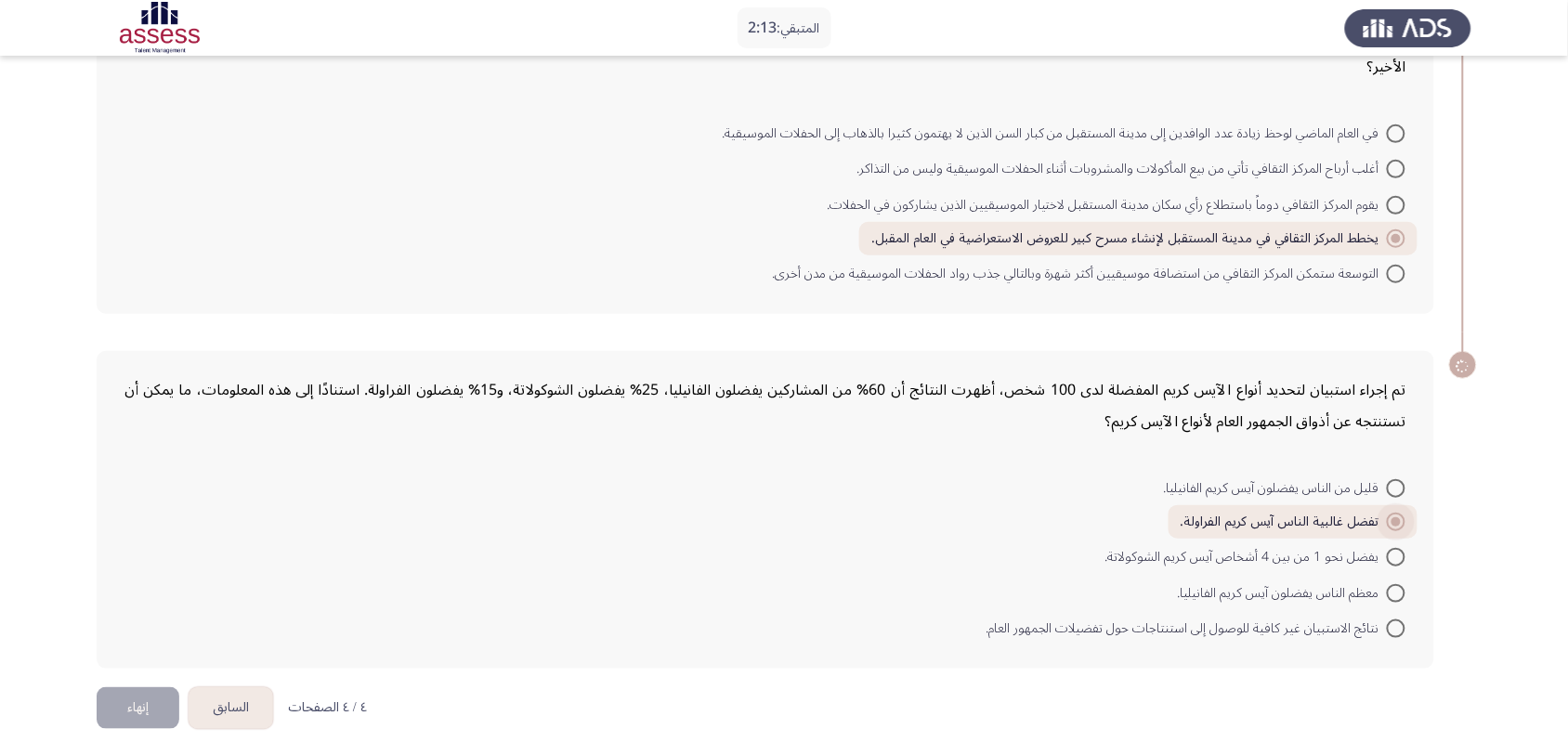 scroll, scrollTop: 190, scrollLeft: 0, axis: vertical 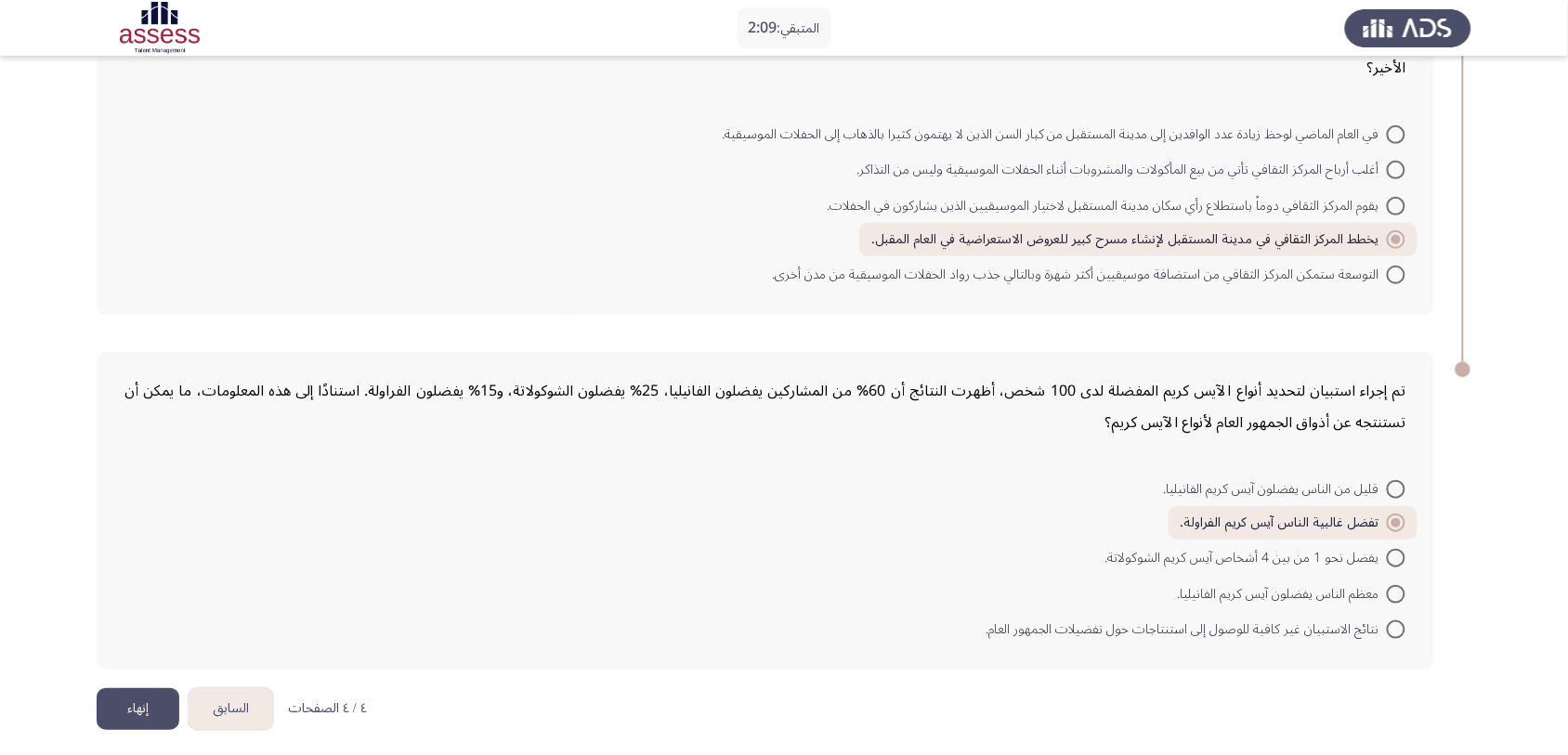 click on "إنهاء" 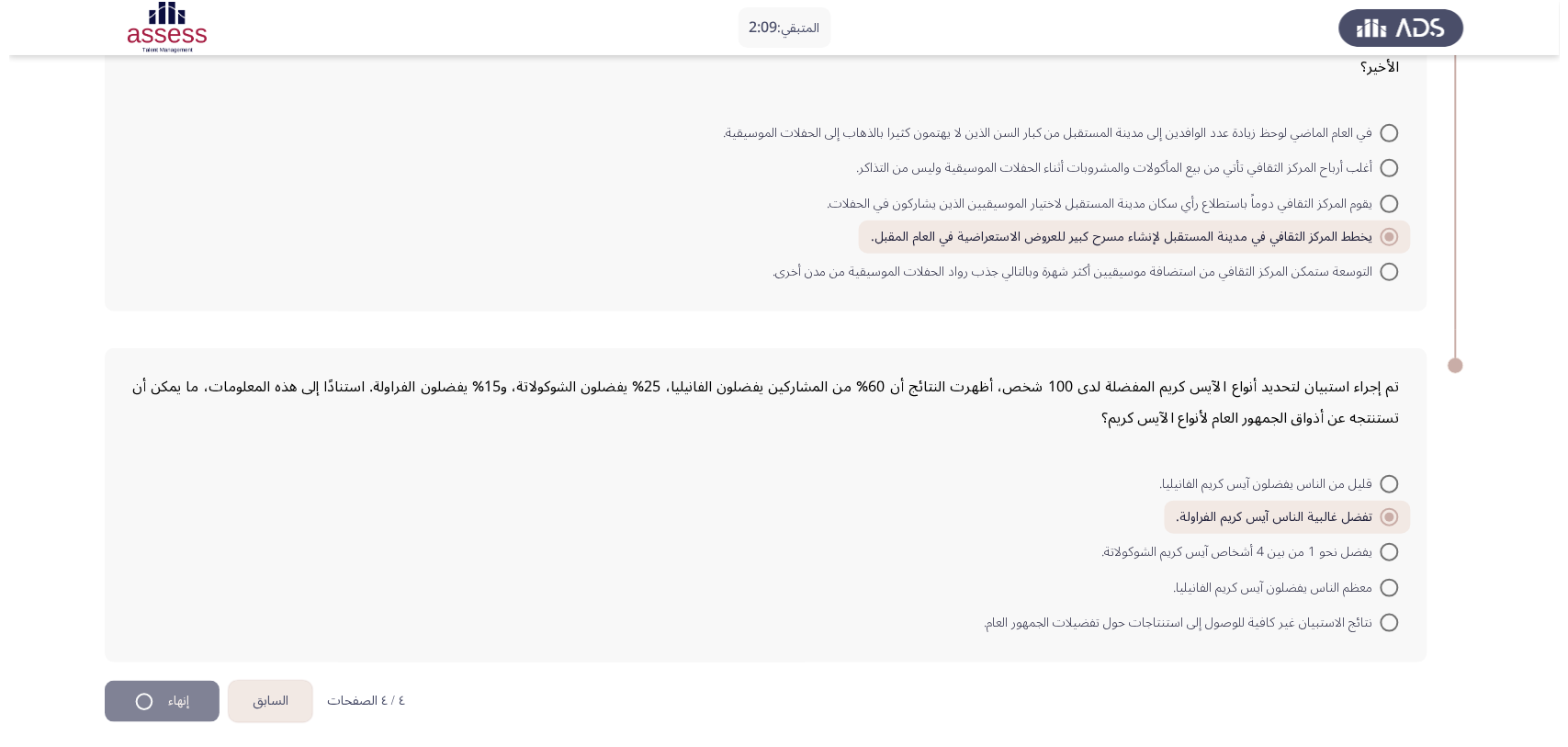 scroll, scrollTop: 0, scrollLeft: 0, axis: both 